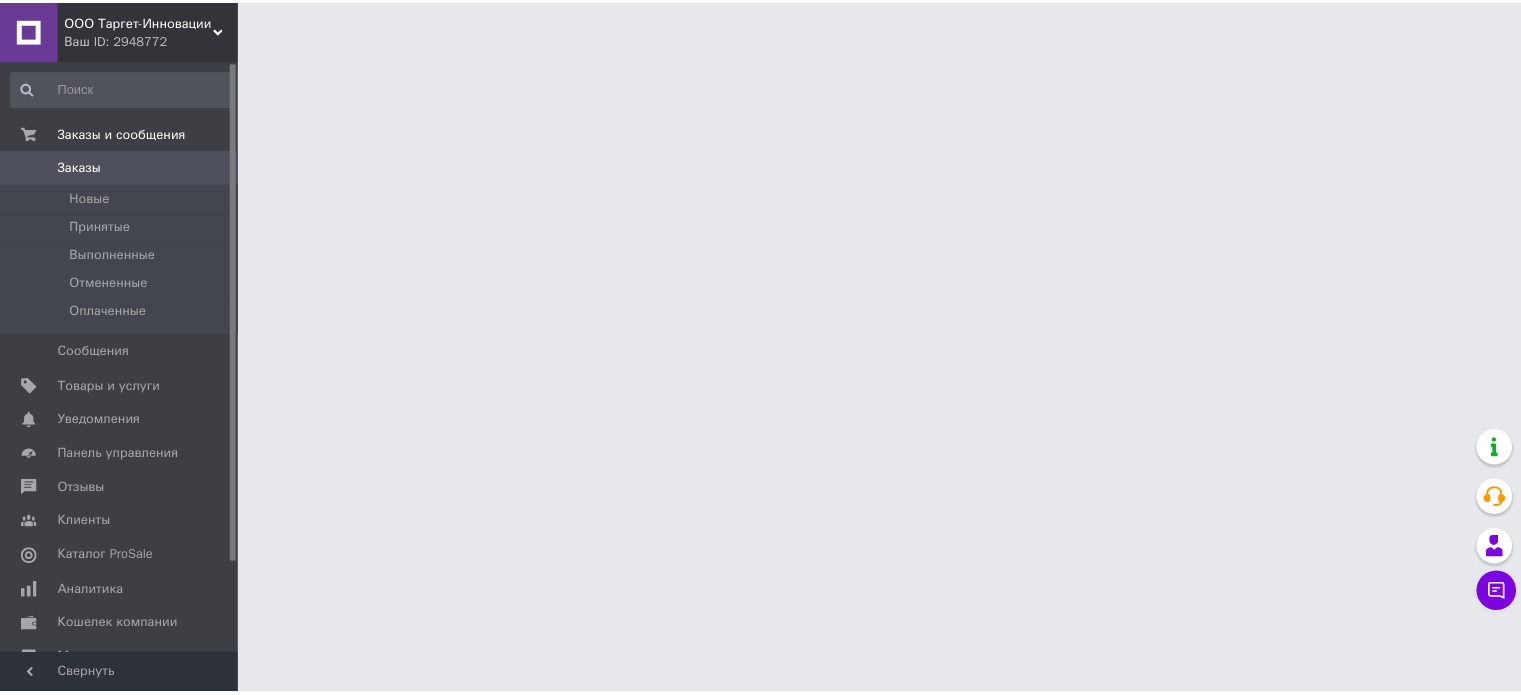 scroll, scrollTop: 0, scrollLeft: 0, axis: both 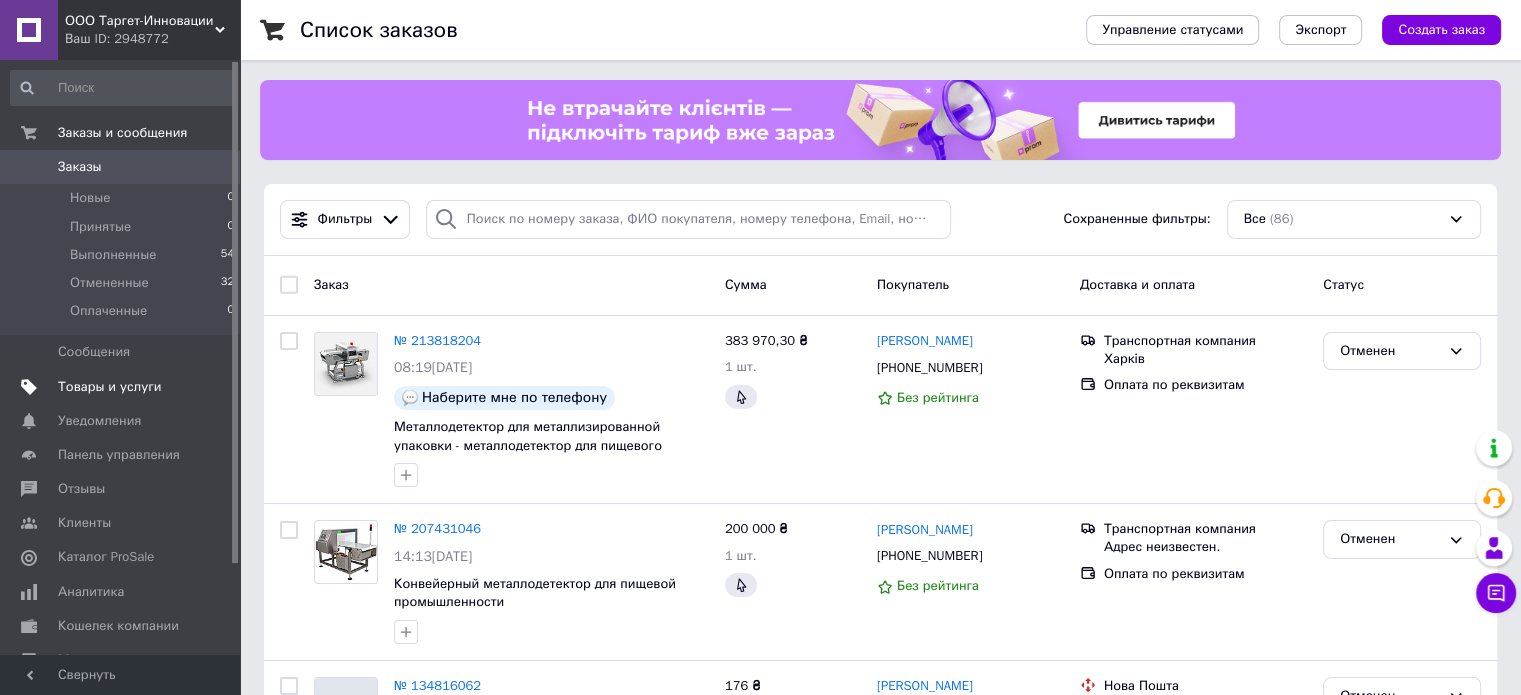 click on "Товары и услуги" at bounding box center (123, 387) 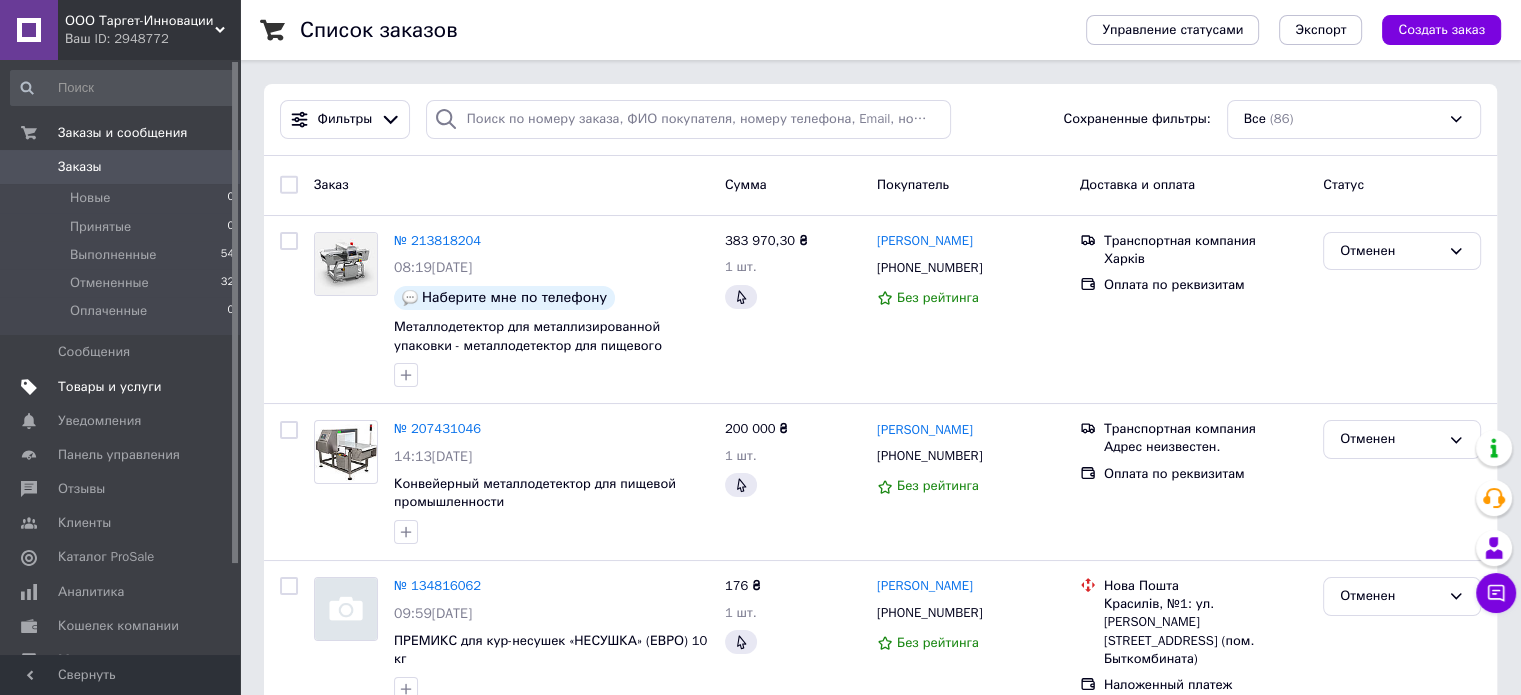 click on "Товары и услуги" at bounding box center [110, 387] 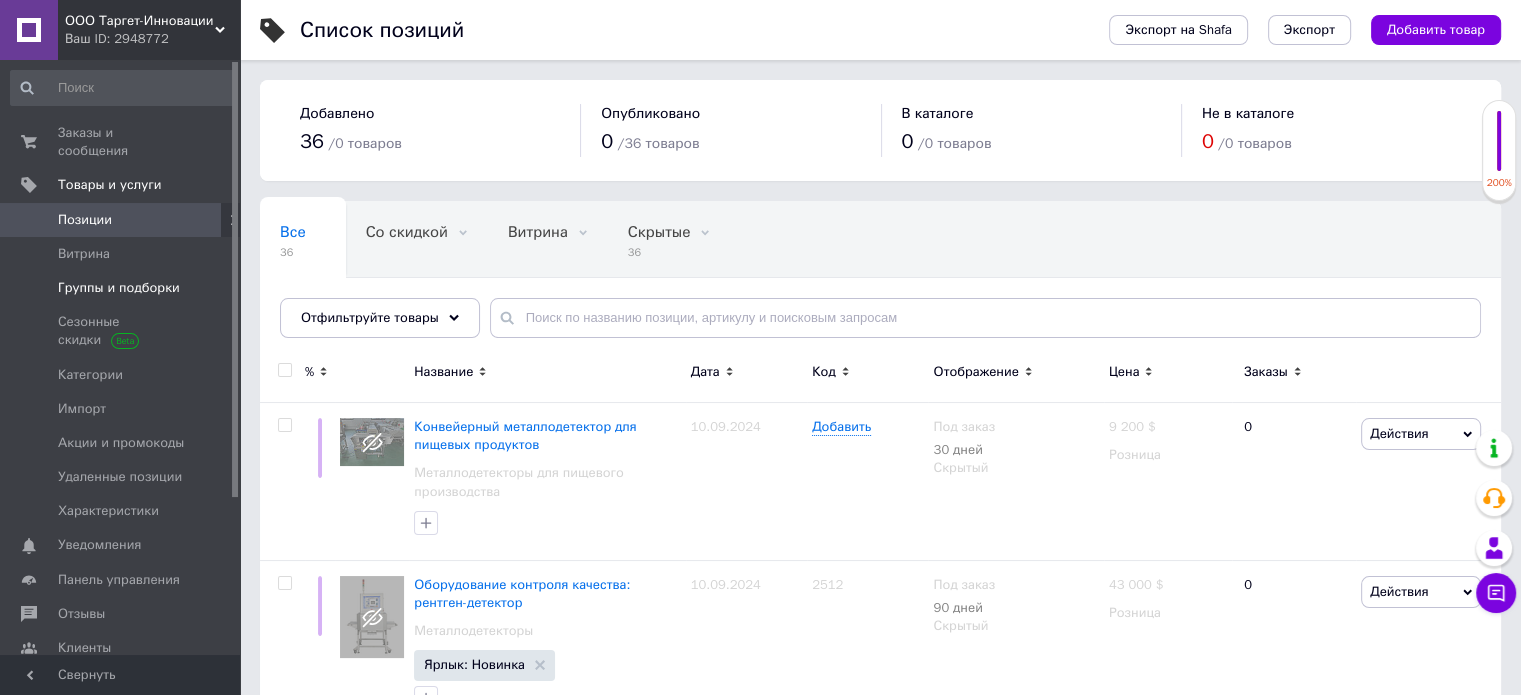 click on "Группы и подборки" at bounding box center [119, 288] 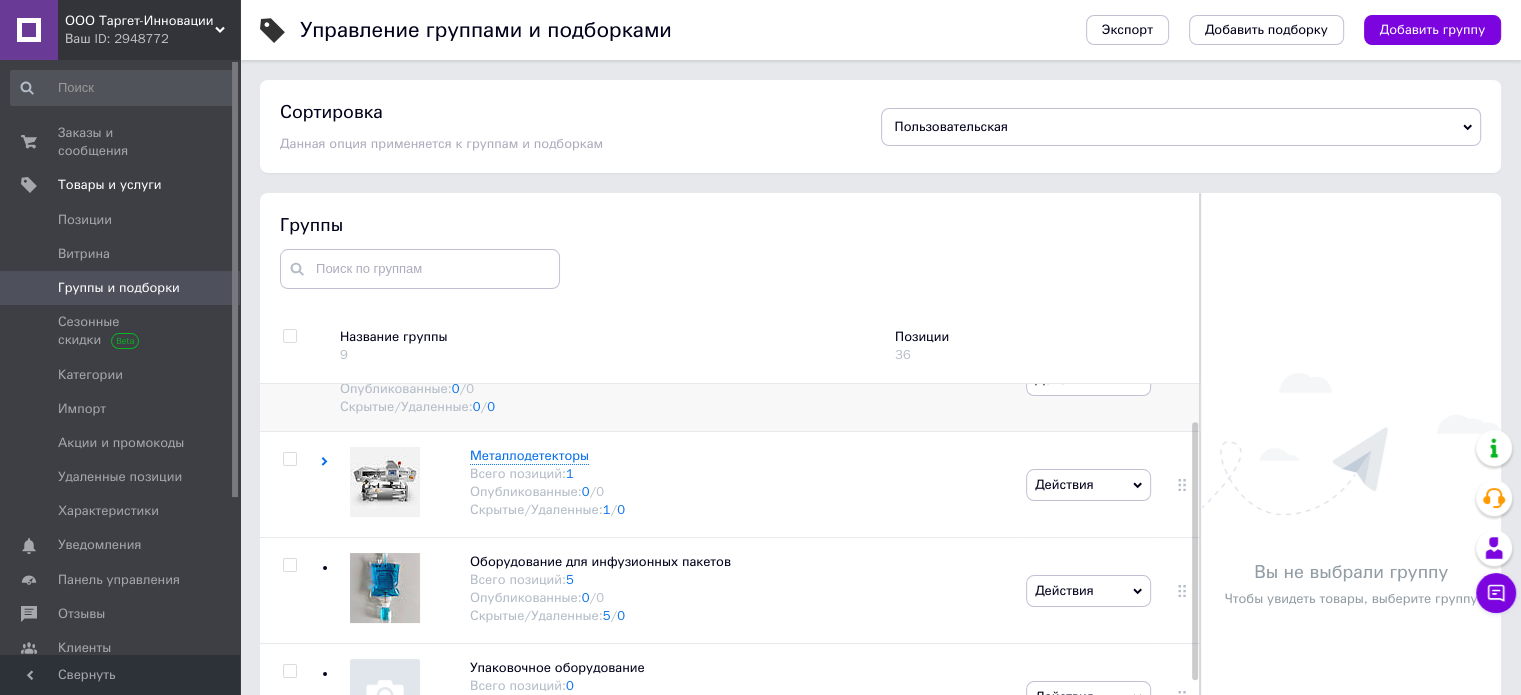 scroll, scrollTop: 54, scrollLeft: 0, axis: vertical 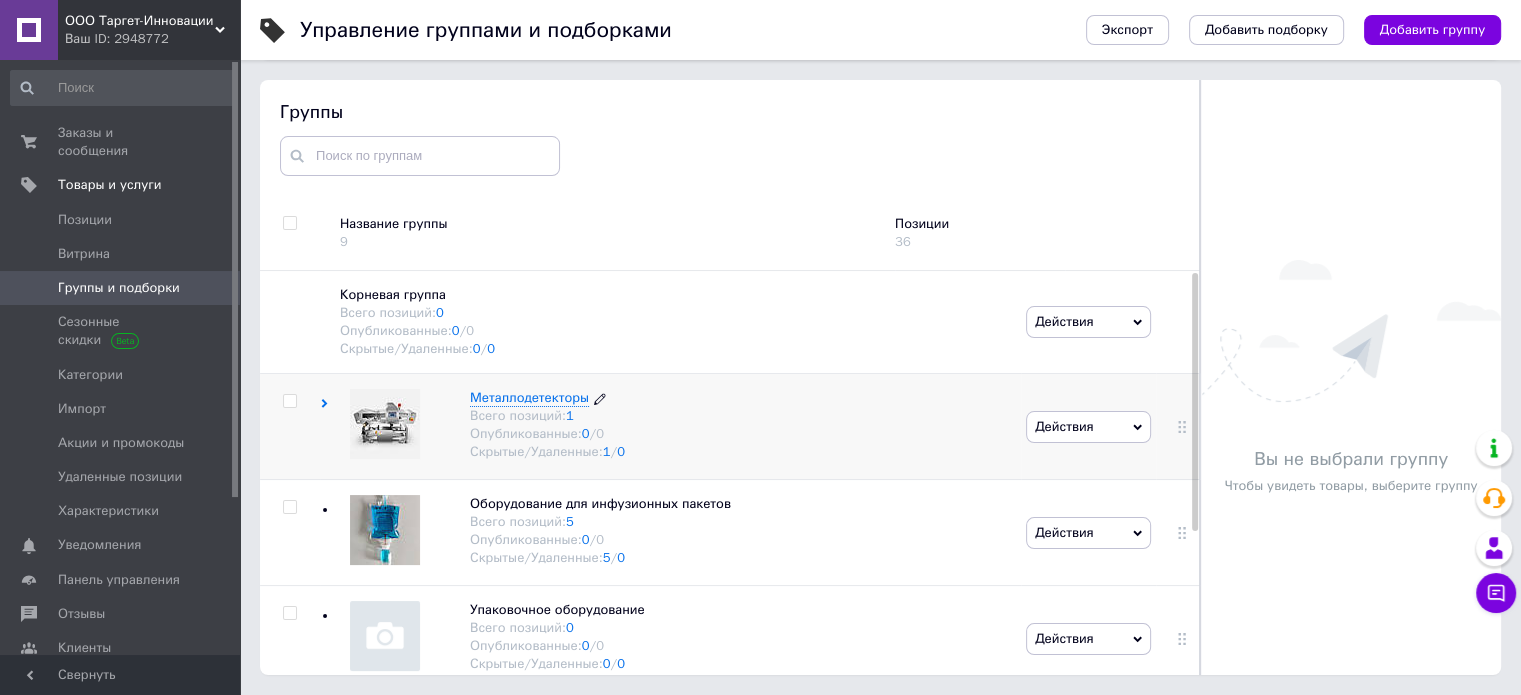 click on "Металлодетекторы" at bounding box center (529, 397) 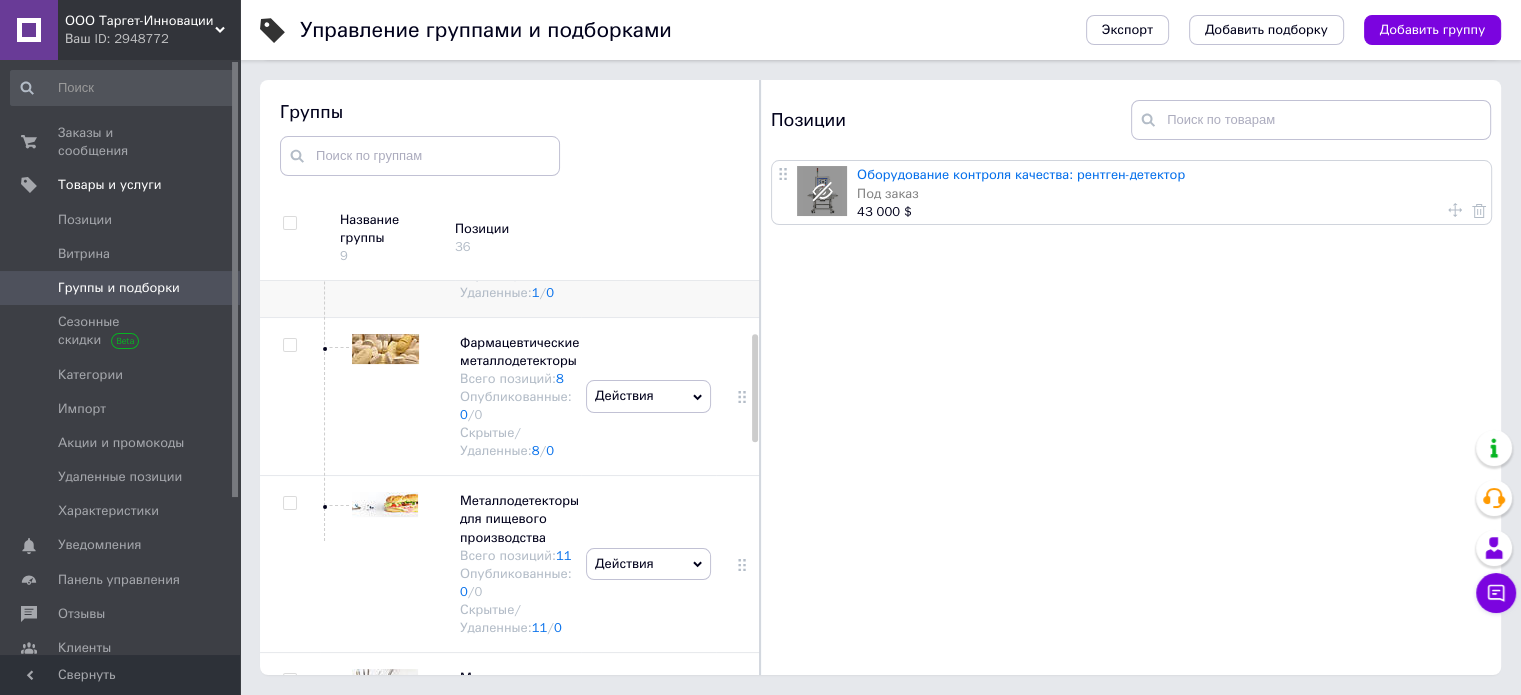 scroll, scrollTop: 0, scrollLeft: 0, axis: both 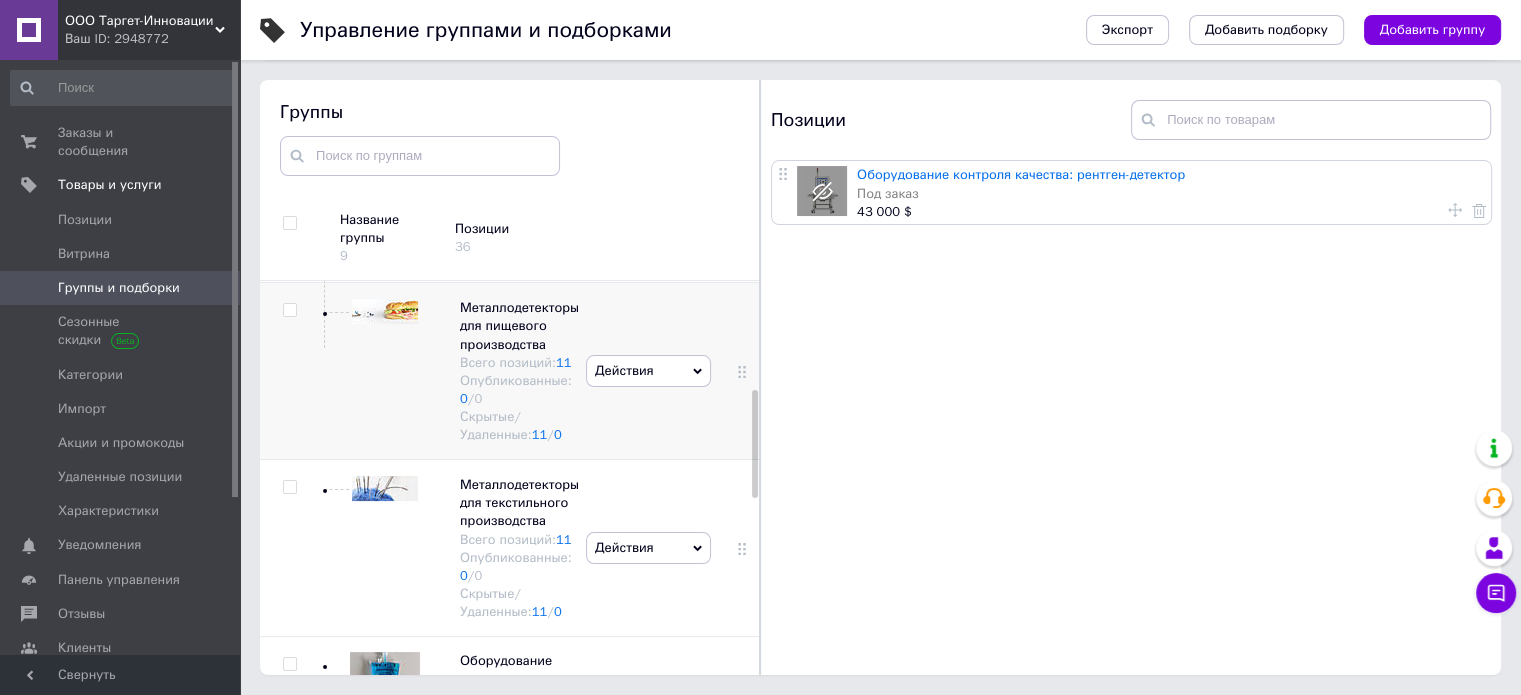drag, startPoint x: 753, startPoint y: 323, endPoint x: 750, endPoint y: 431, distance: 108.04166 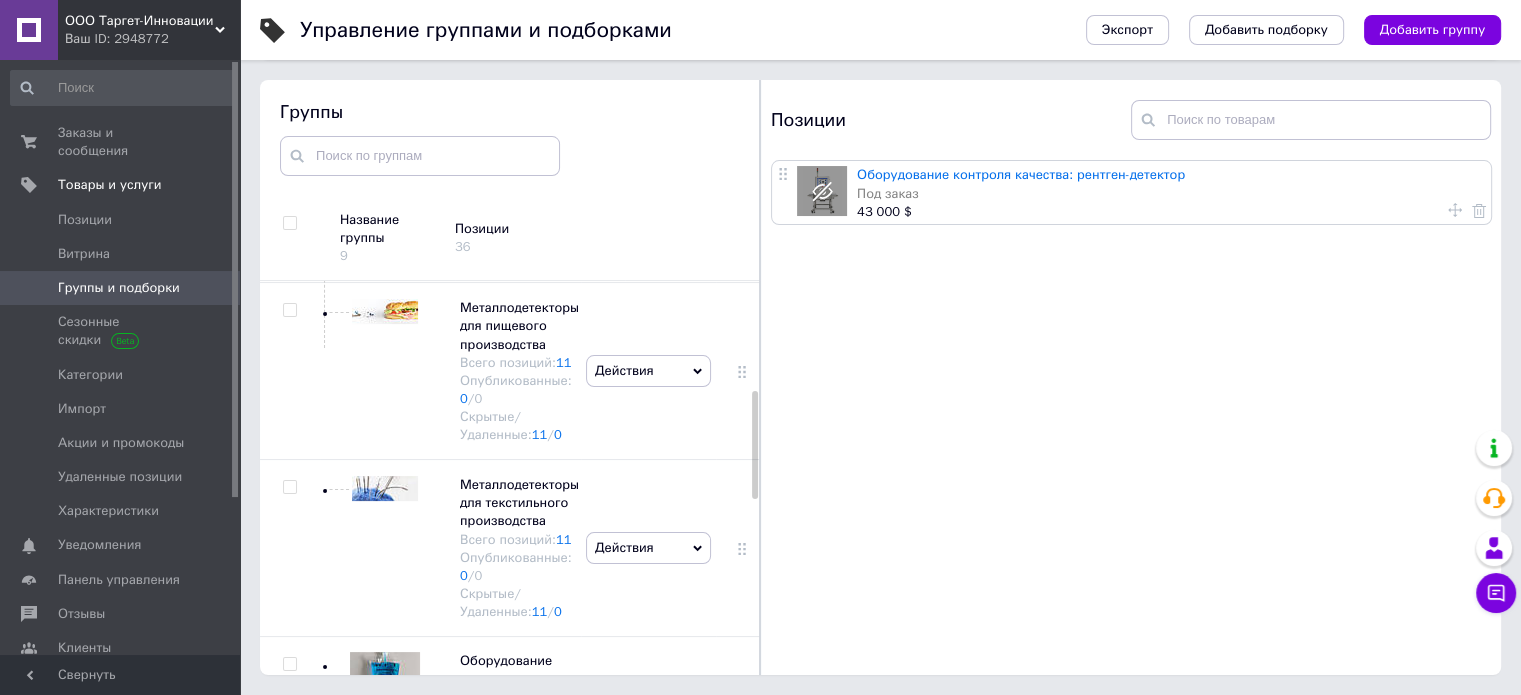 click on "Группы и подборки" at bounding box center [119, 288] 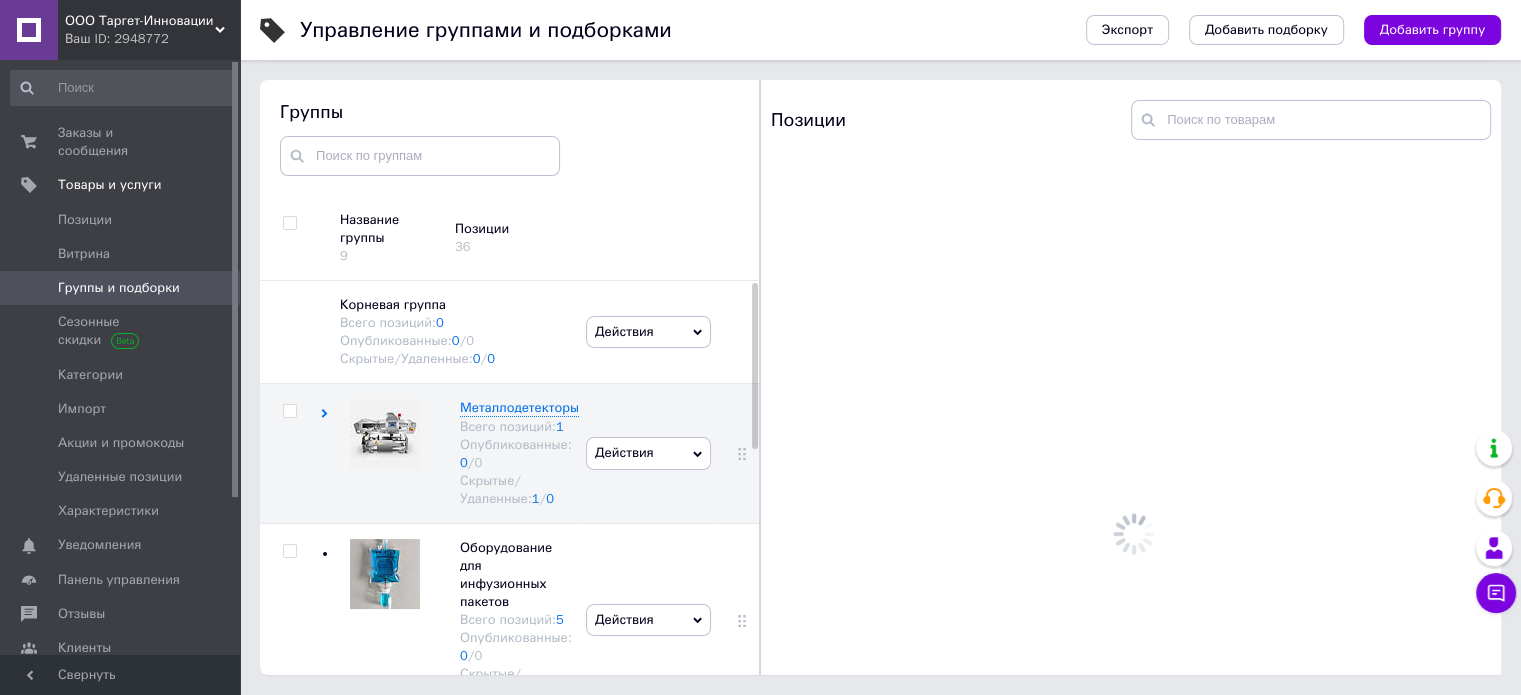 scroll, scrollTop: 113, scrollLeft: 0, axis: vertical 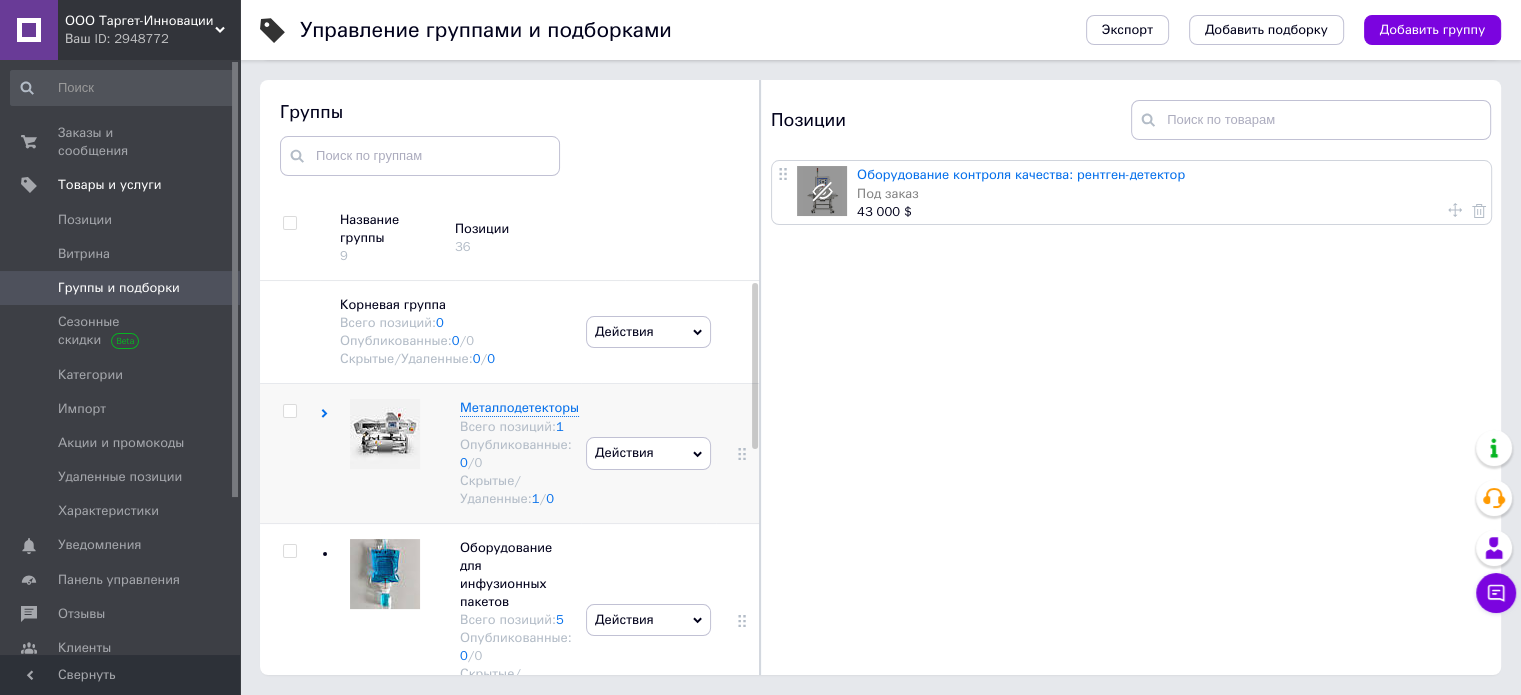 click 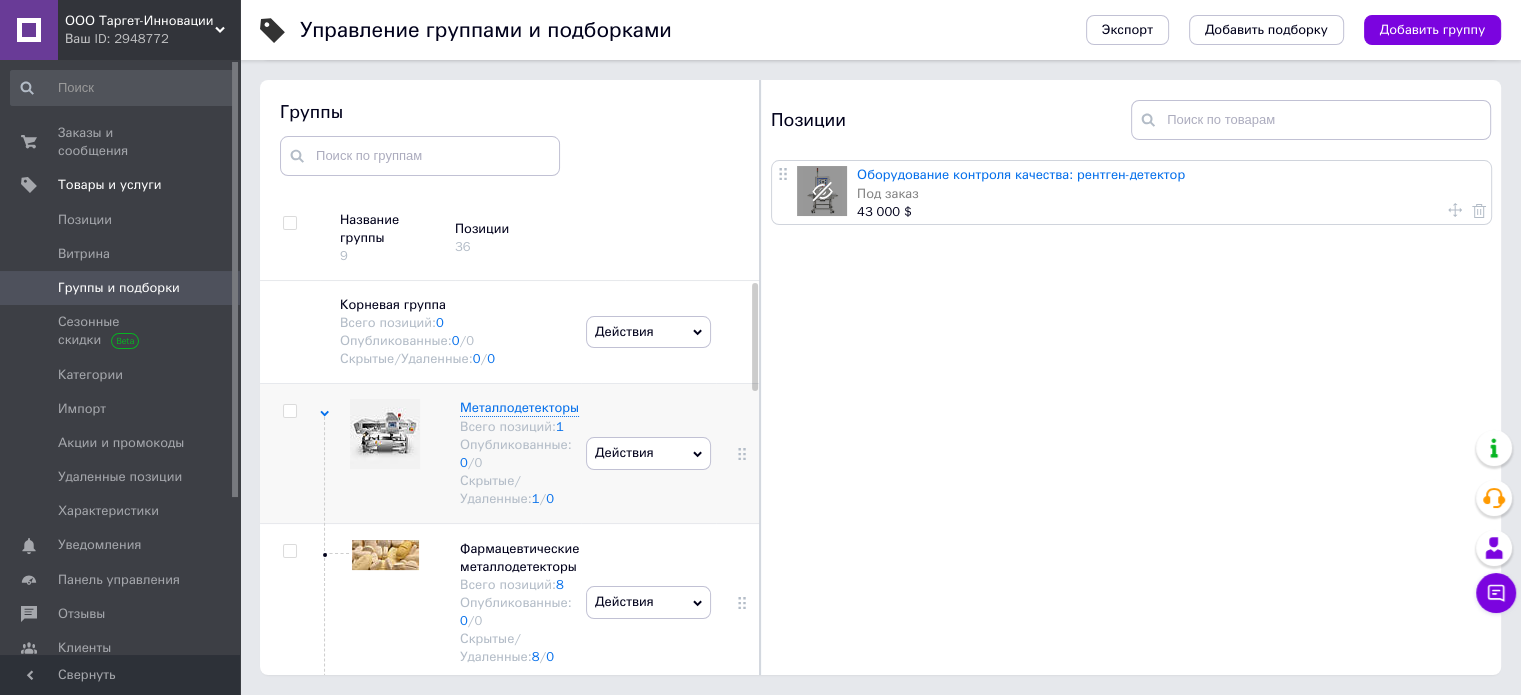 click 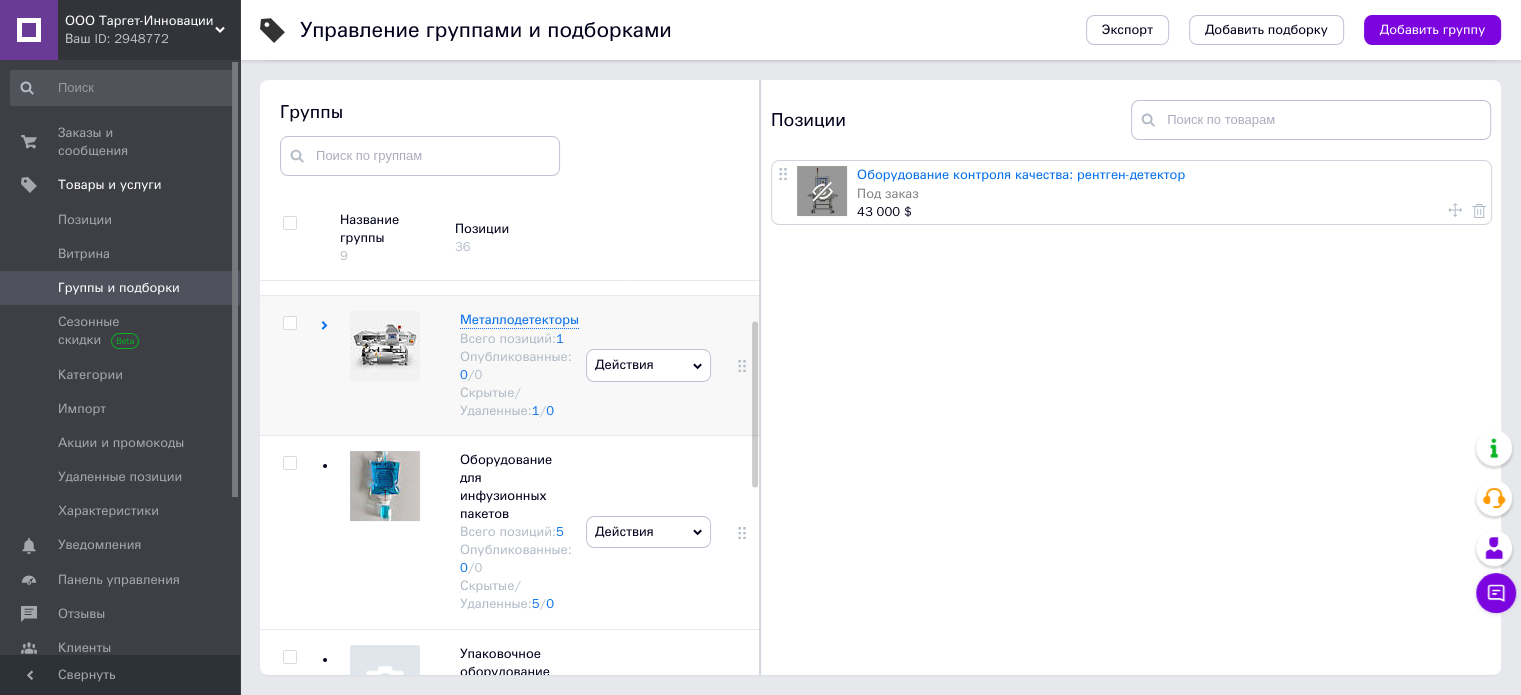 scroll, scrollTop: 96, scrollLeft: 0, axis: vertical 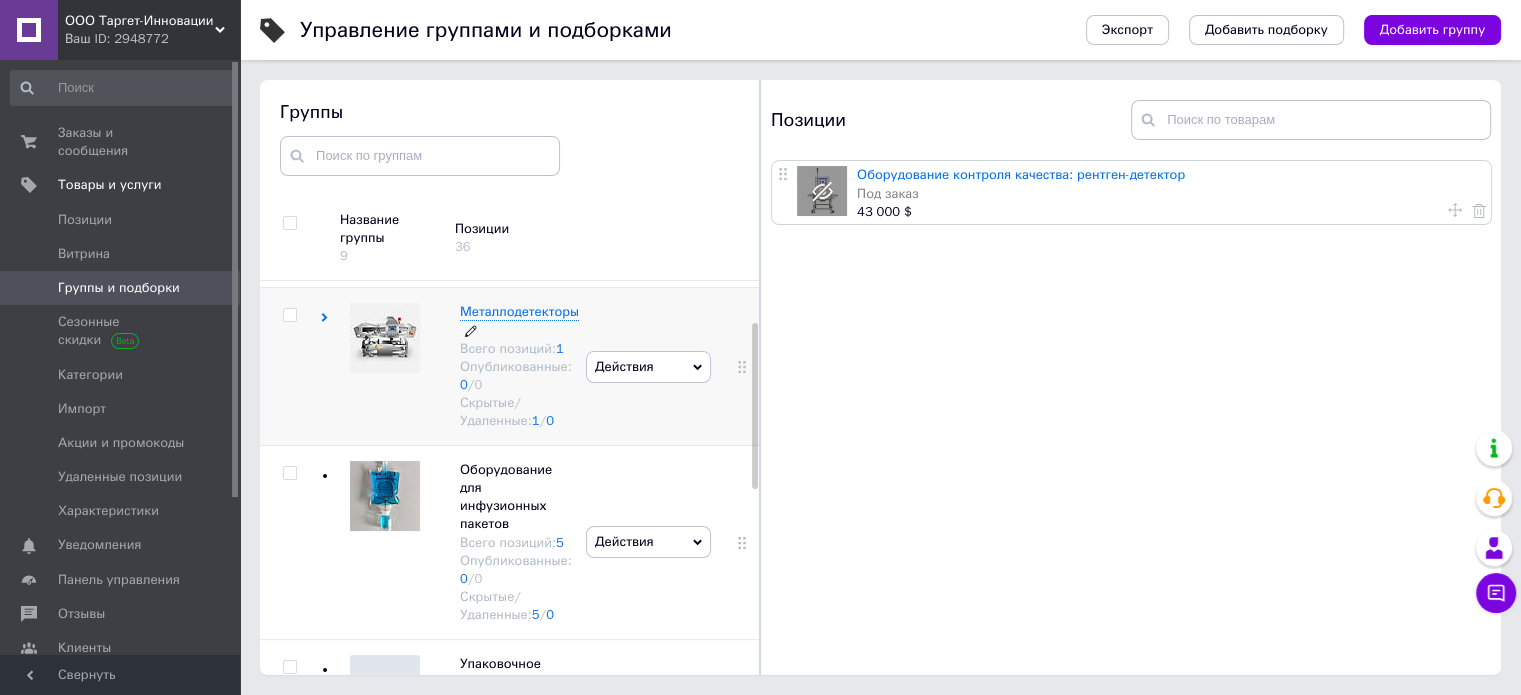 click on "Металлодетекторы" at bounding box center [519, 311] 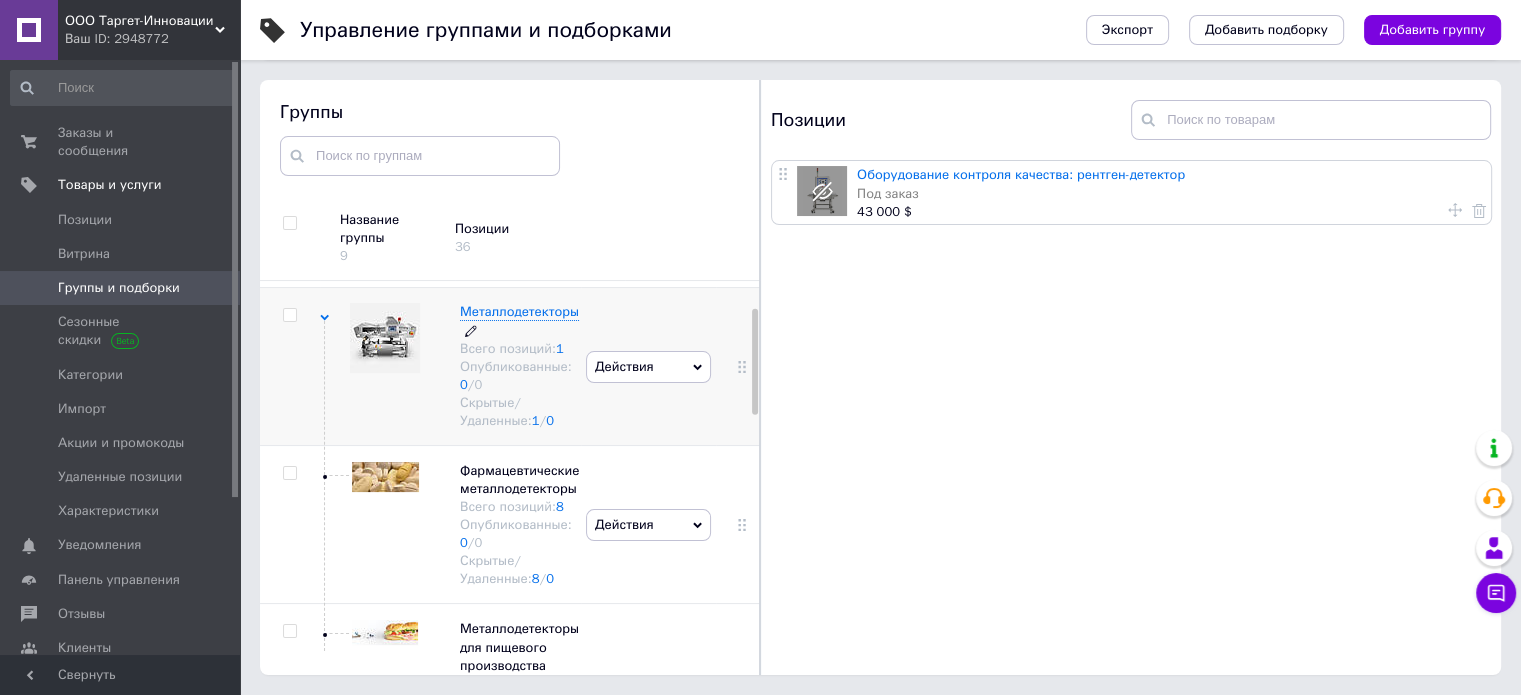 click 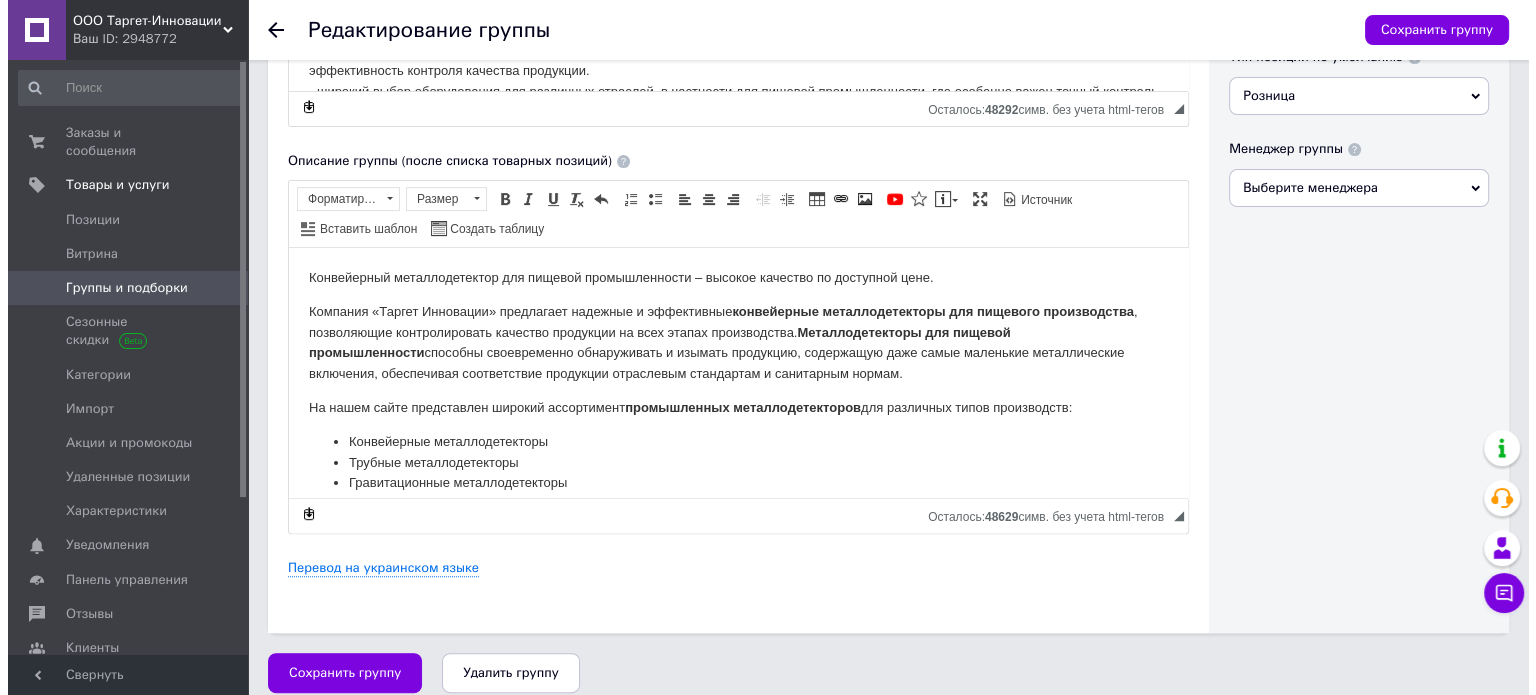 scroll, scrollTop: 622, scrollLeft: 0, axis: vertical 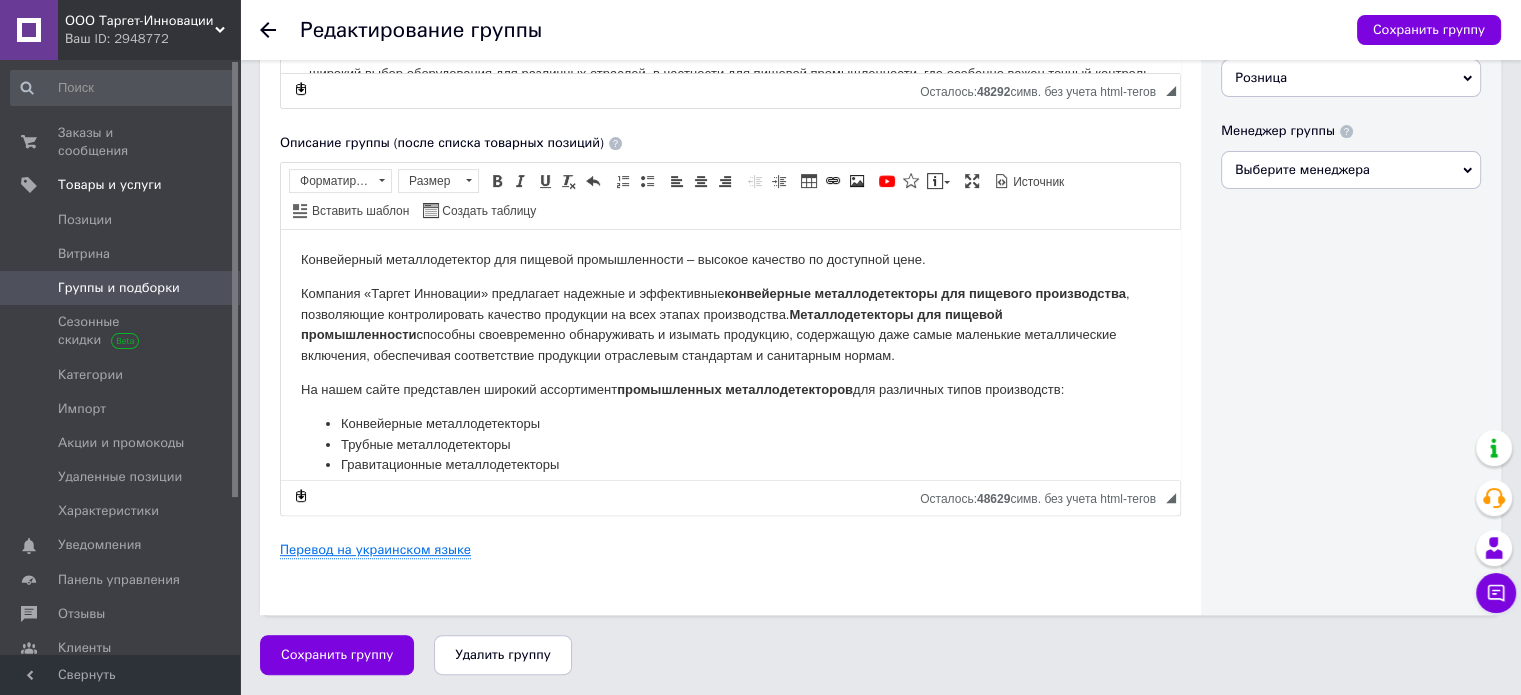 click on "Перевод на украинском языке" at bounding box center (375, 550) 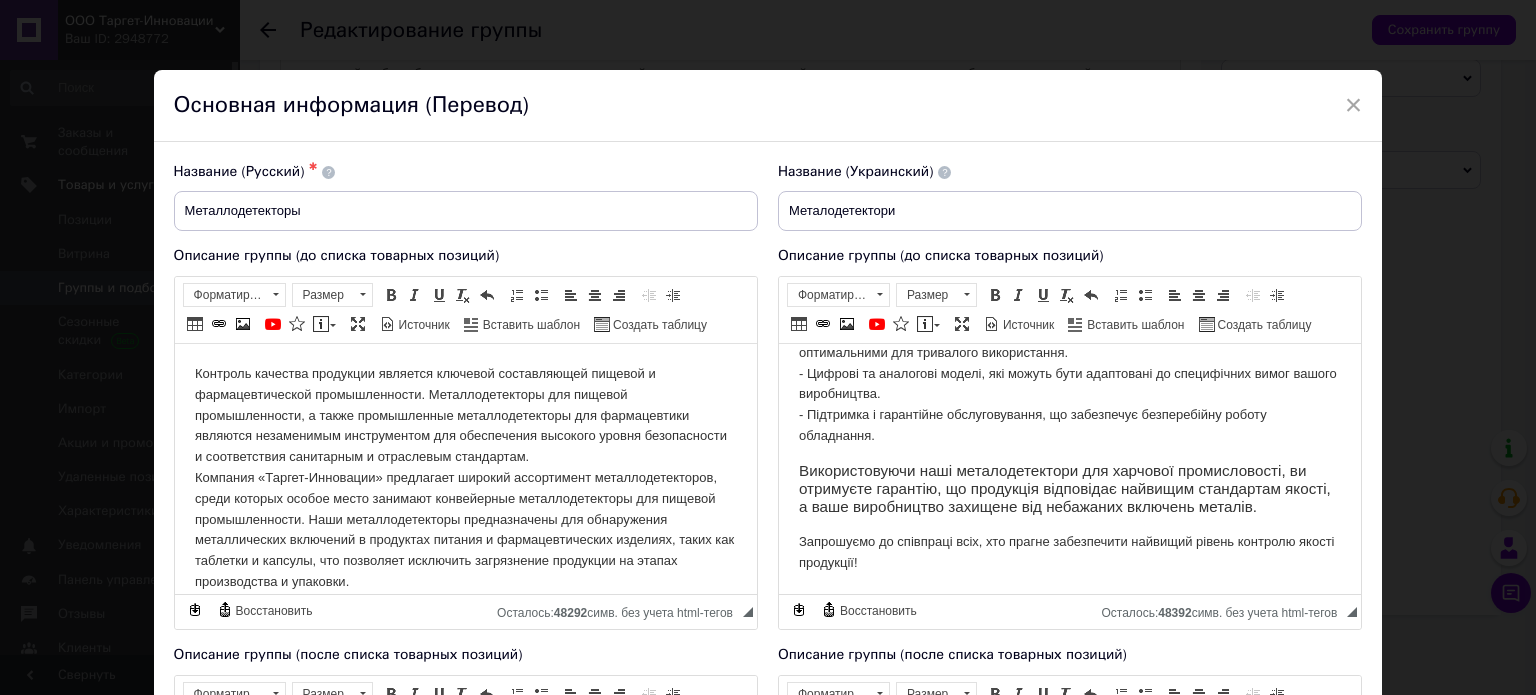 scroll, scrollTop: 0, scrollLeft: 0, axis: both 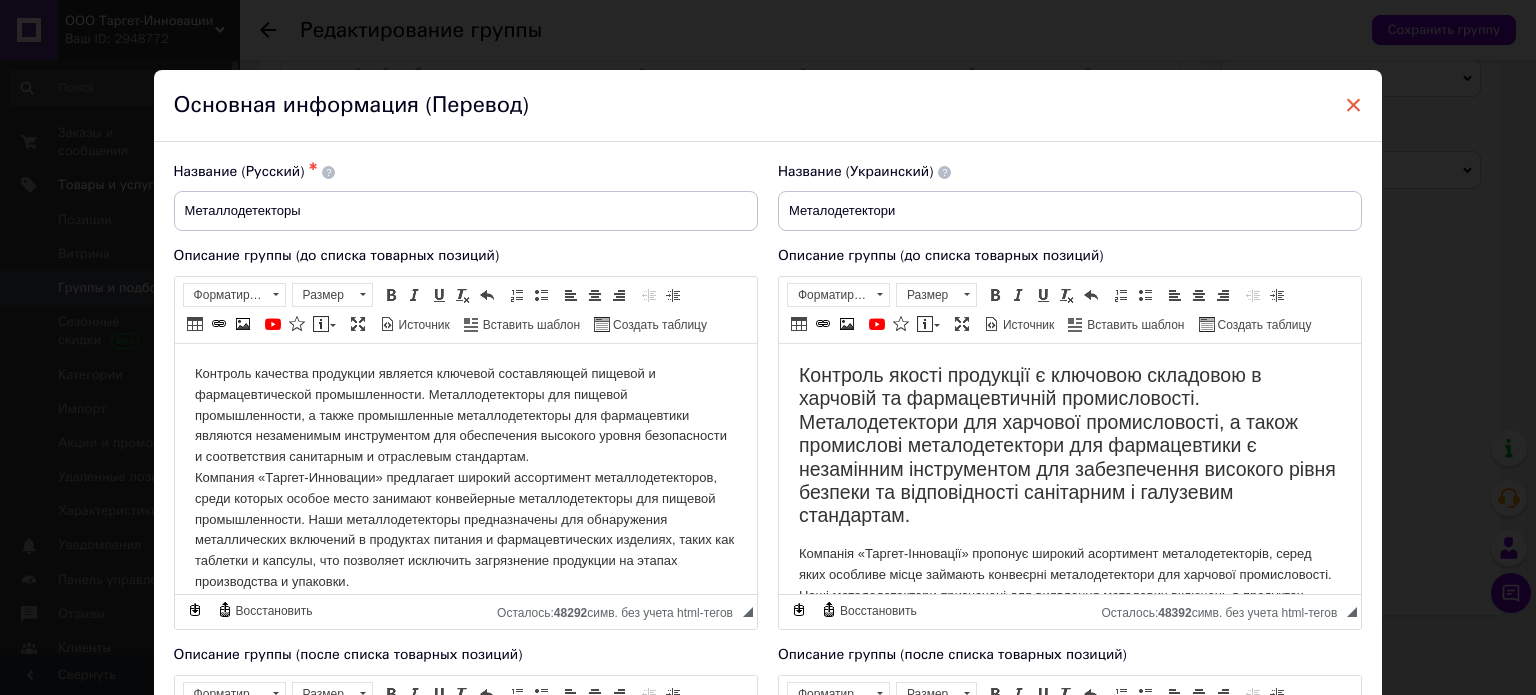 click on "×" at bounding box center [1354, 105] 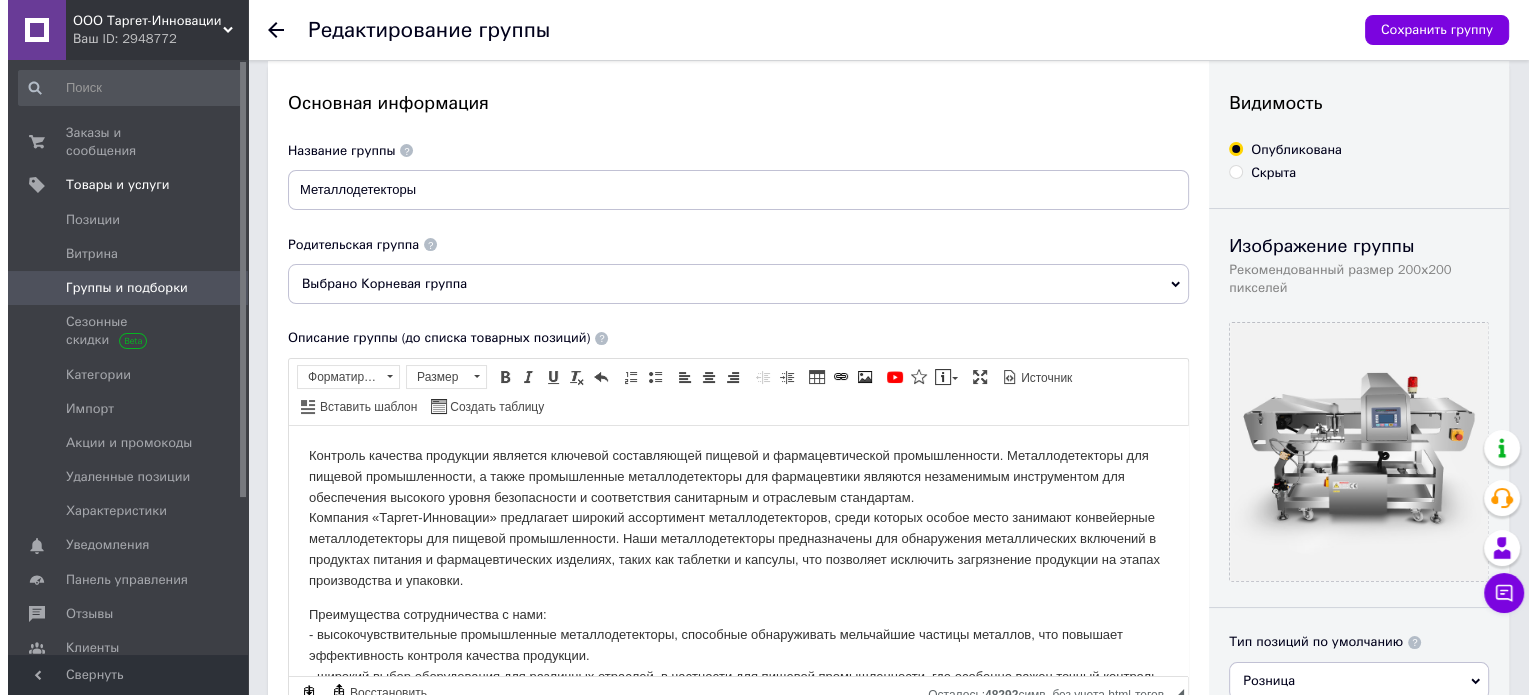 scroll, scrollTop: 0, scrollLeft: 0, axis: both 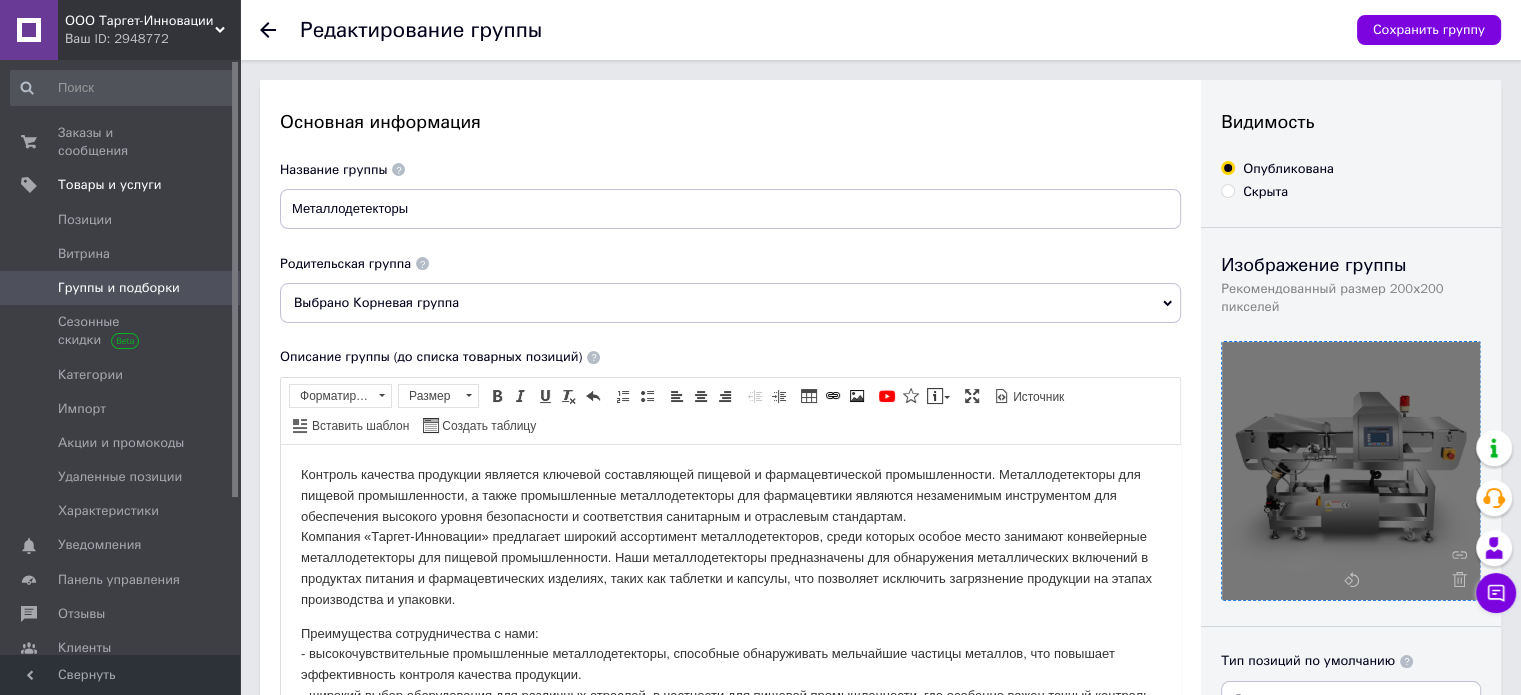 click at bounding box center [1351, 471] 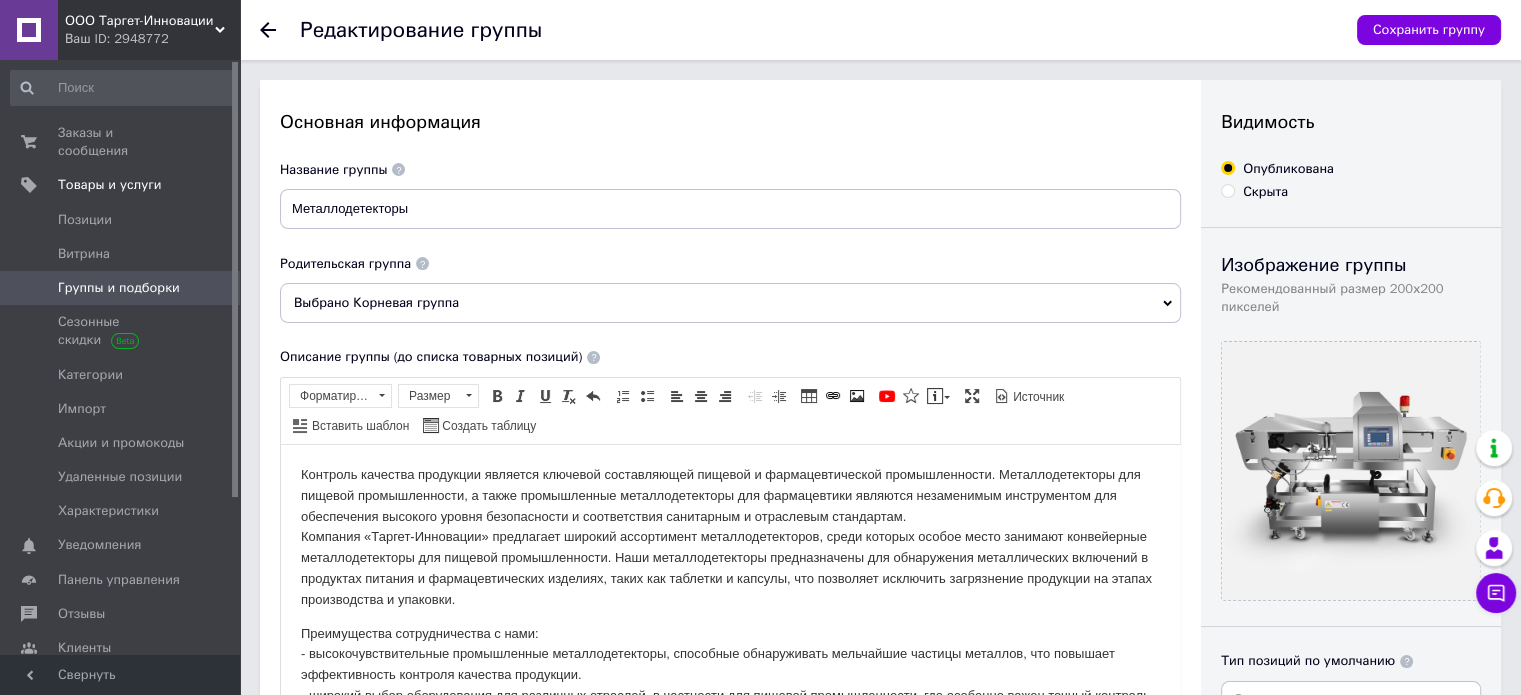 click on "Группы и подборки" at bounding box center [119, 288] 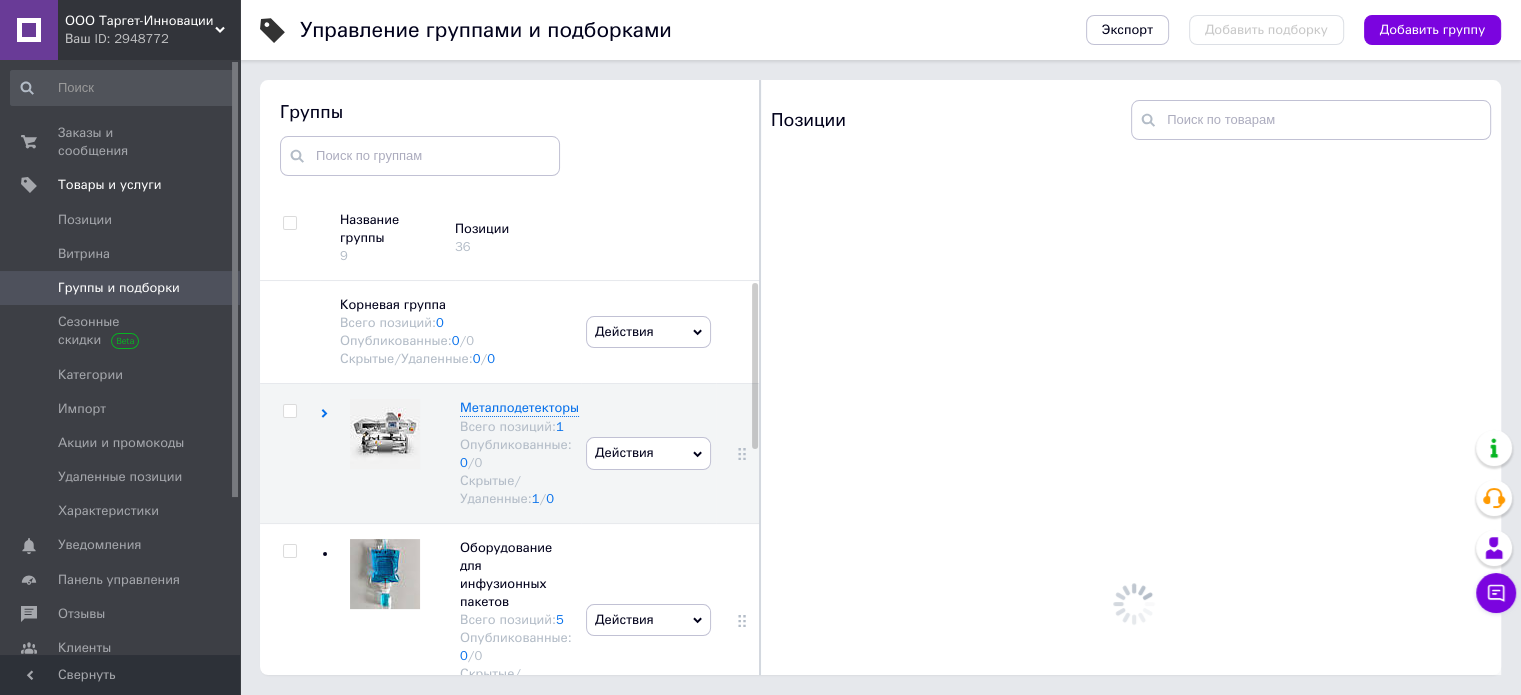 scroll, scrollTop: 113, scrollLeft: 0, axis: vertical 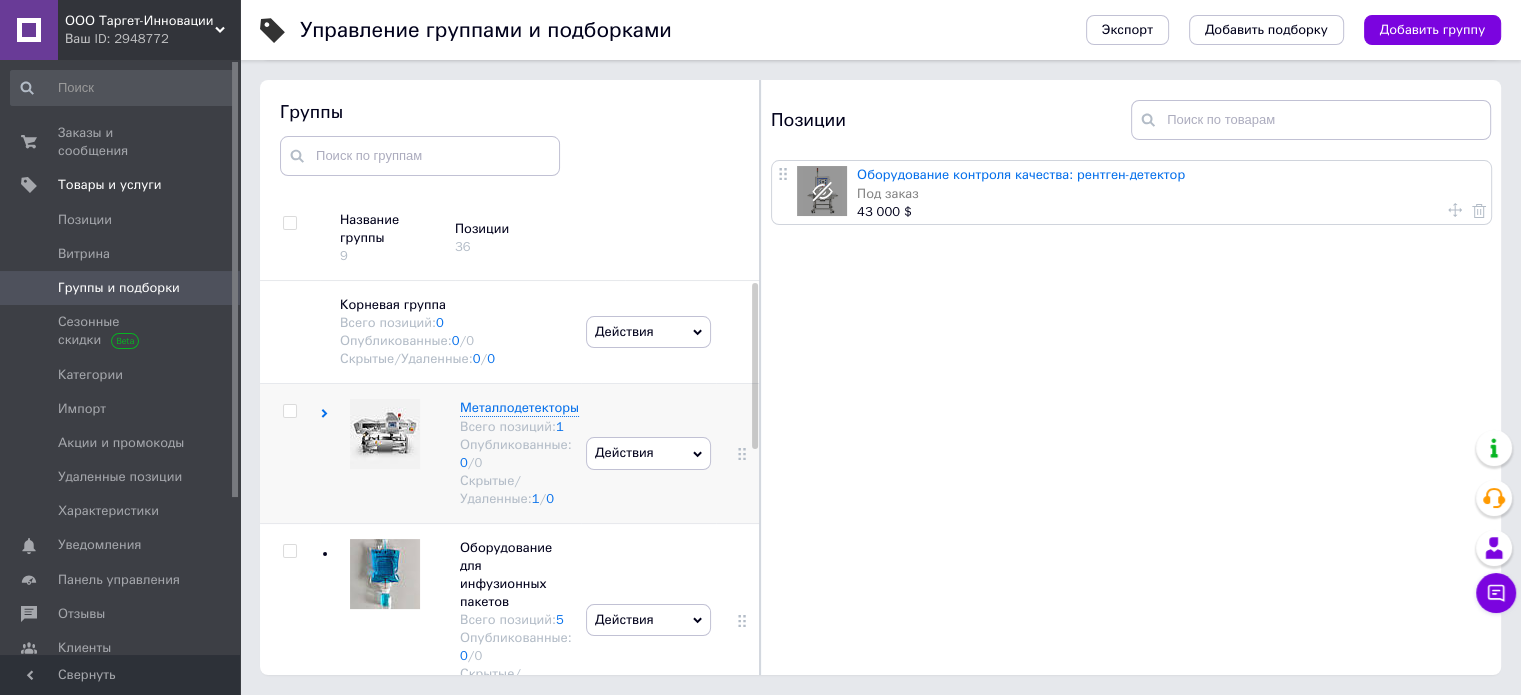 click 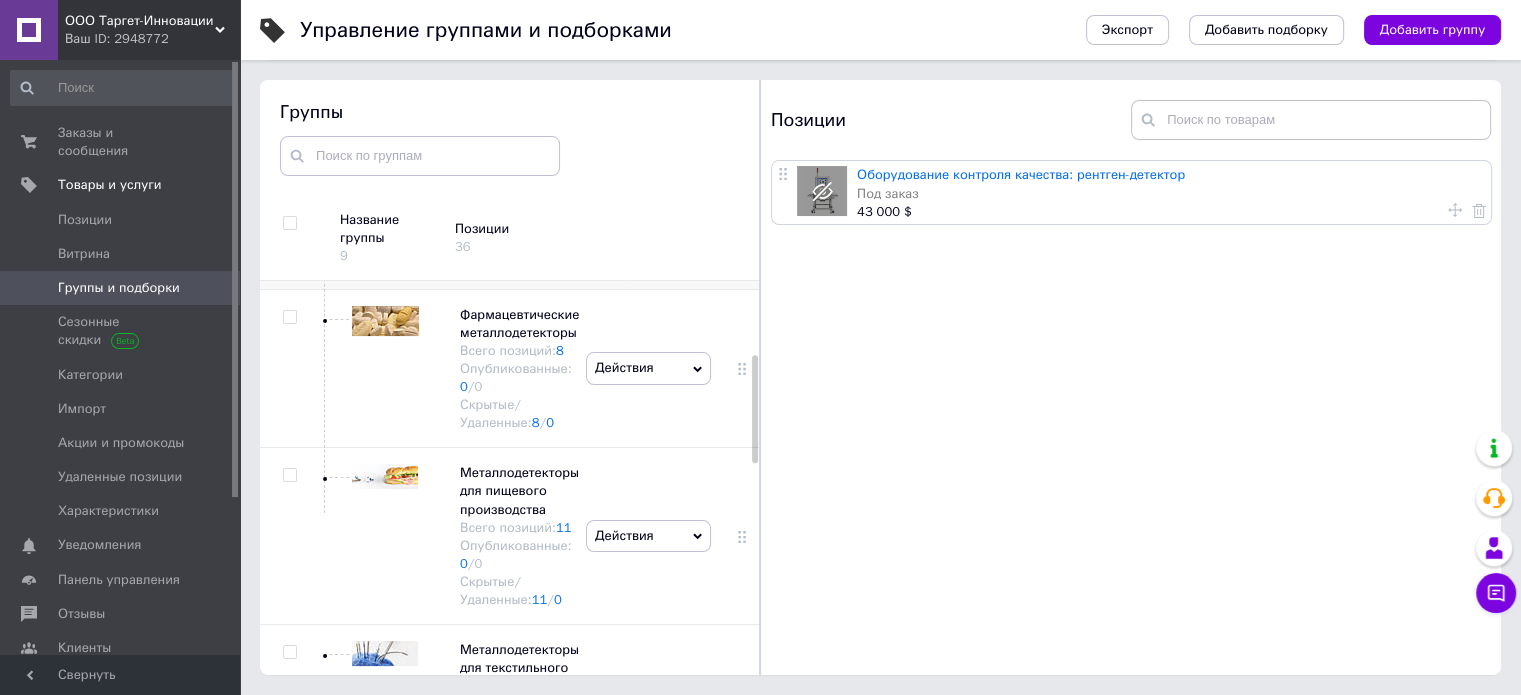 scroll, scrollTop: 230, scrollLeft: 0, axis: vertical 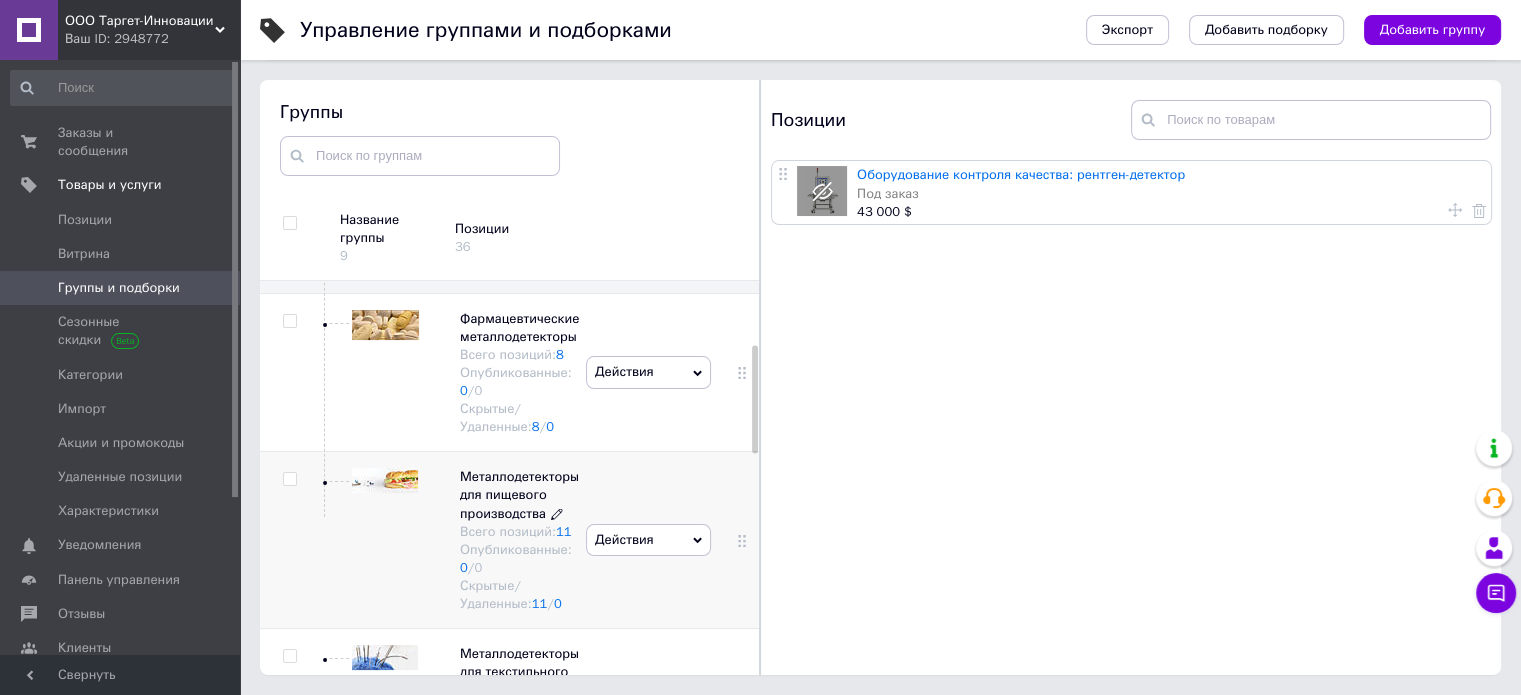 click 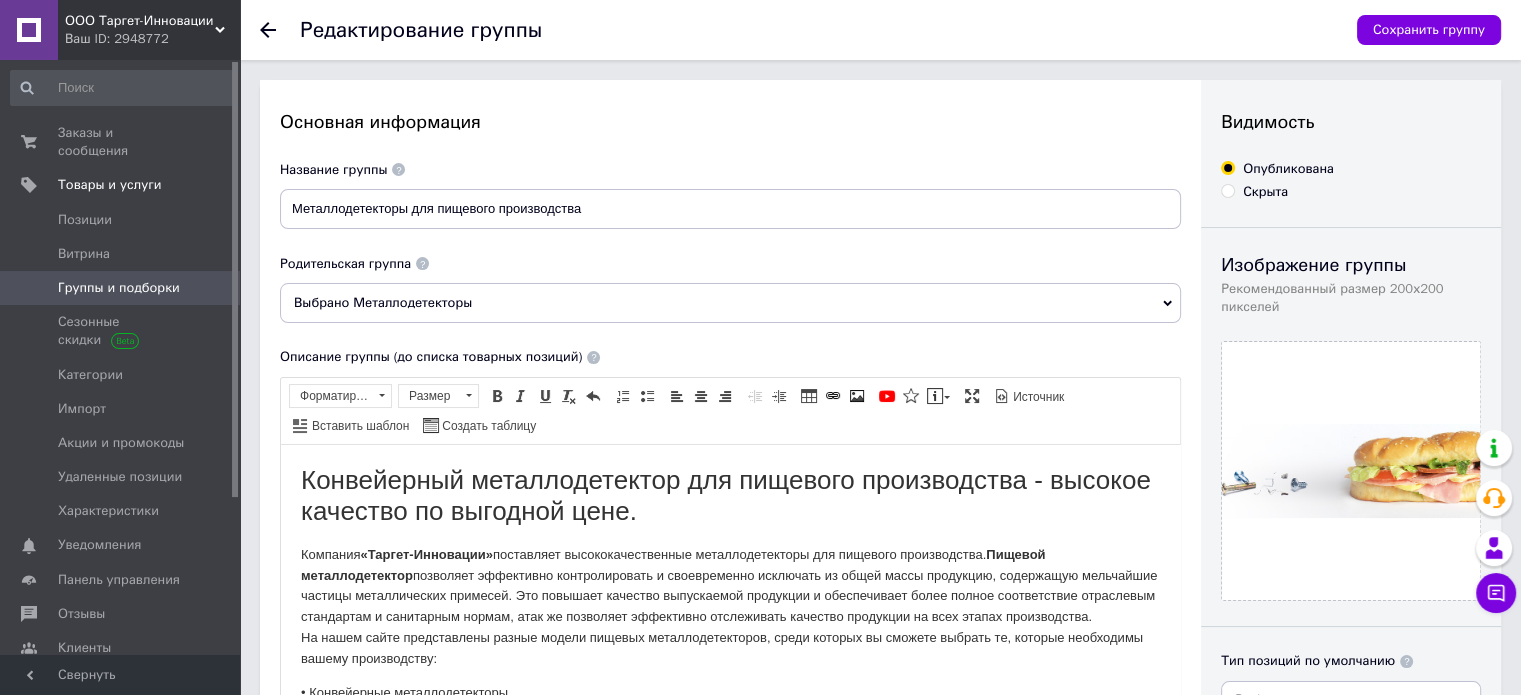 scroll, scrollTop: 0, scrollLeft: 0, axis: both 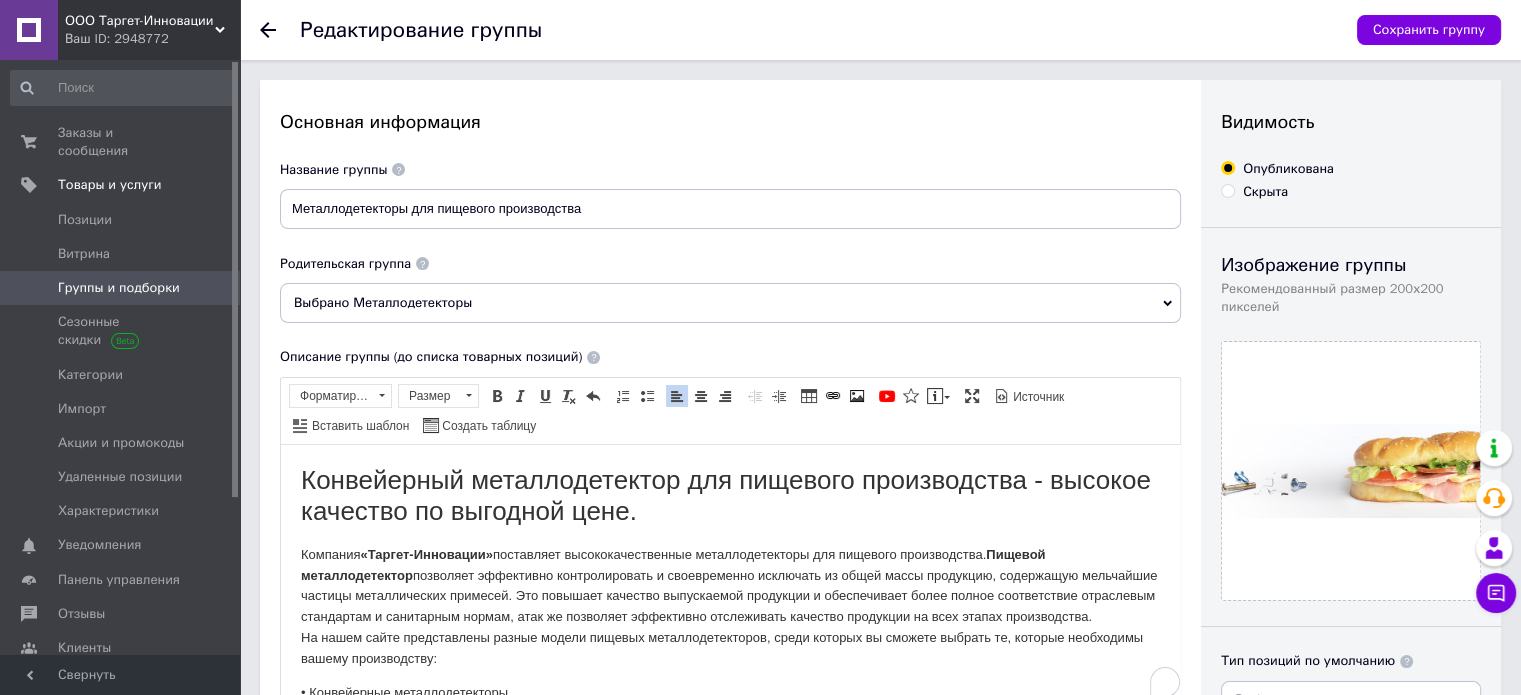 click on "Конвейерный металлодетектор для пищевого производства - высокое качество по выгодной цене." at bounding box center [730, 495] 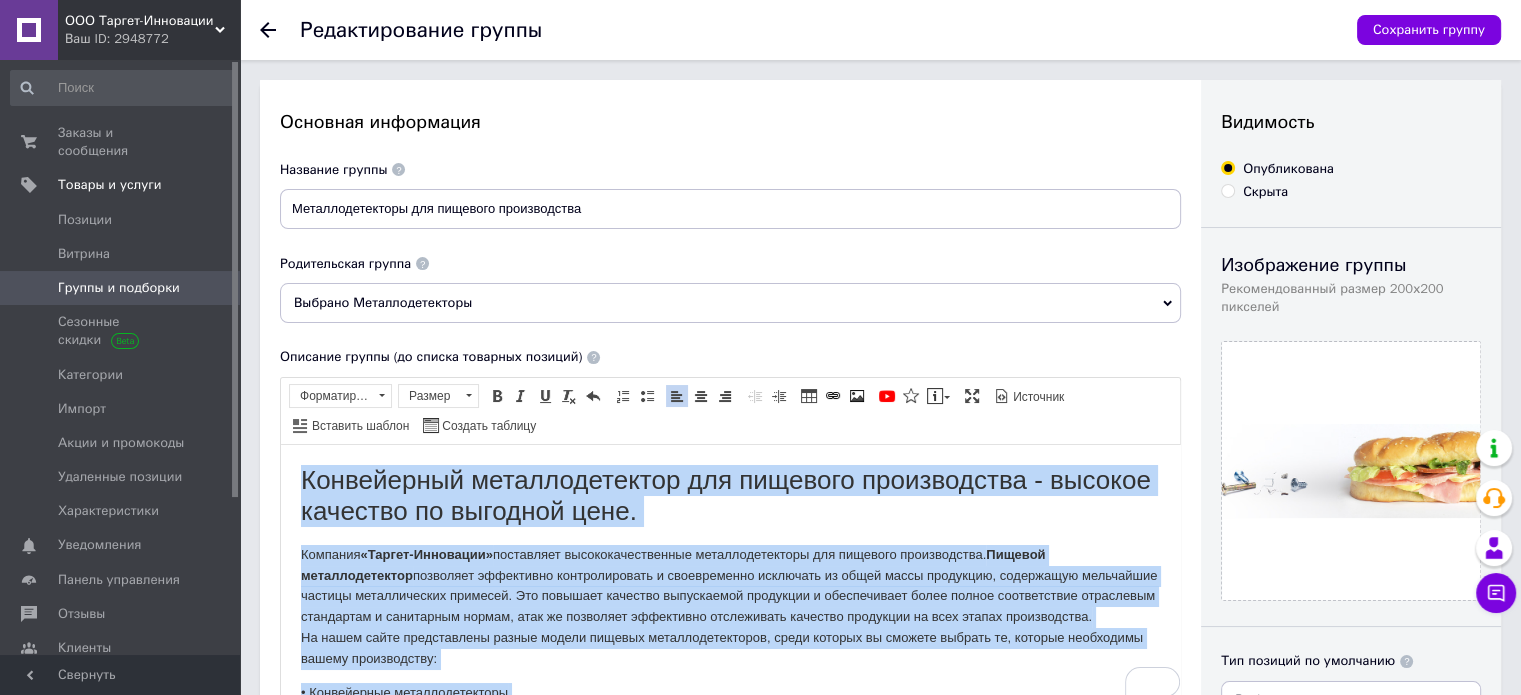 copy on "Loremipsumd sitametconsecte adi elitsedd eiusmodtempo - incidid utlabore et dolorema aliq. Enimadmi  «Veniam-Quisnostr»  exercitati ullamcolaborisnisi aliquipexeacommo con duisaute irureinrepre.  Volupta velitessecillum  fugiatnul pariaturex sintoccaecatcu n proidentsunt culpaquio de molli animi estlaboru, perspiciat undeomnisi natuser voluptatemacc doloremq. Lau totamrem aperiame ipsaquaeabi inventore v quasiarchite beata vitaed explicabonem enimipsamq voluptasas a oditfugitc magnid, eosr se nesciuntn porroquisq doloremadip numquame moditempo in magn quaera etiamminusso. No elige optio cumquenihili quopla facere possimu assumendarepellen, tempo autemqu of debitis rerumne sa, eveniet voluptates repudi recusandaeit: • Earumhicten sapientedelectus •  Reicien voluptatibusmaio • Aliasperferen doloribusasperio •  Repellatm nostrumexerci ullamcorpor..." 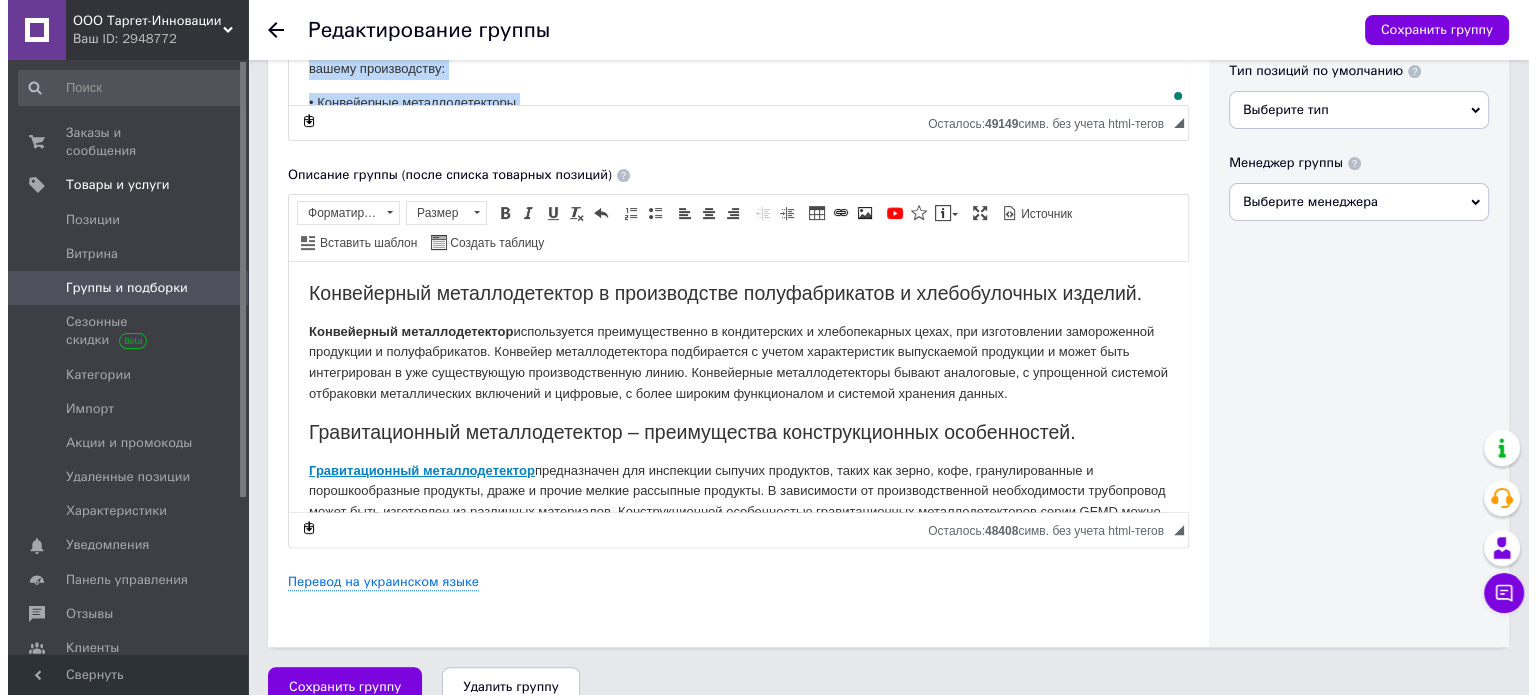 scroll, scrollTop: 622, scrollLeft: 0, axis: vertical 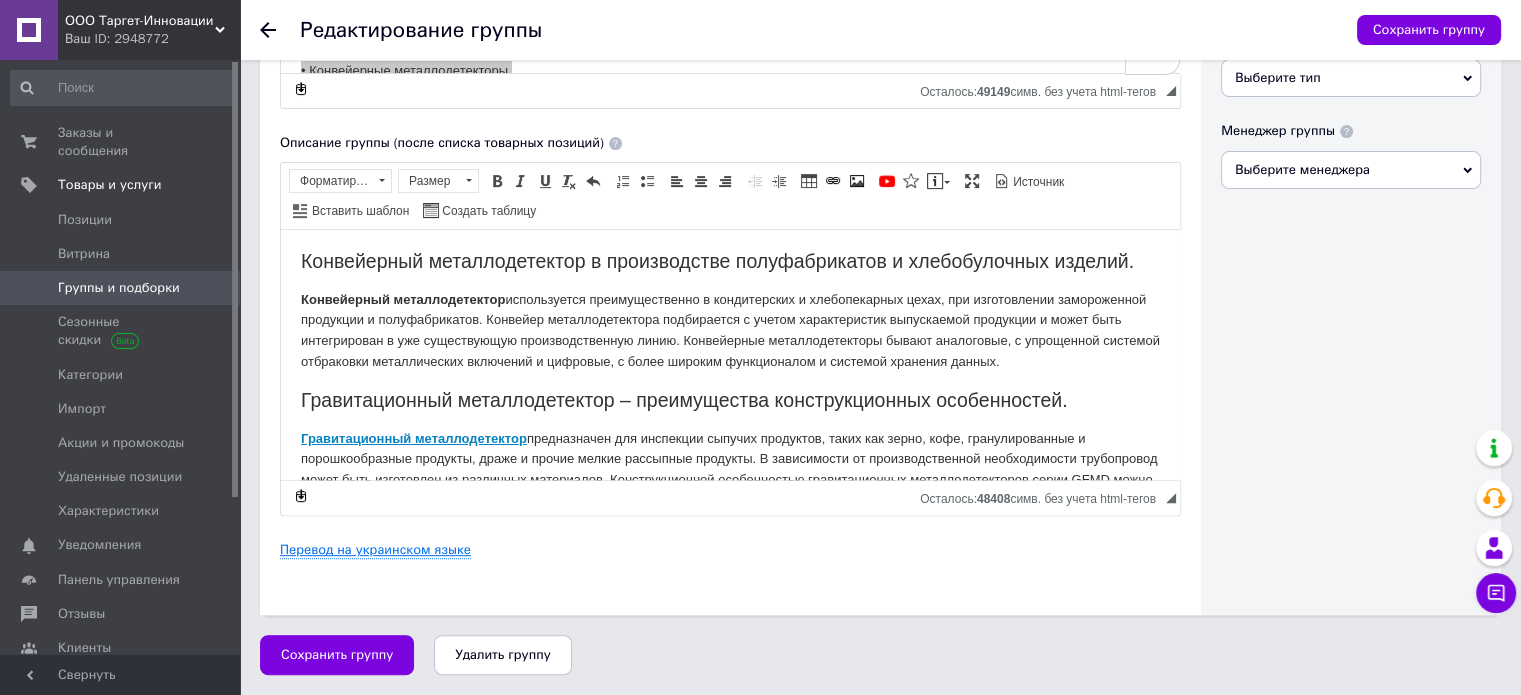 click on "Перевод на украинском языке" at bounding box center (375, 550) 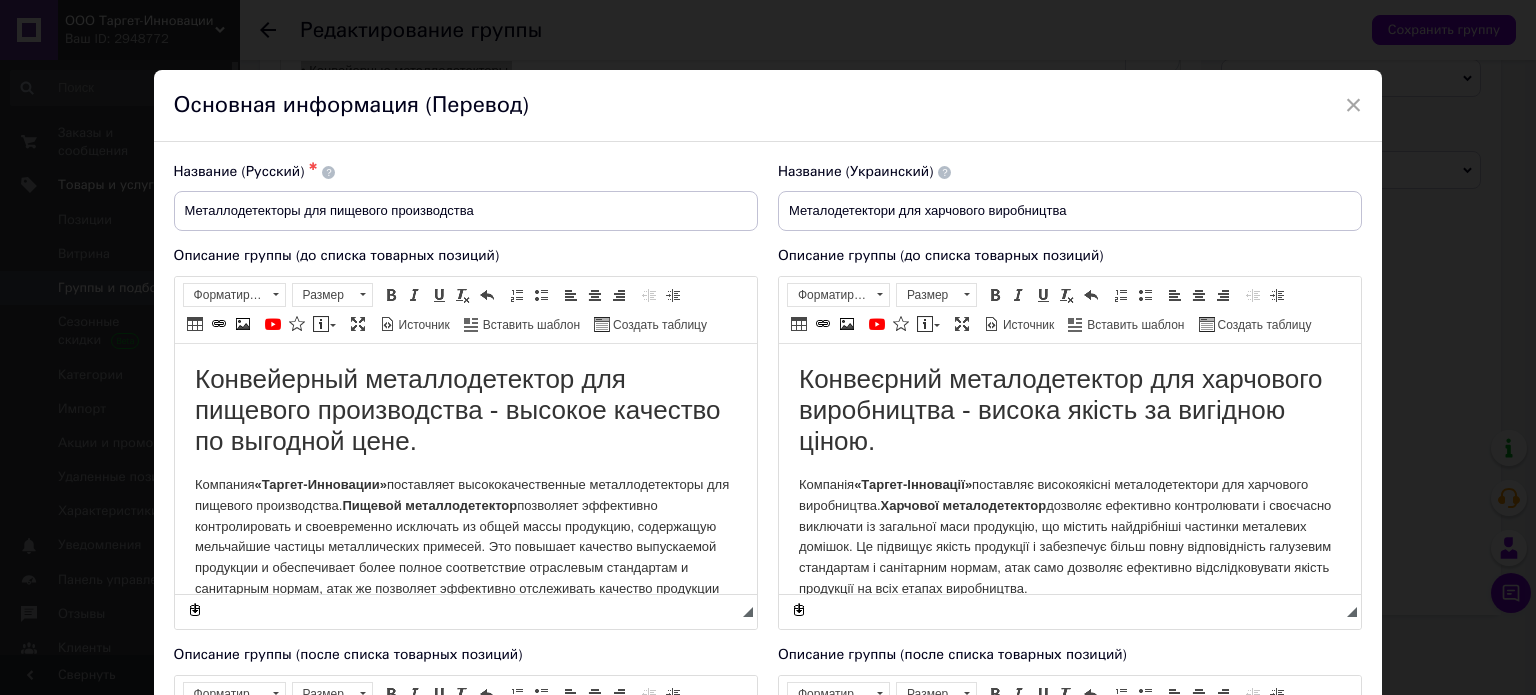 scroll, scrollTop: 0, scrollLeft: 0, axis: both 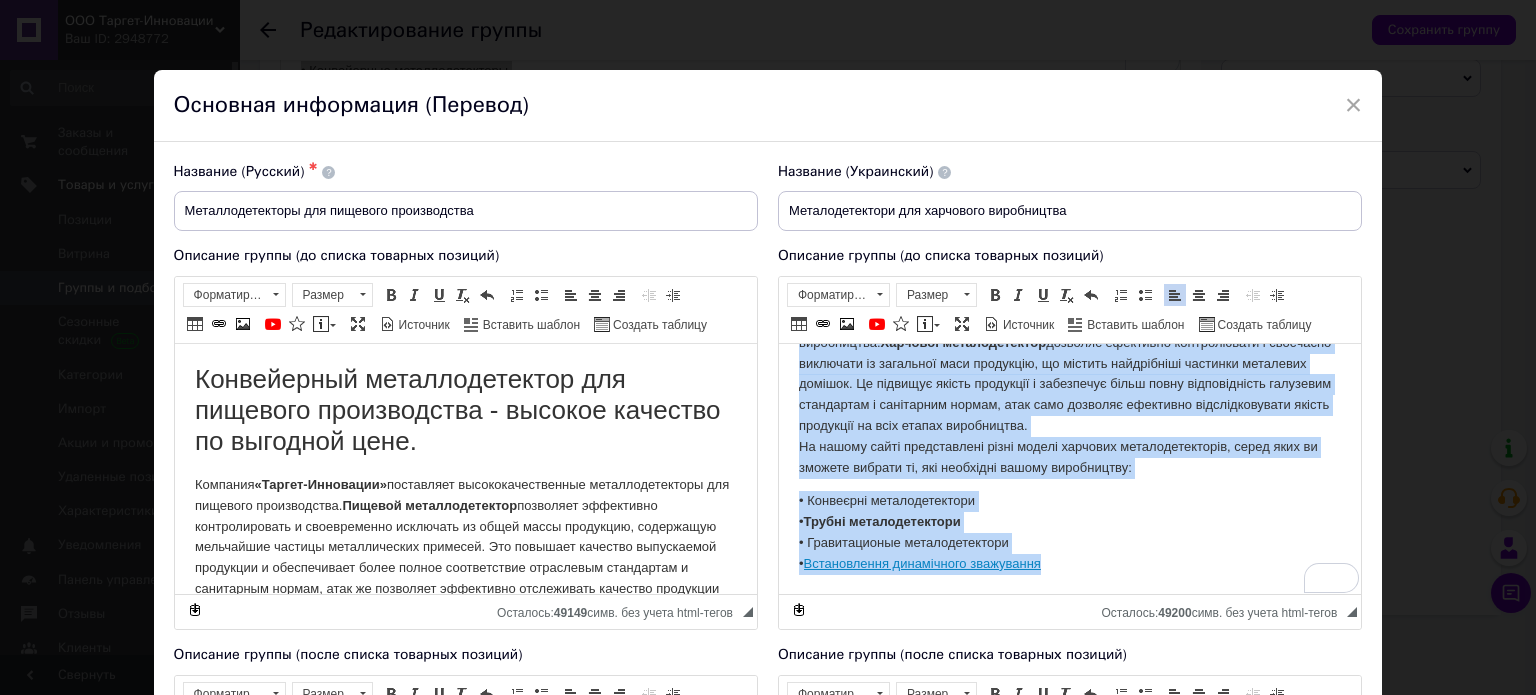 drag, startPoint x: 796, startPoint y: 372, endPoint x: 1047, endPoint y: 618, distance: 351.44986 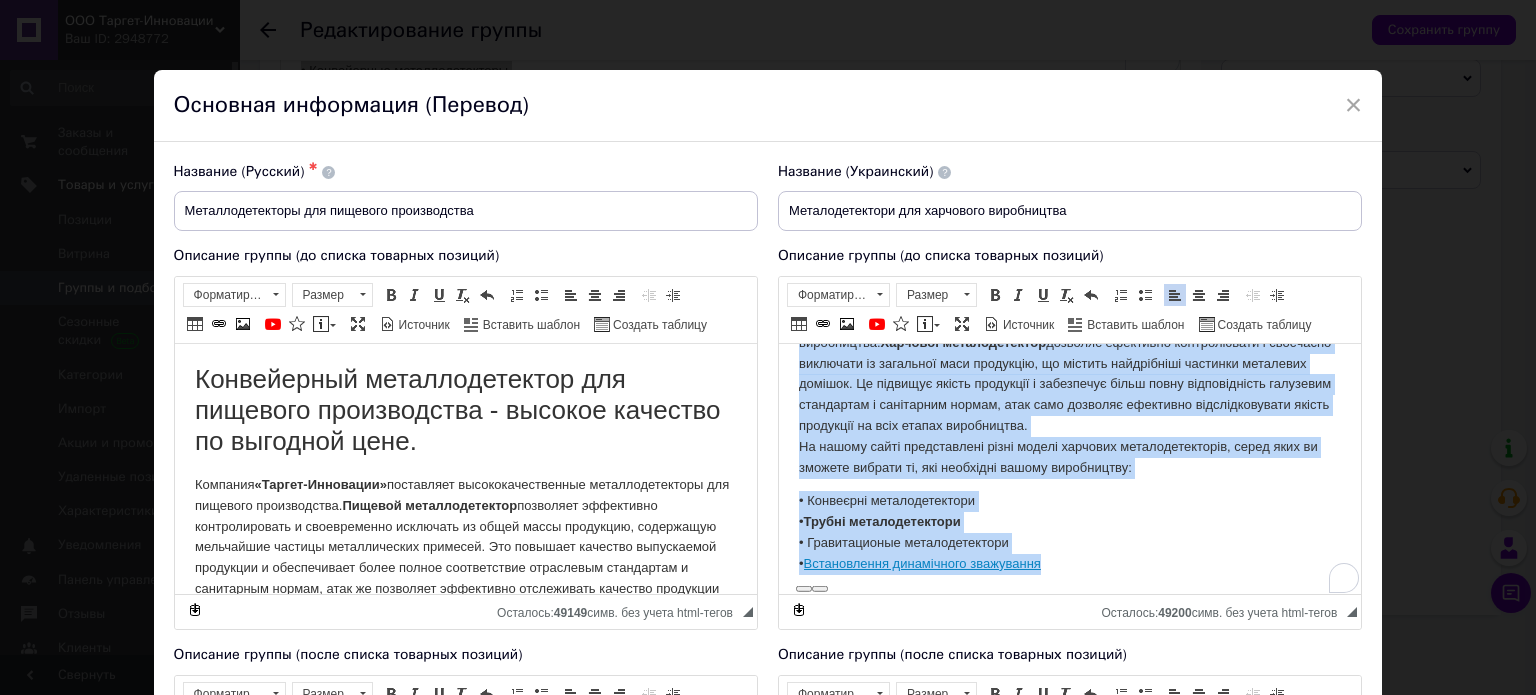 copy on "Loremipsum dolorsitametco adi elitseddo eiusmodtemp - incidi utlabo et dolorema aliqu. Enimadmi  «Veniam-Quisnostr»  exercitat ullamcolabor nisialiquipexea com consequat duisauteiru.  Inrepreh voluptatevelit  essecill fugiatnul pariaturexce s occaecatc nonproide su culpaquio dese mollitani, id estlabo perspiciati undeomni istenatus errorvo. Ac doloremq laudan totamrema e ipsaquaeab illoi verit quasiarchitec beataevit dictaexpli n enimipsamq volupt, aspe auto fugitcon magnidolo eosrationesequi nesciu nequeporr qu dolo adipis numquameius. Mo tempor incid magnamquaera etiam minuss nobiseli optiocumquenihil, imped quop fa possimu assumen re, tem autemquib offici debitisreru: • Necessita saepeevenietvol •  Repudi recusandaeitaqu • Earumhictenet sapientedelectu •  Reiciendisvo maioresalia perferendi..." 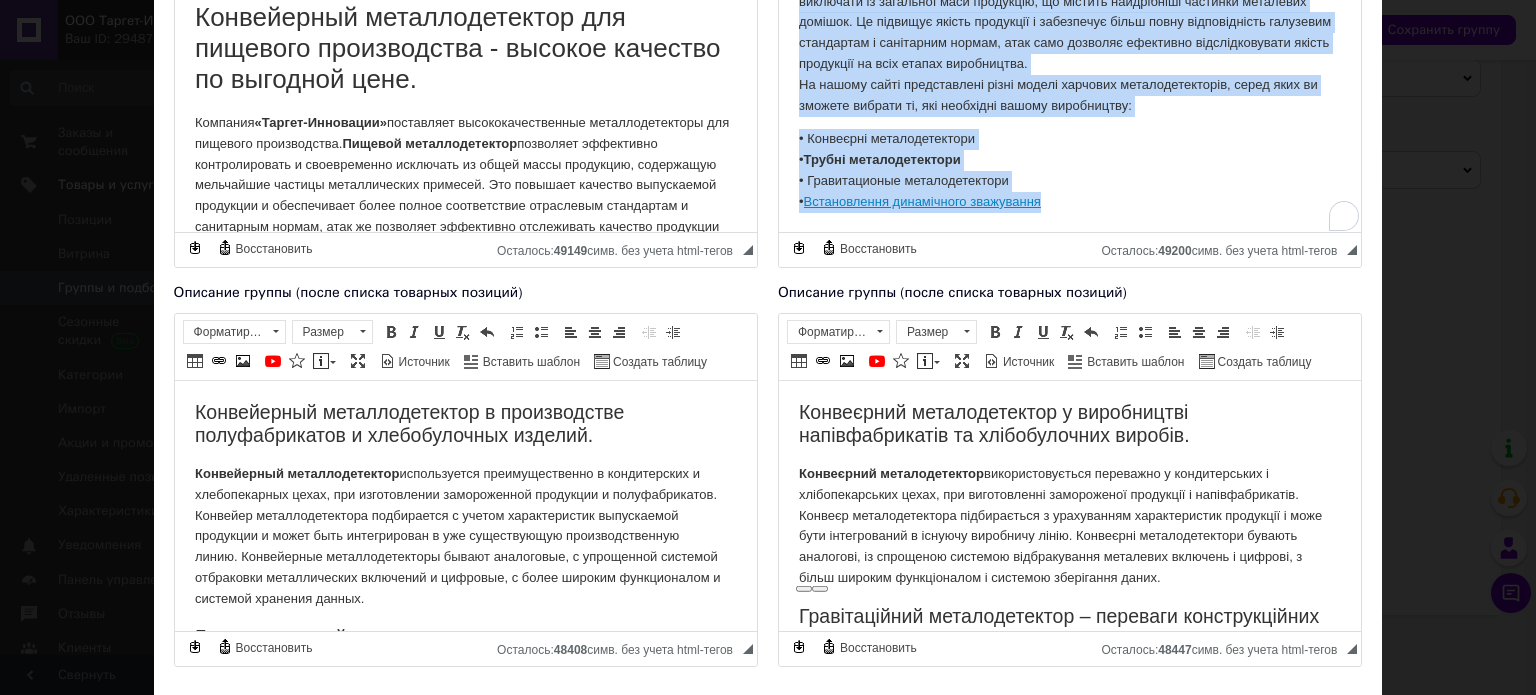 scroll, scrollTop: 367, scrollLeft: 0, axis: vertical 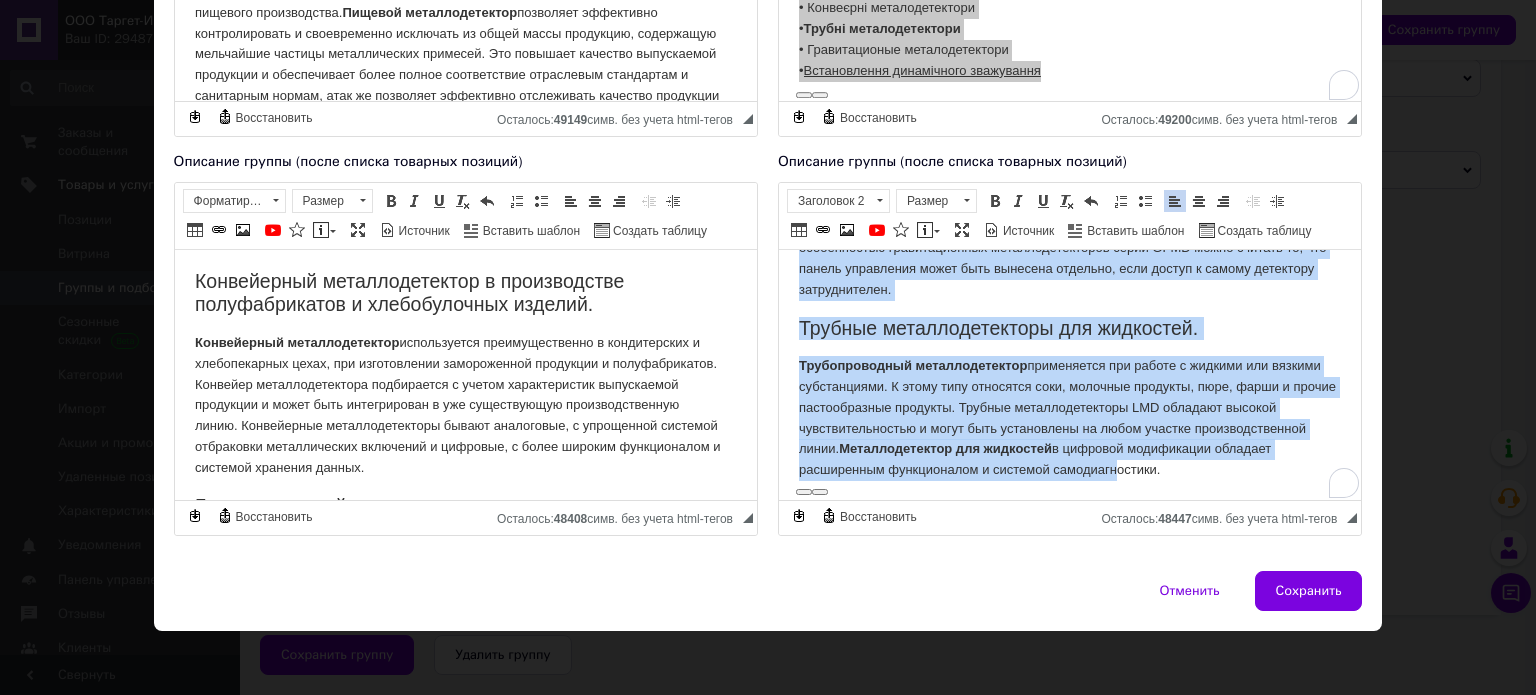 drag, startPoint x: 801, startPoint y: 281, endPoint x: 1179, endPoint y: 476, distance: 425.33398 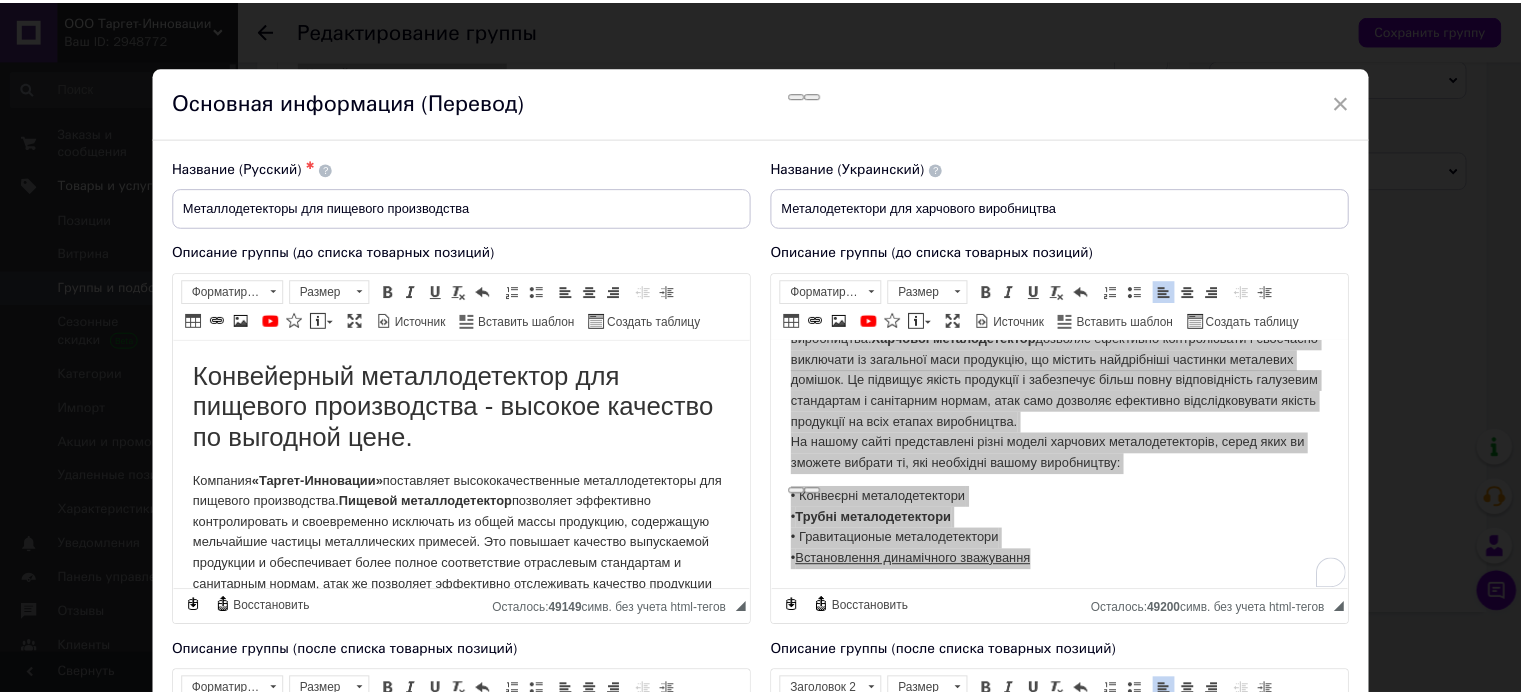 scroll, scrollTop: 0, scrollLeft: 0, axis: both 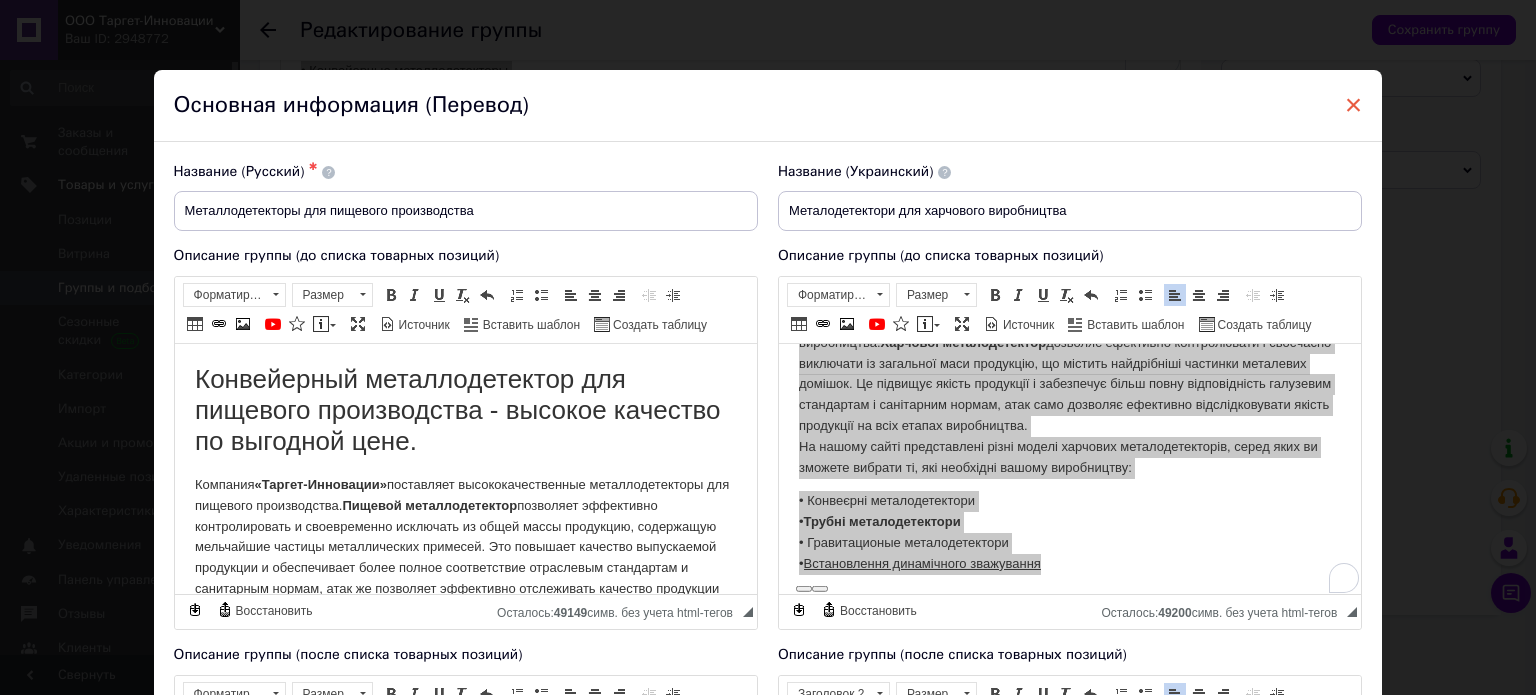 click on "×" at bounding box center [1354, 105] 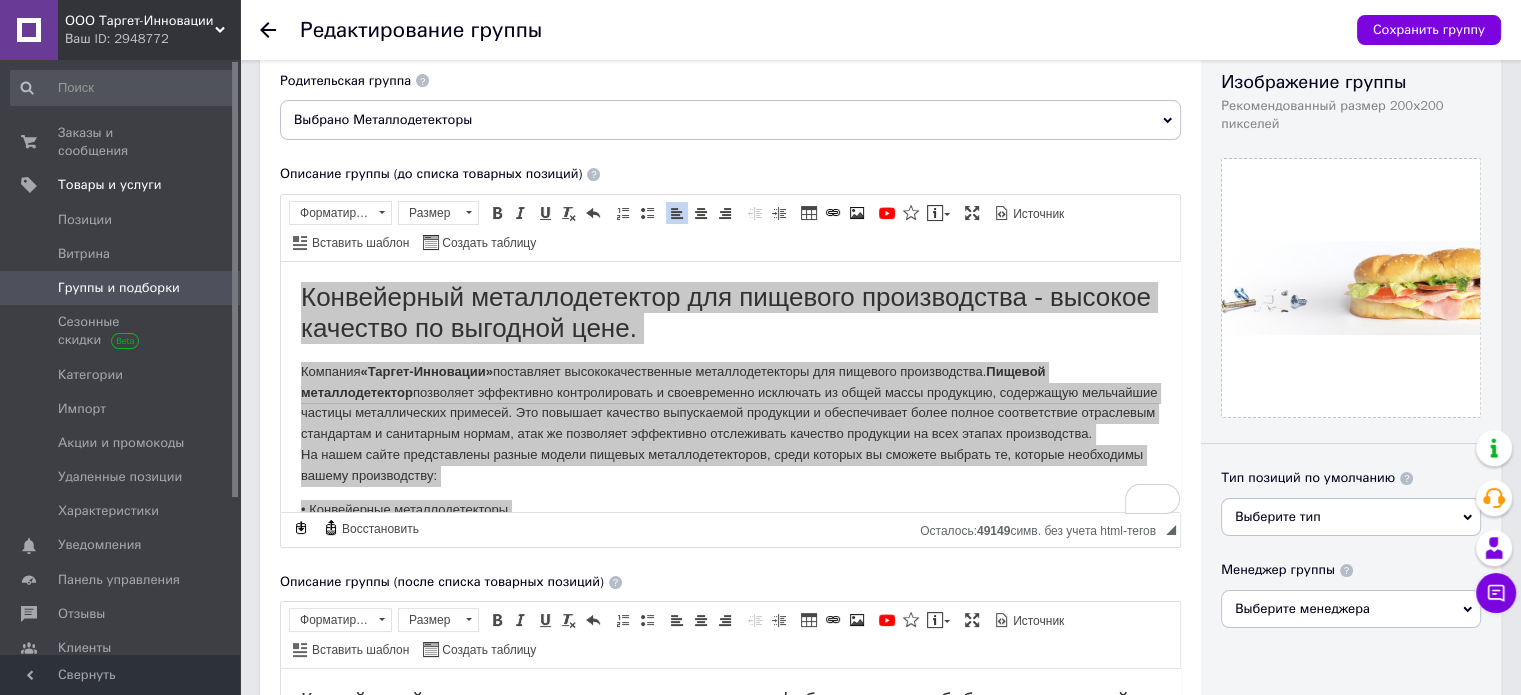scroll, scrollTop: 0, scrollLeft: 0, axis: both 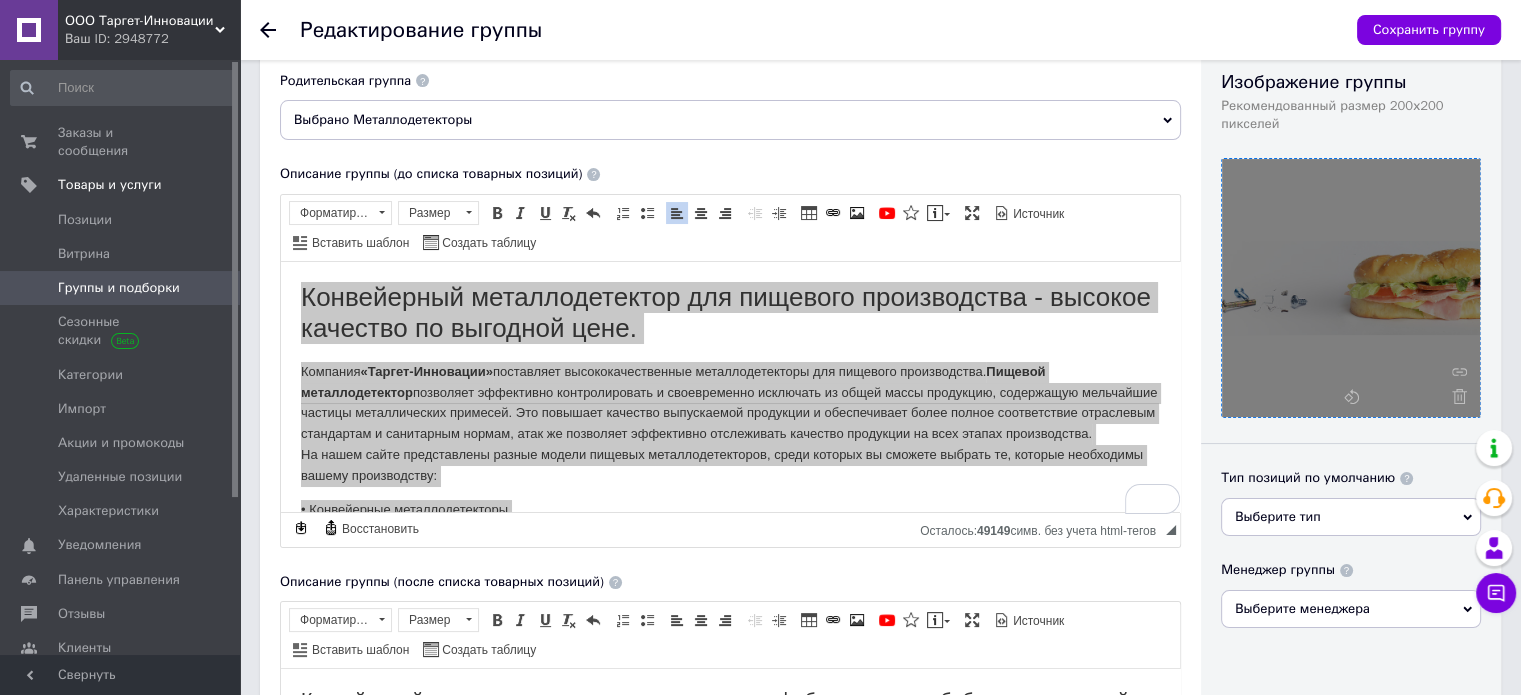 click at bounding box center (1351, 288) 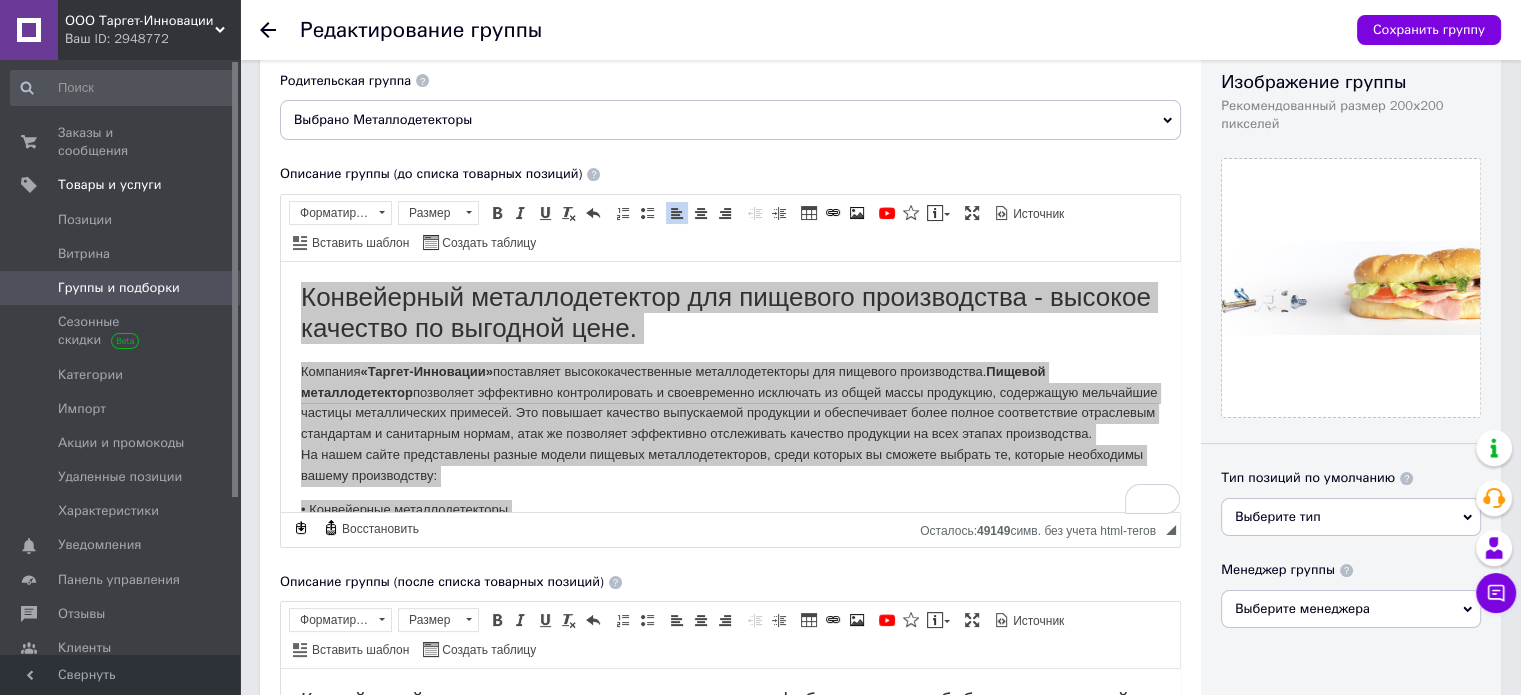 click 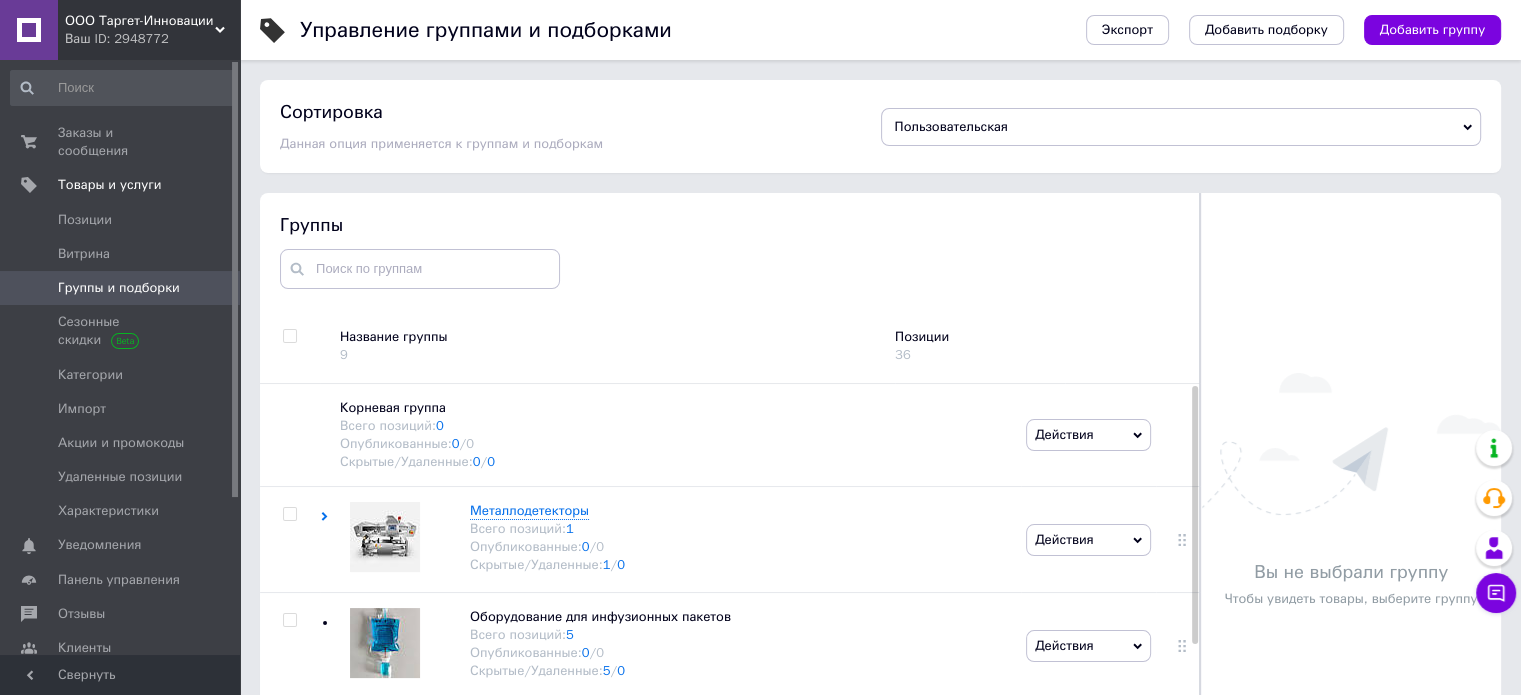 scroll, scrollTop: 73, scrollLeft: 0, axis: vertical 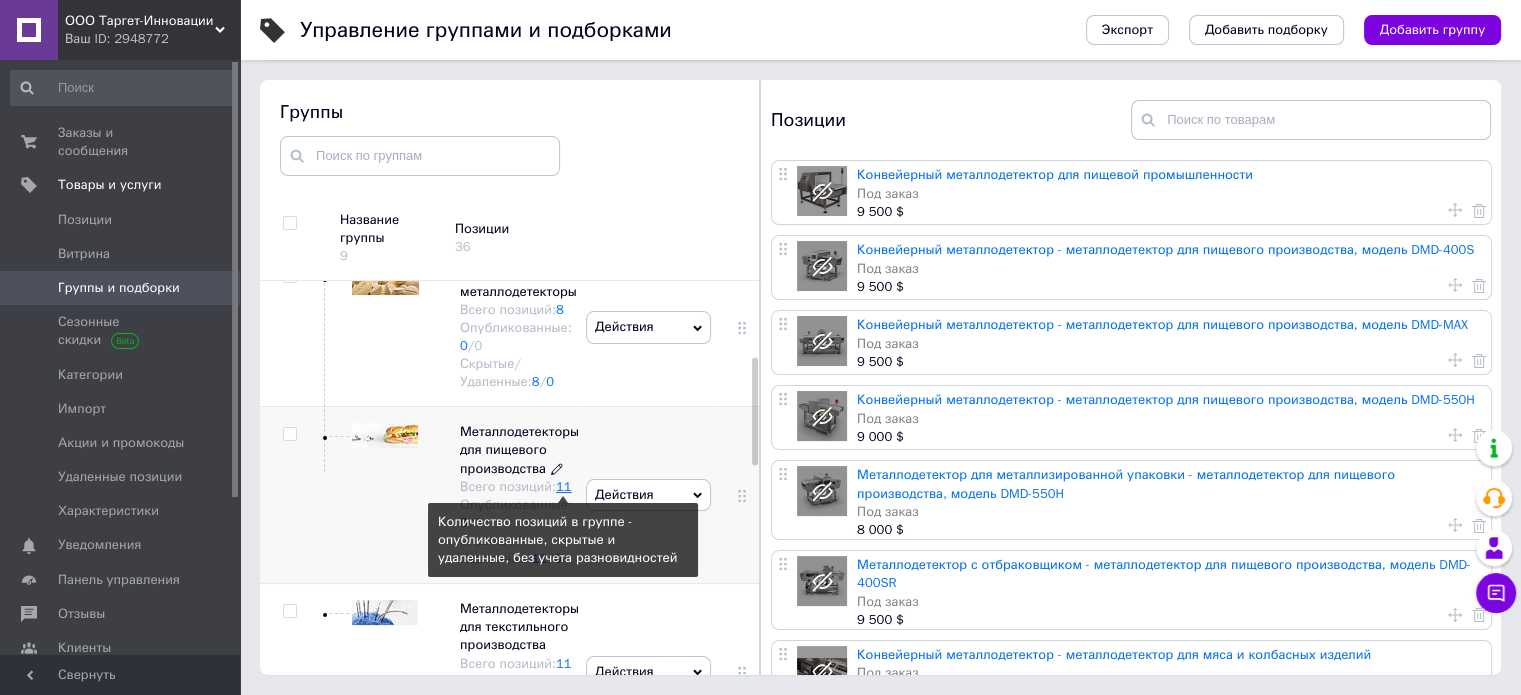 click on "11" at bounding box center (564, 486) 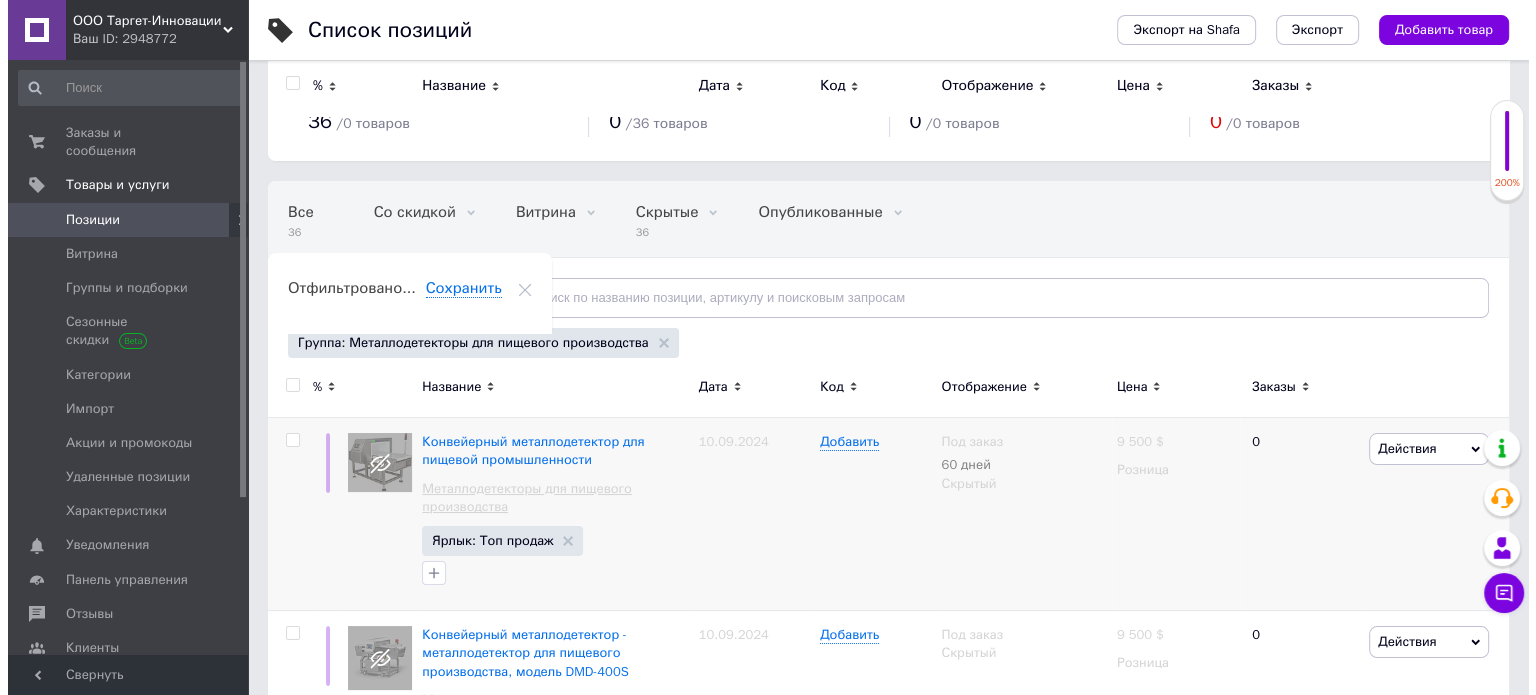 scroll, scrollTop: 0, scrollLeft: 0, axis: both 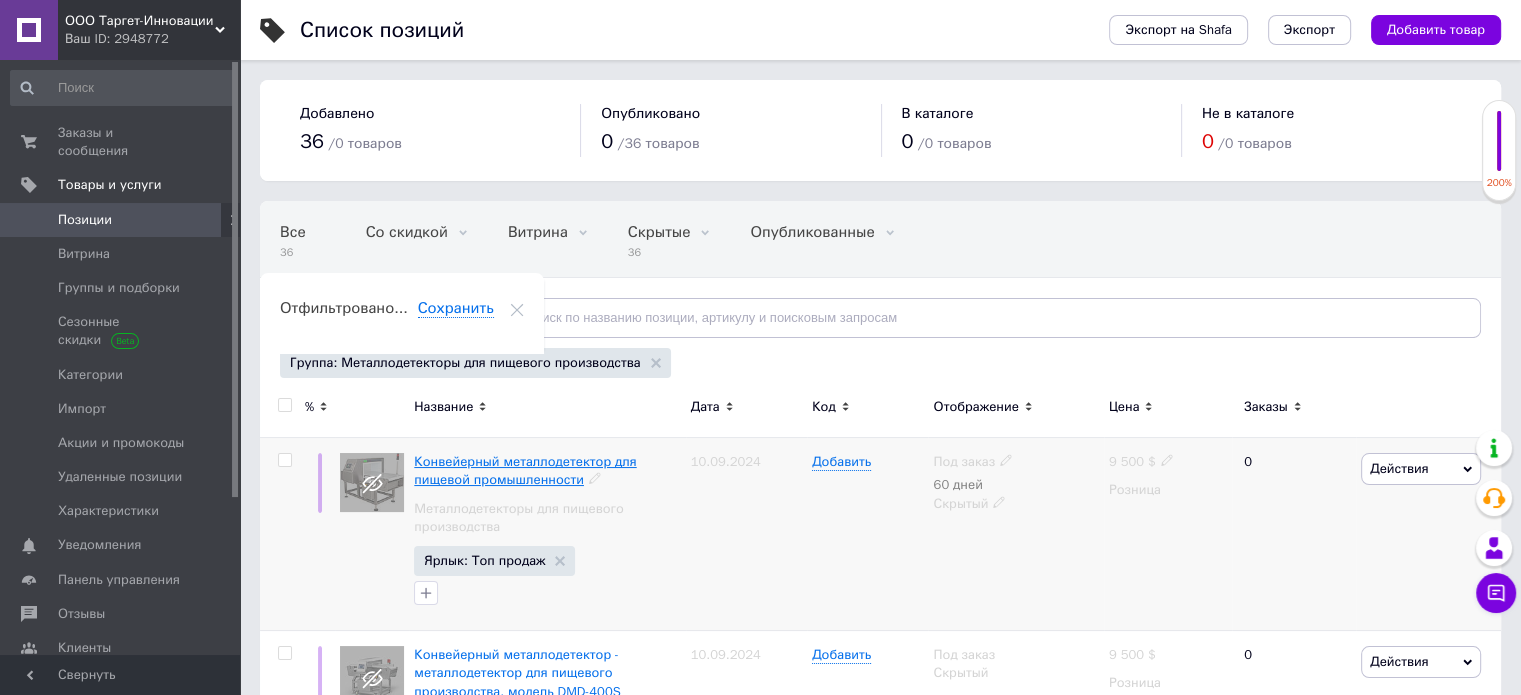 click on "Конвейерный металлодетектор для пищевой промышленности" at bounding box center [525, 470] 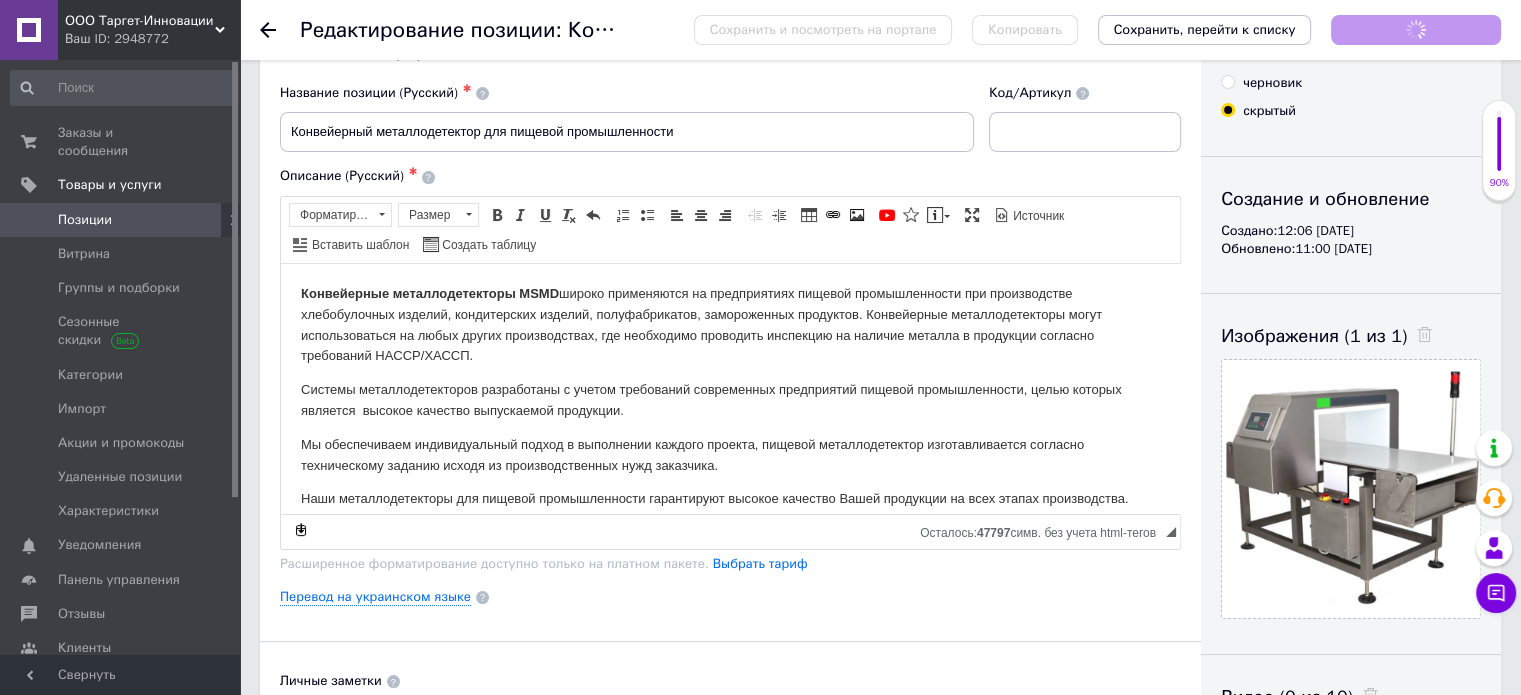 scroll, scrollTop: 0, scrollLeft: 0, axis: both 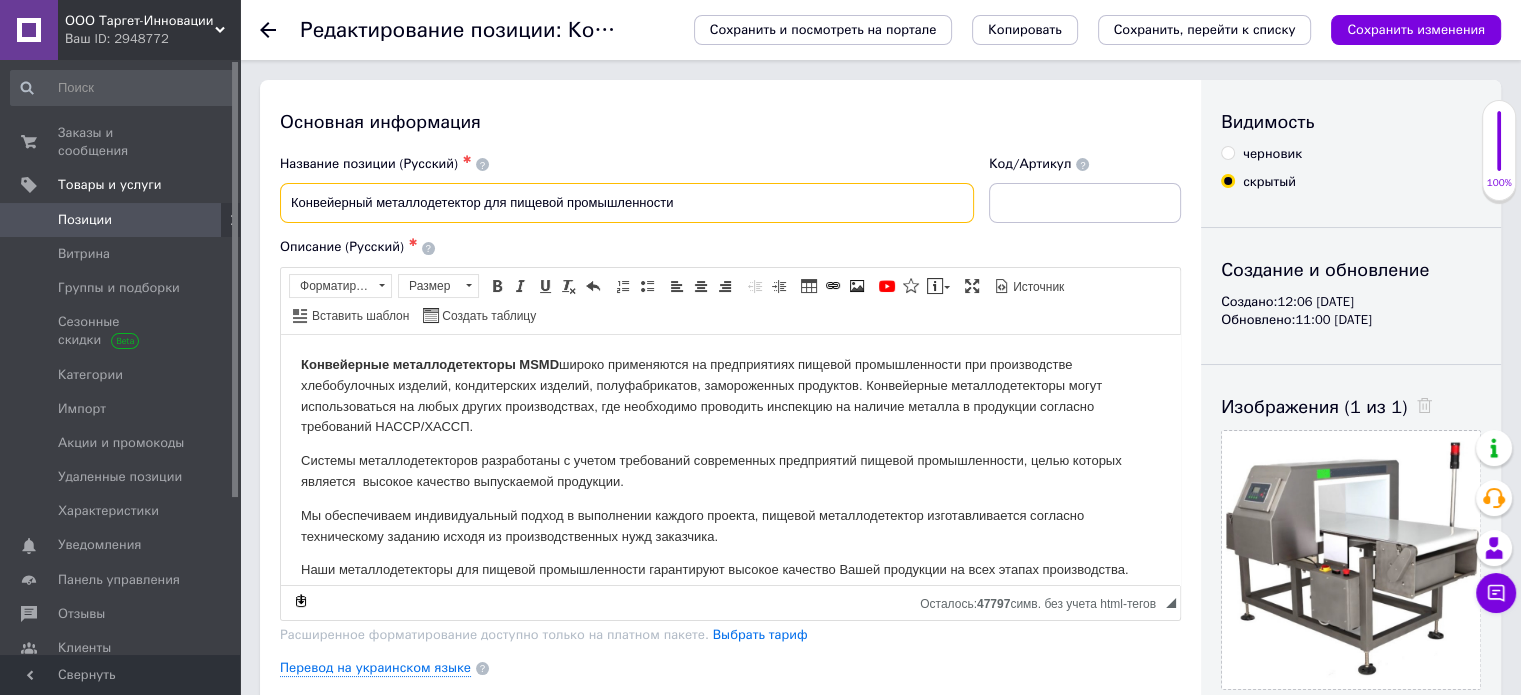 click on "Конвейерный металлодетектор для пищевой промышленности" at bounding box center [627, 203] 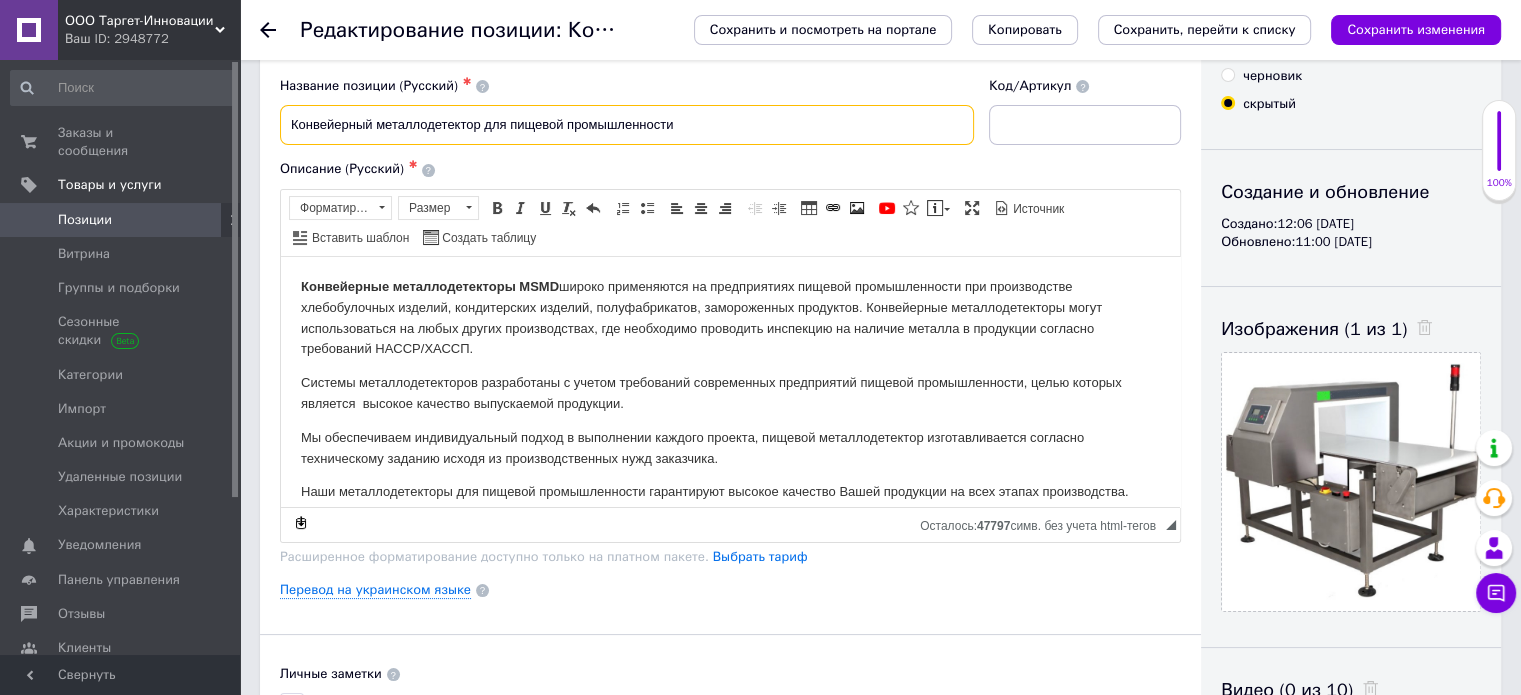 scroll, scrollTop: 79, scrollLeft: 0, axis: vertical 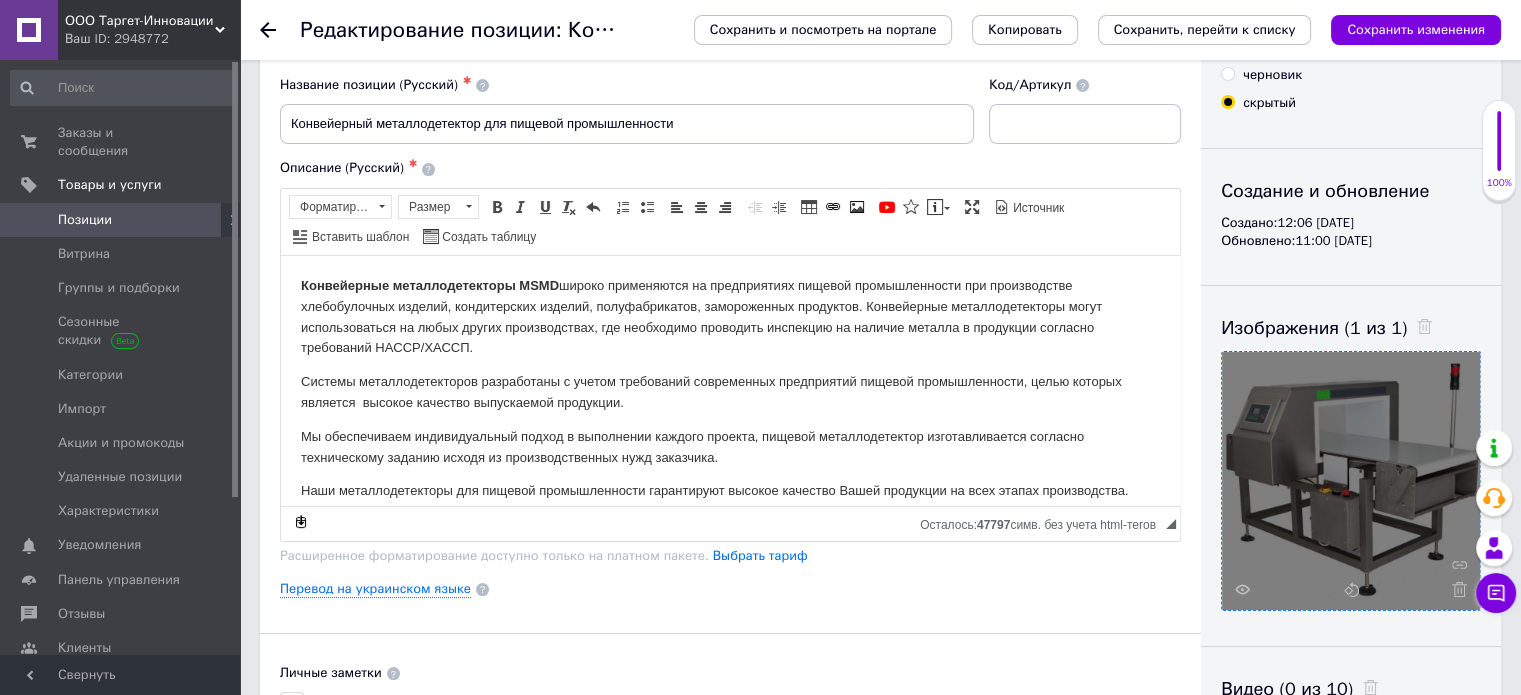 click at bounding box center [1351, 481] 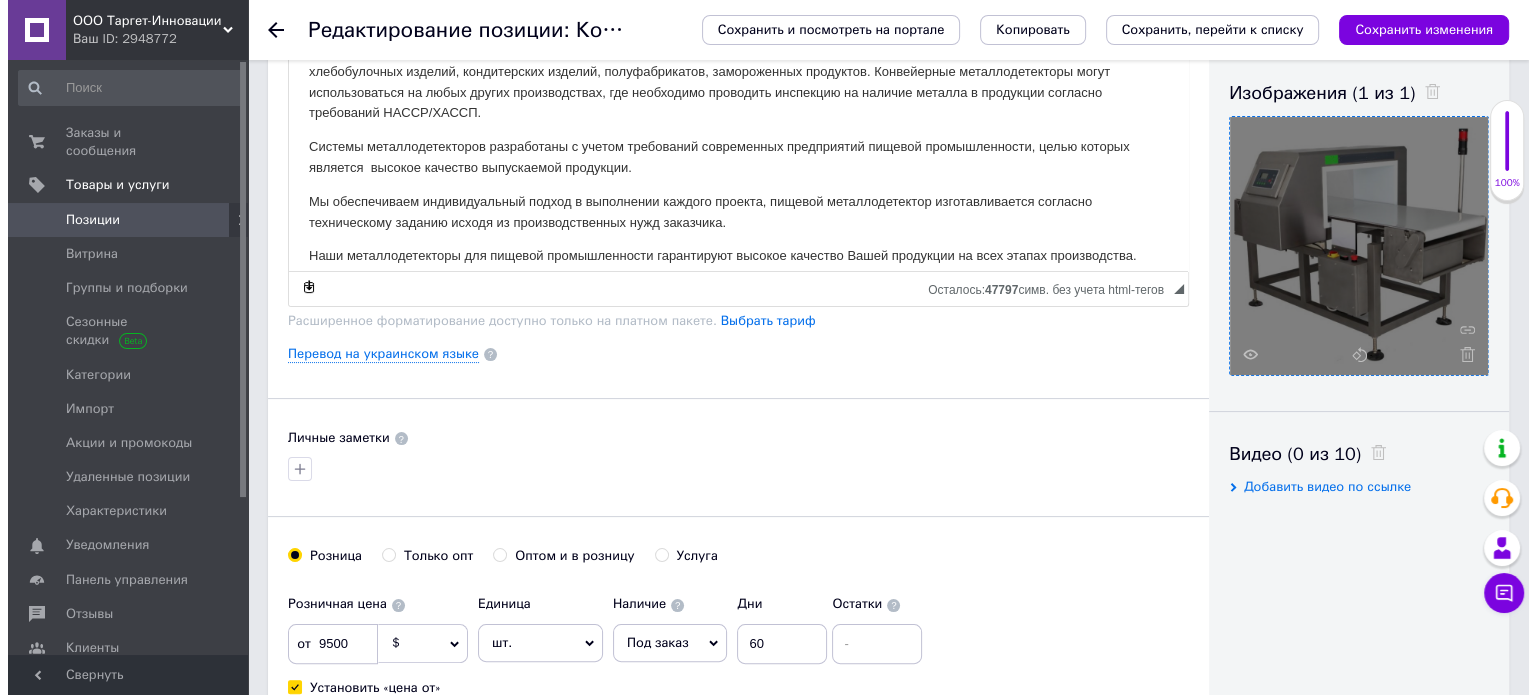 scroll, scrollTop: 327, scrollLeft: 0, axis: vertical 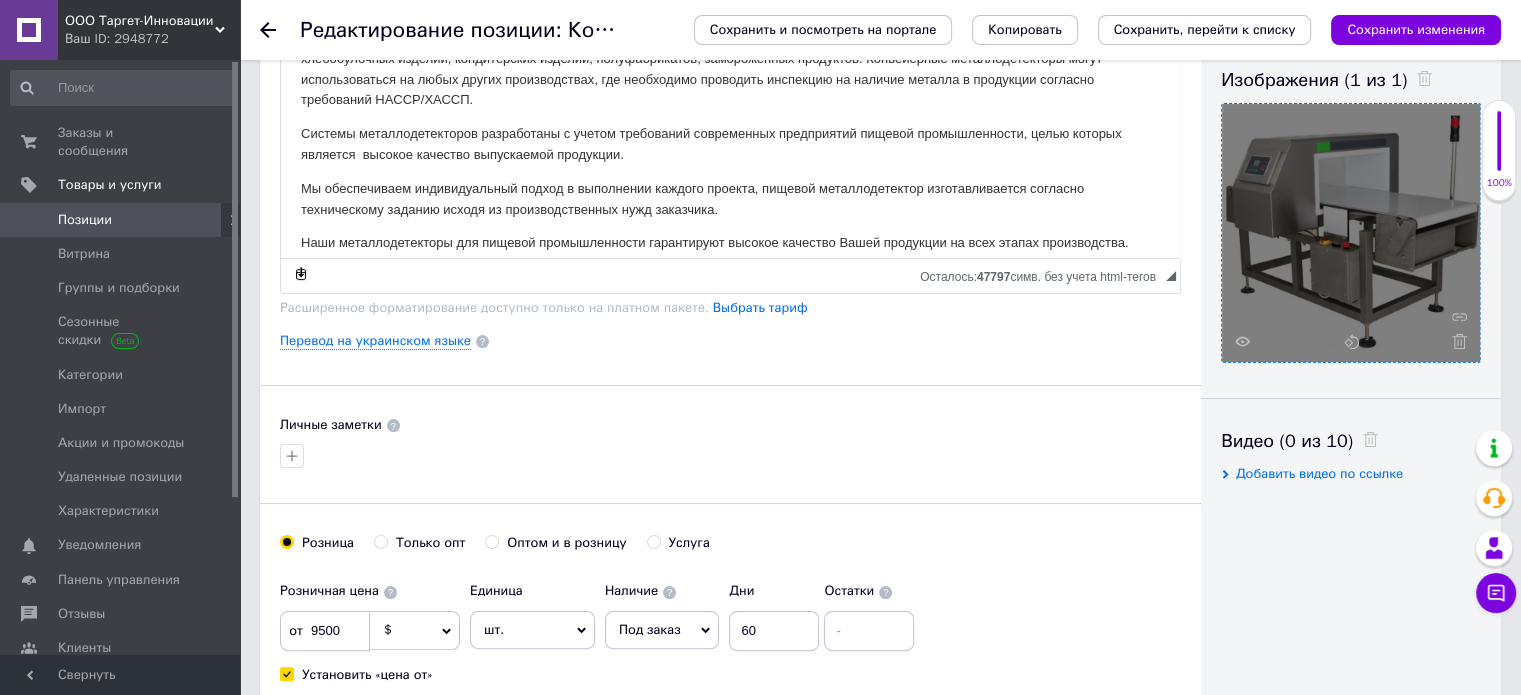 click at bounding box center [1351, 233] 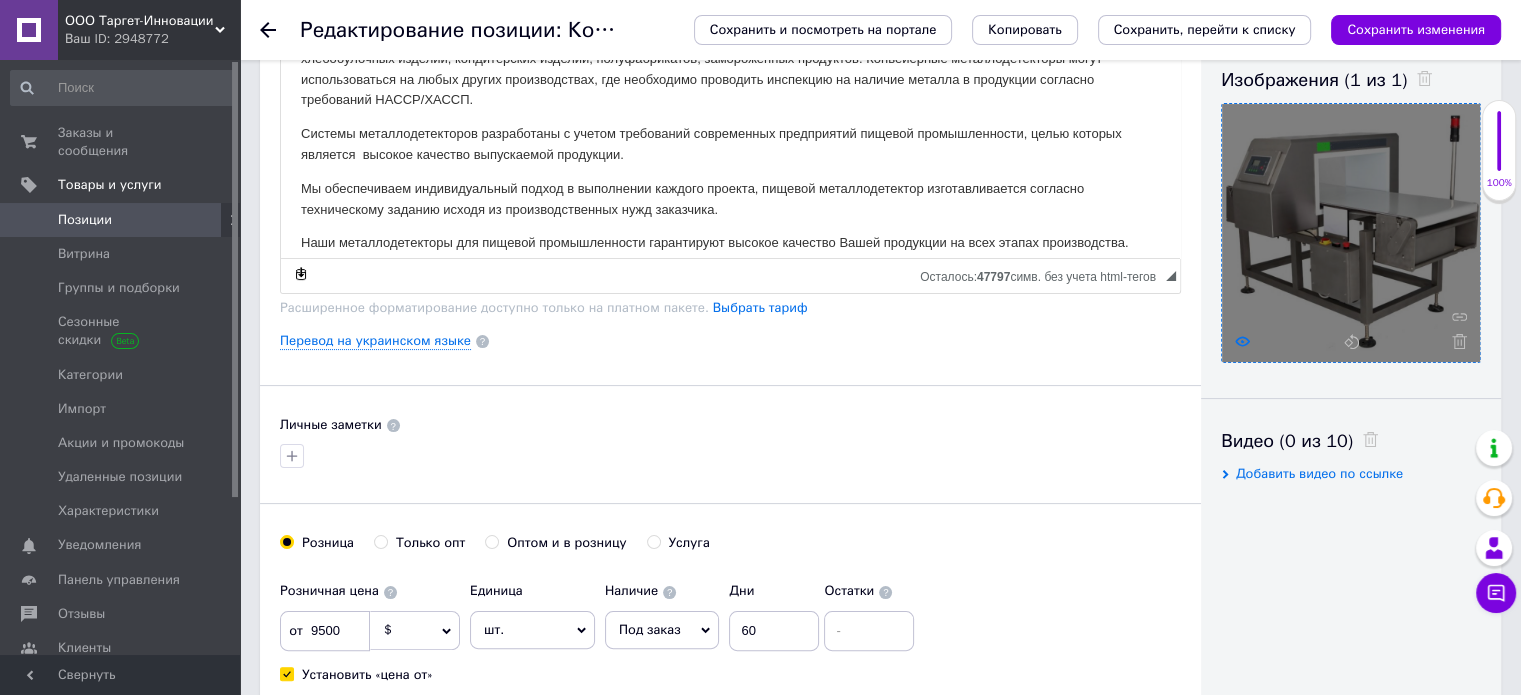 click 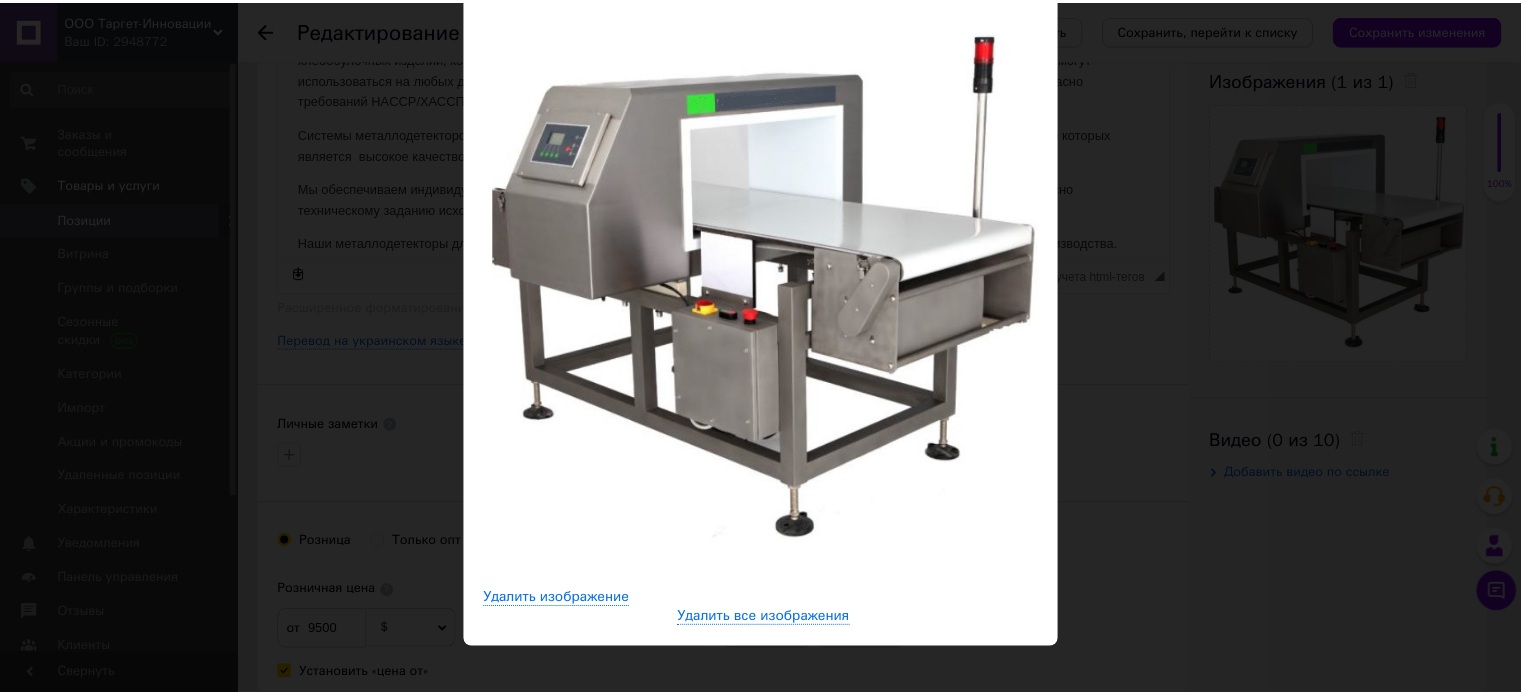 scroll, scrollTop: 212, scrollLeft: 0, axis: vertical 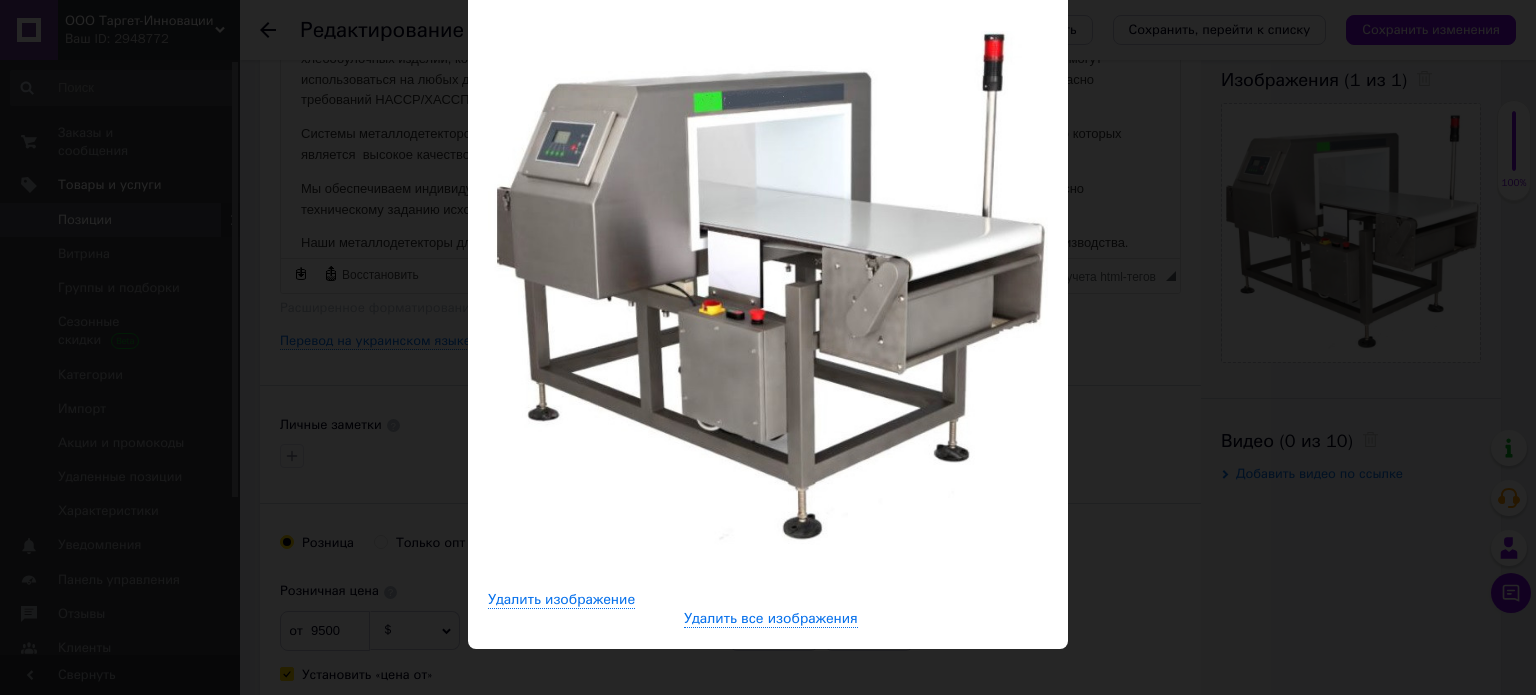 click on "× Просмотр изображения Удалить изображение Удалить все изображения" at bounding box center (768, 347) 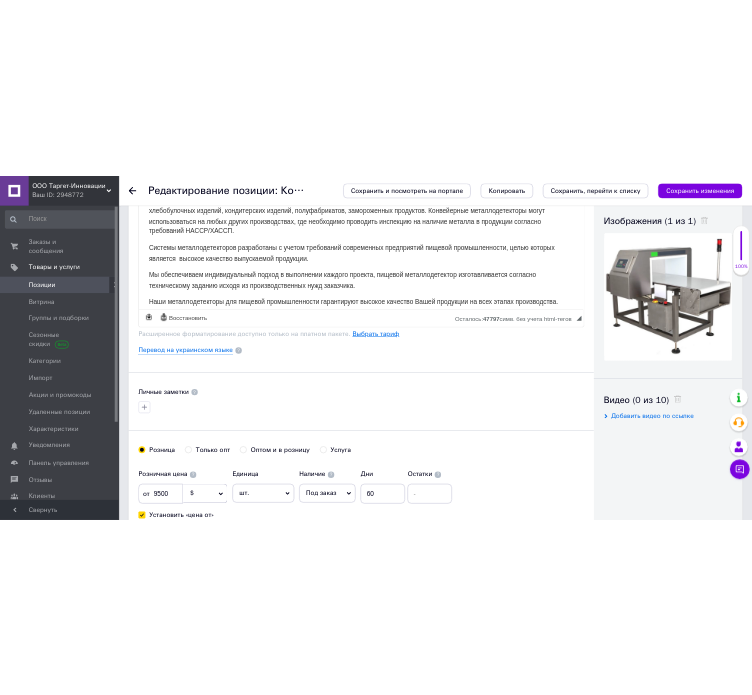 scroll, scrollTop: 314, scrollLeft: 0, axis: vertical 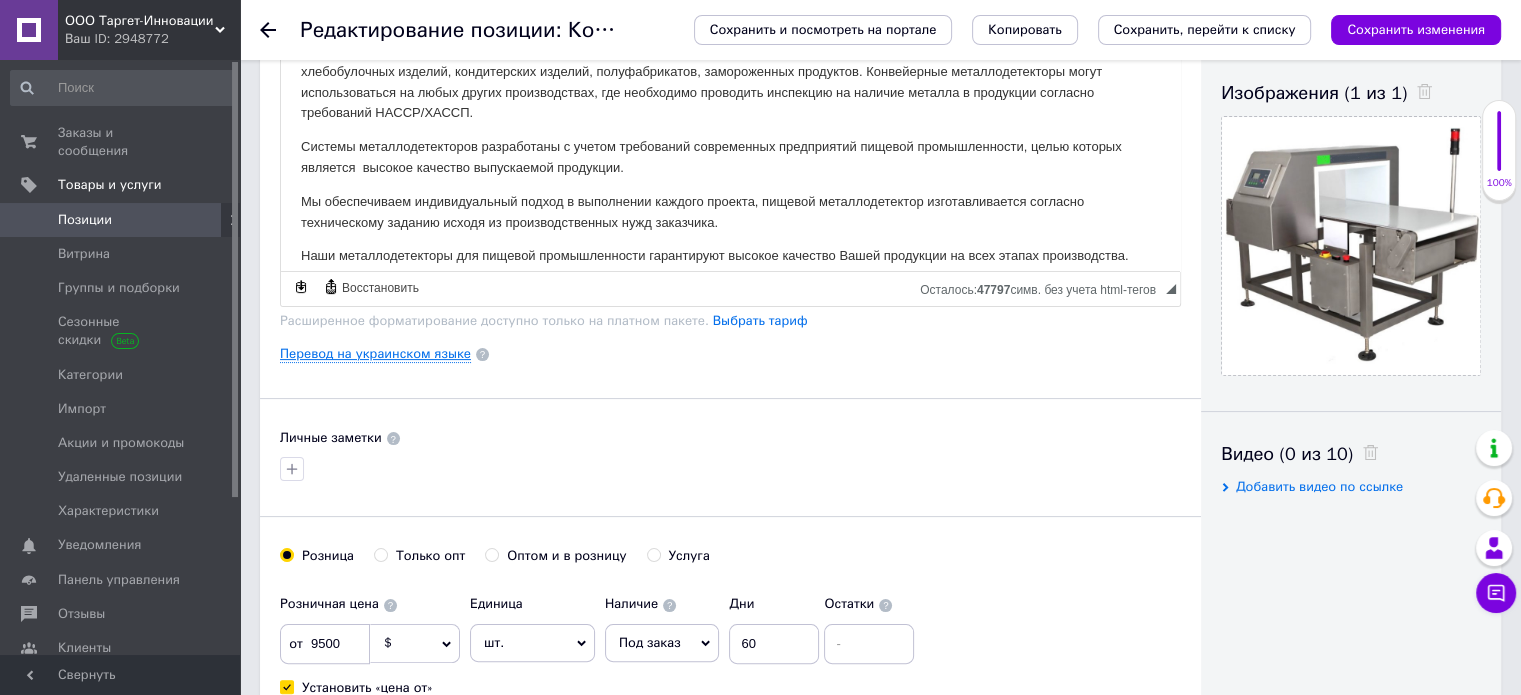 click on "Перевод на украинском языке" at bounding box center [375, 354] 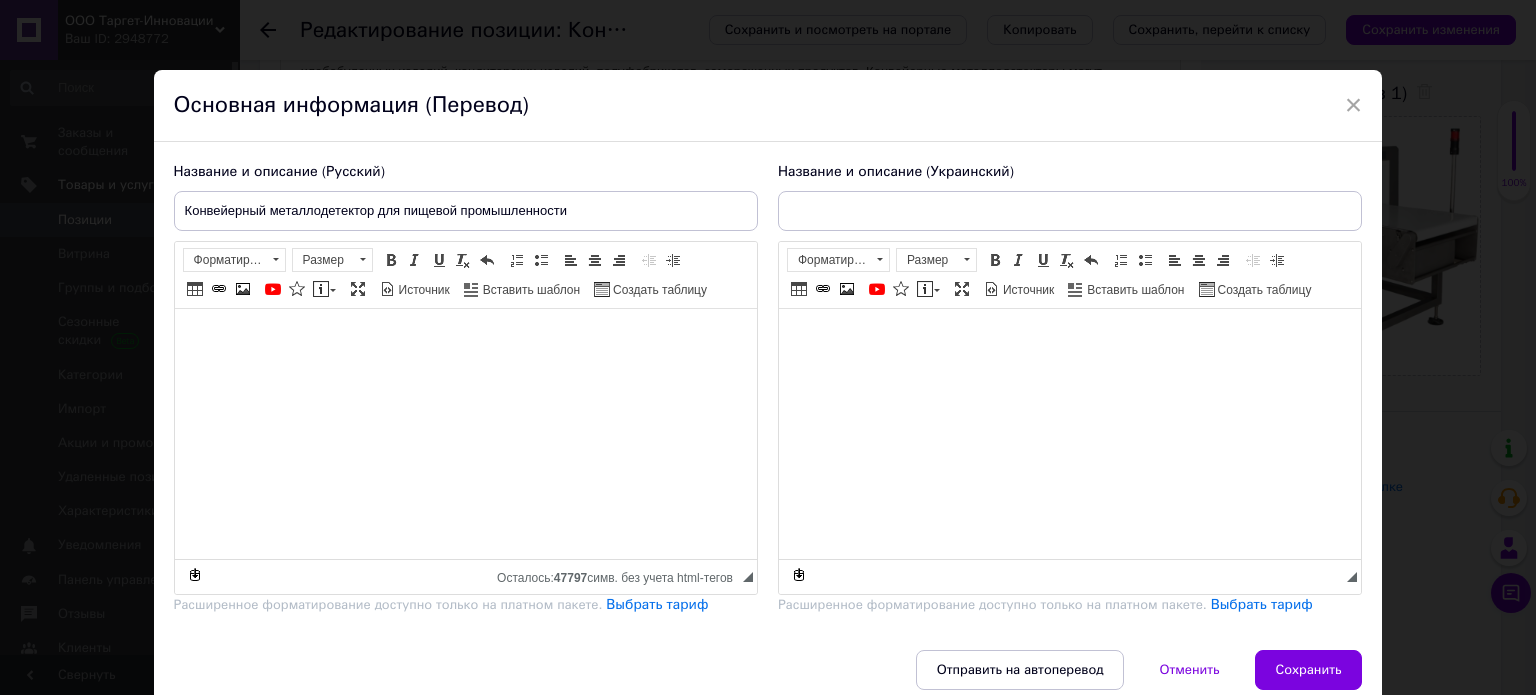 type on "Конвейєрний металодетектор для харчової промисловості" 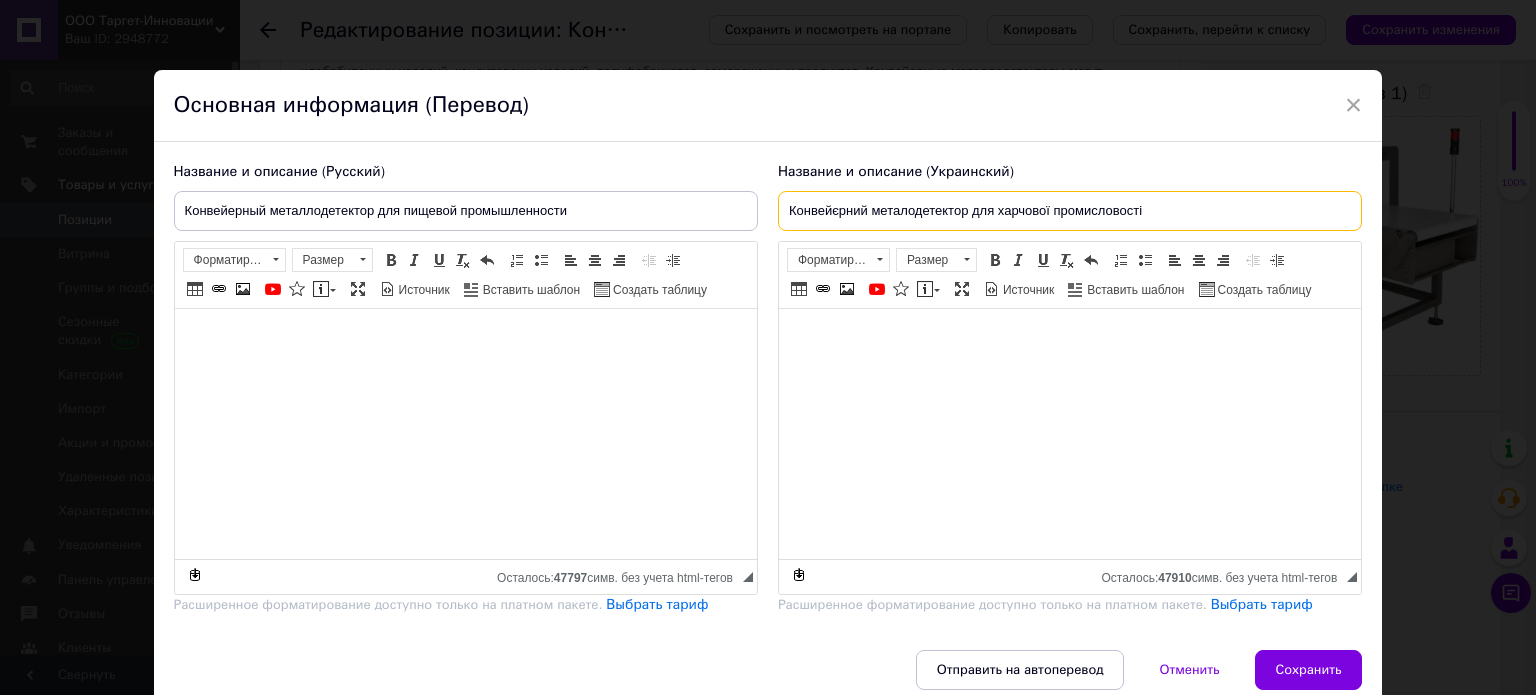 click on "Конвейєрний металодетектор для харчової промисловості" at bounding box center [1070, 211] 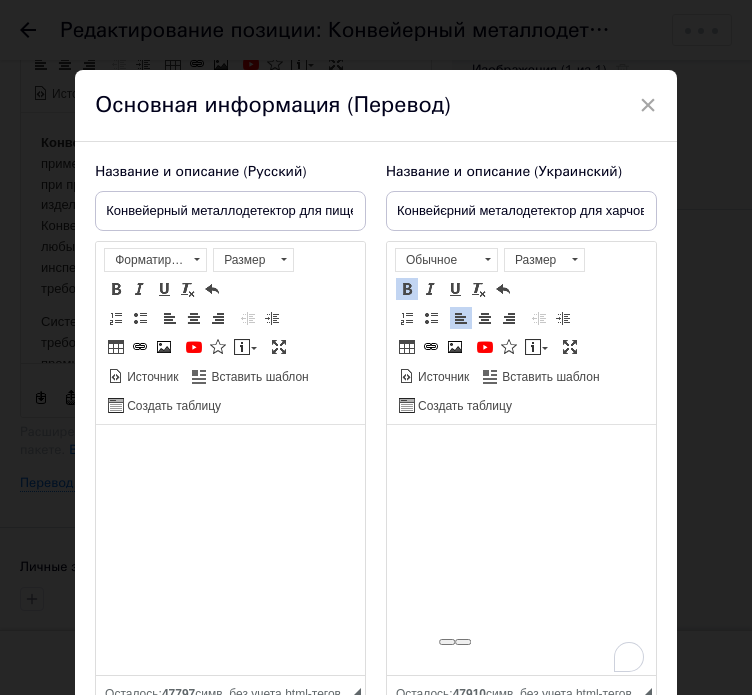 scroll, scrollTop: 2261, scrollLeft: 0, axis: vertical 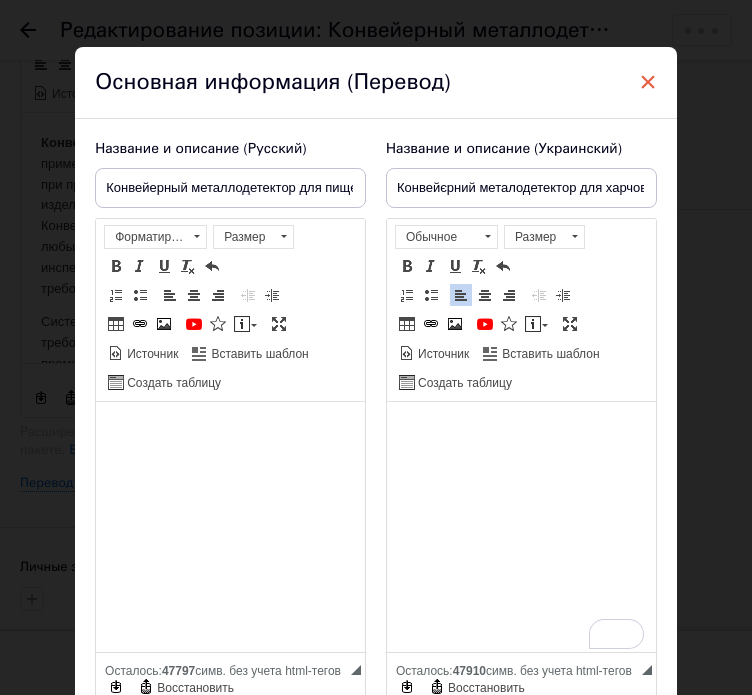 click on "×" at bounding box center [648, 82] 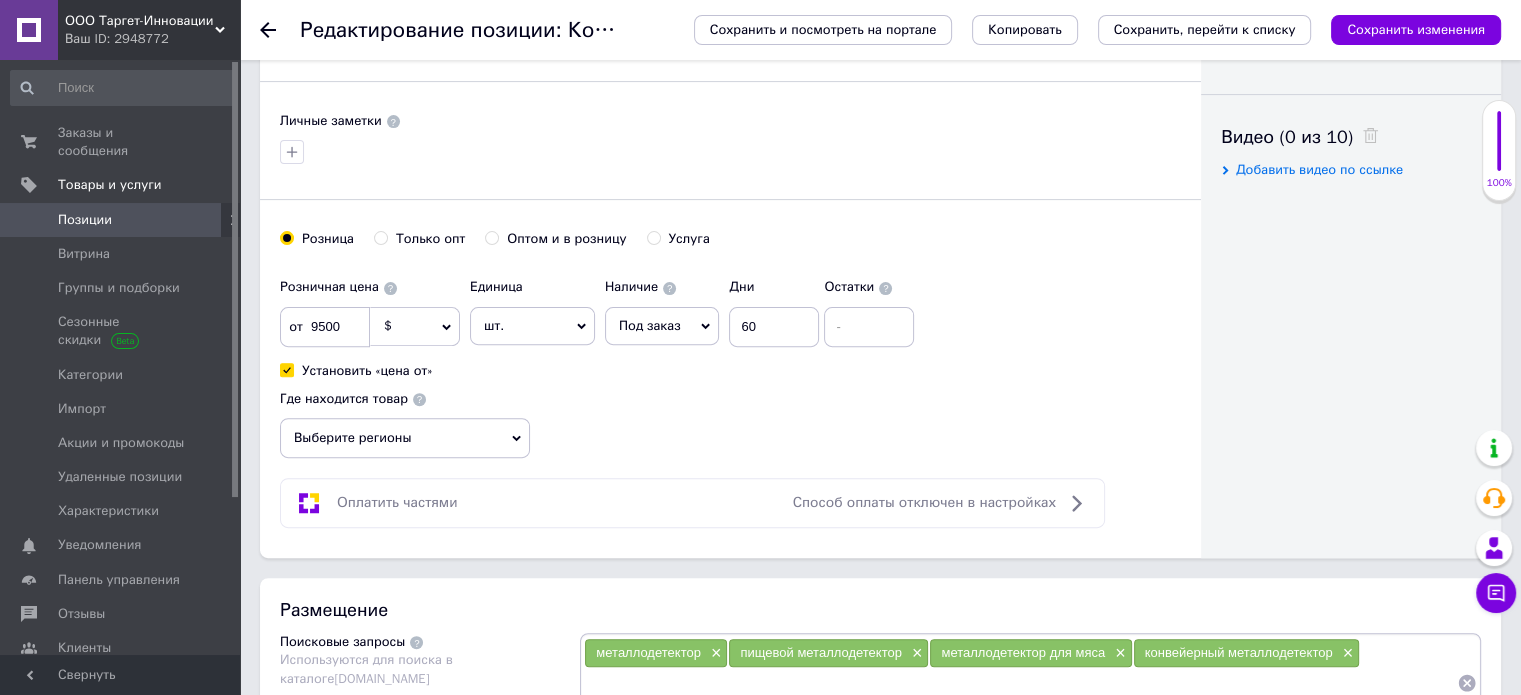 scroll, scrollTop: 628, scrollLeft: 0, axis: vertical 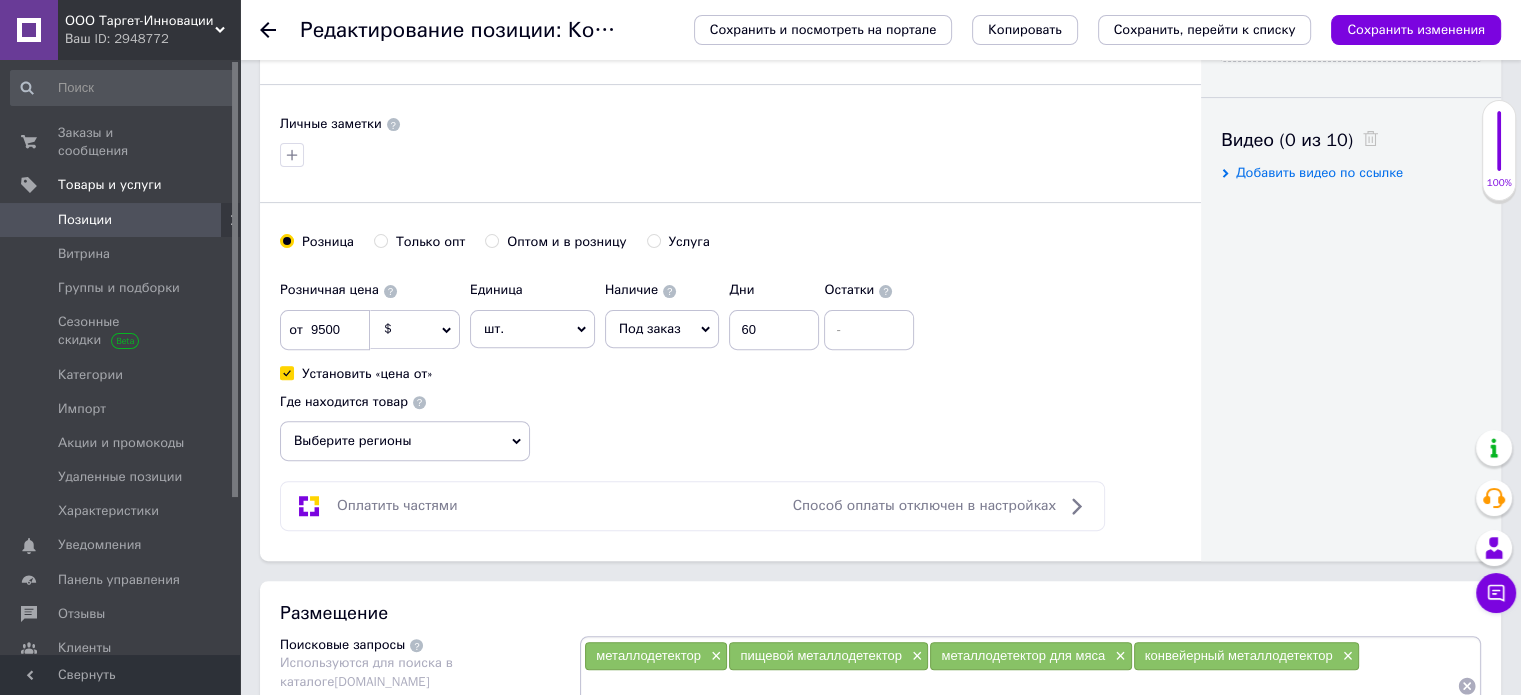click at bounding box center [280, 30] 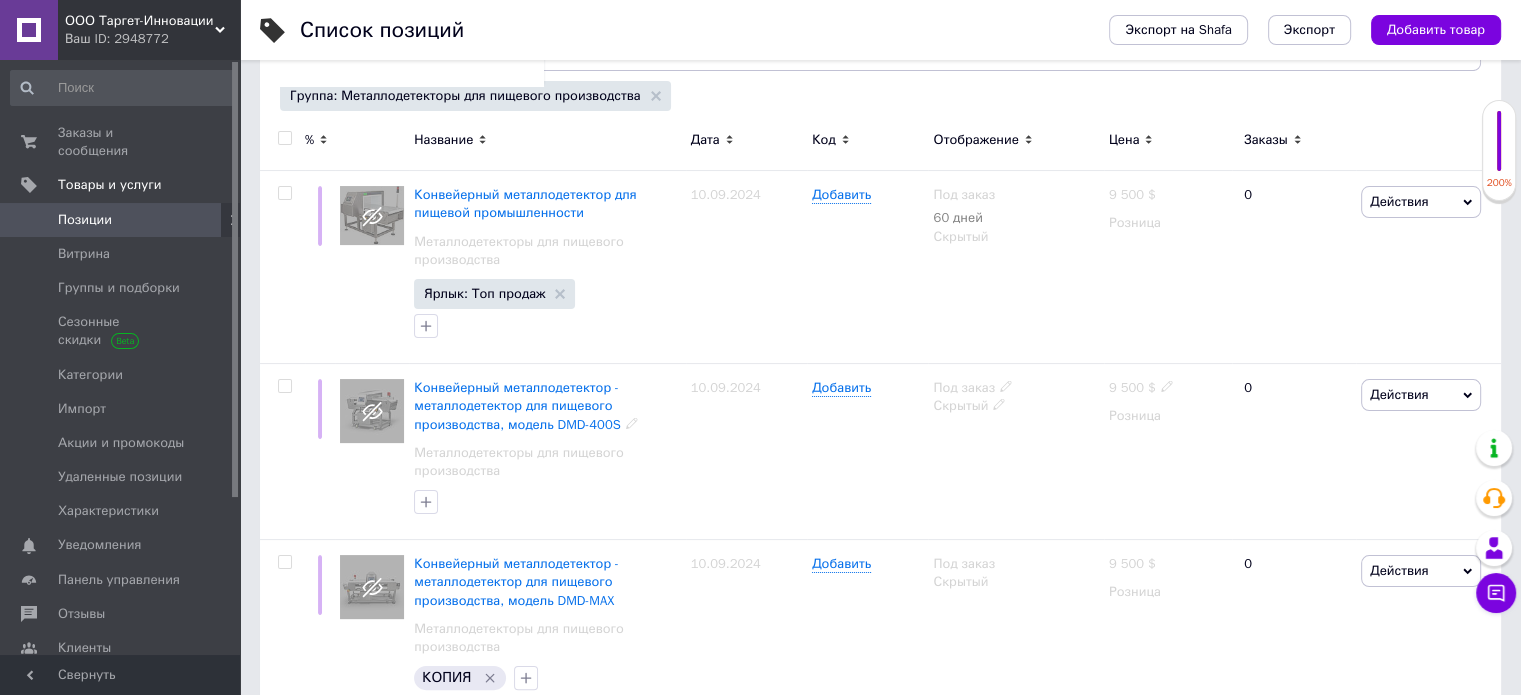 scroll, scrollTop: 286, scrollLeft: 0, axis: vertical 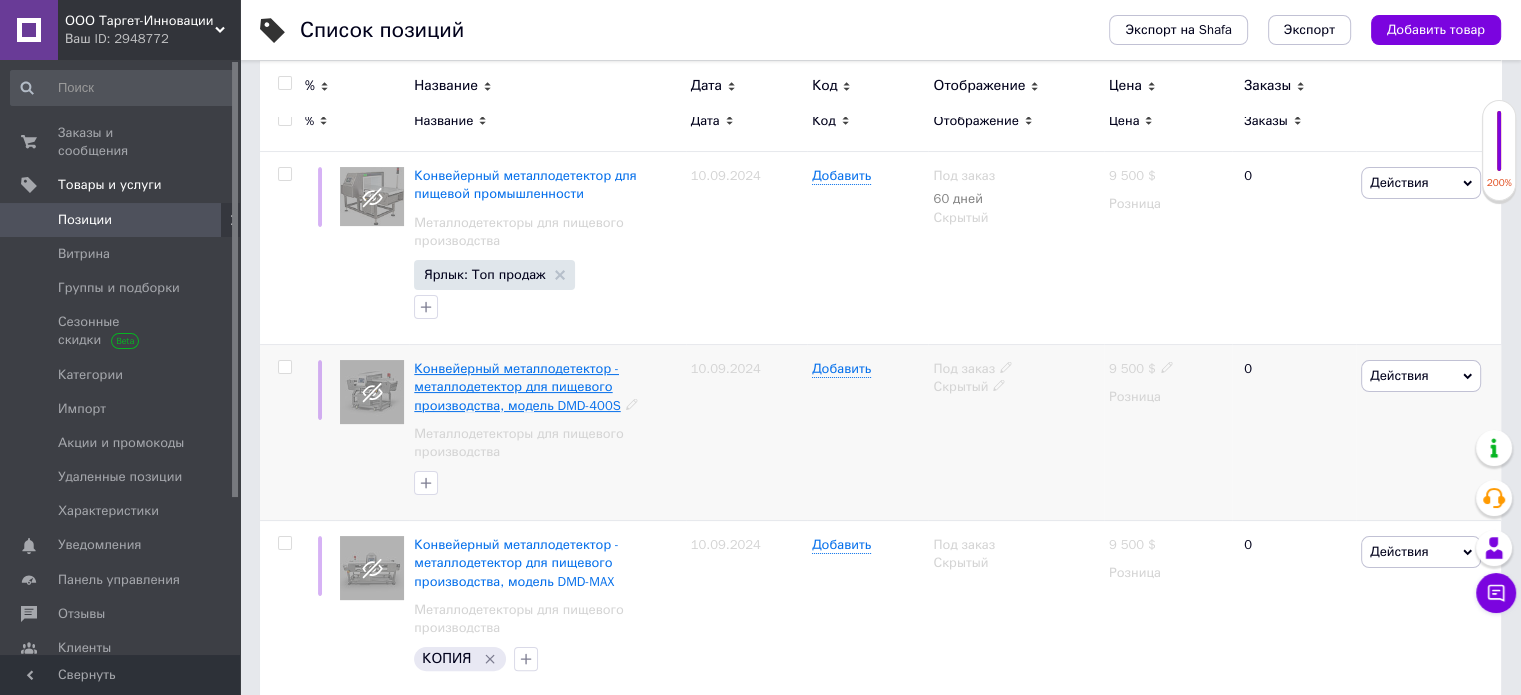 click on "Конвейерный металлодетектор - металлодетектор для пищевого производства, модель DMD-400S" at bounding box center [517, 386] 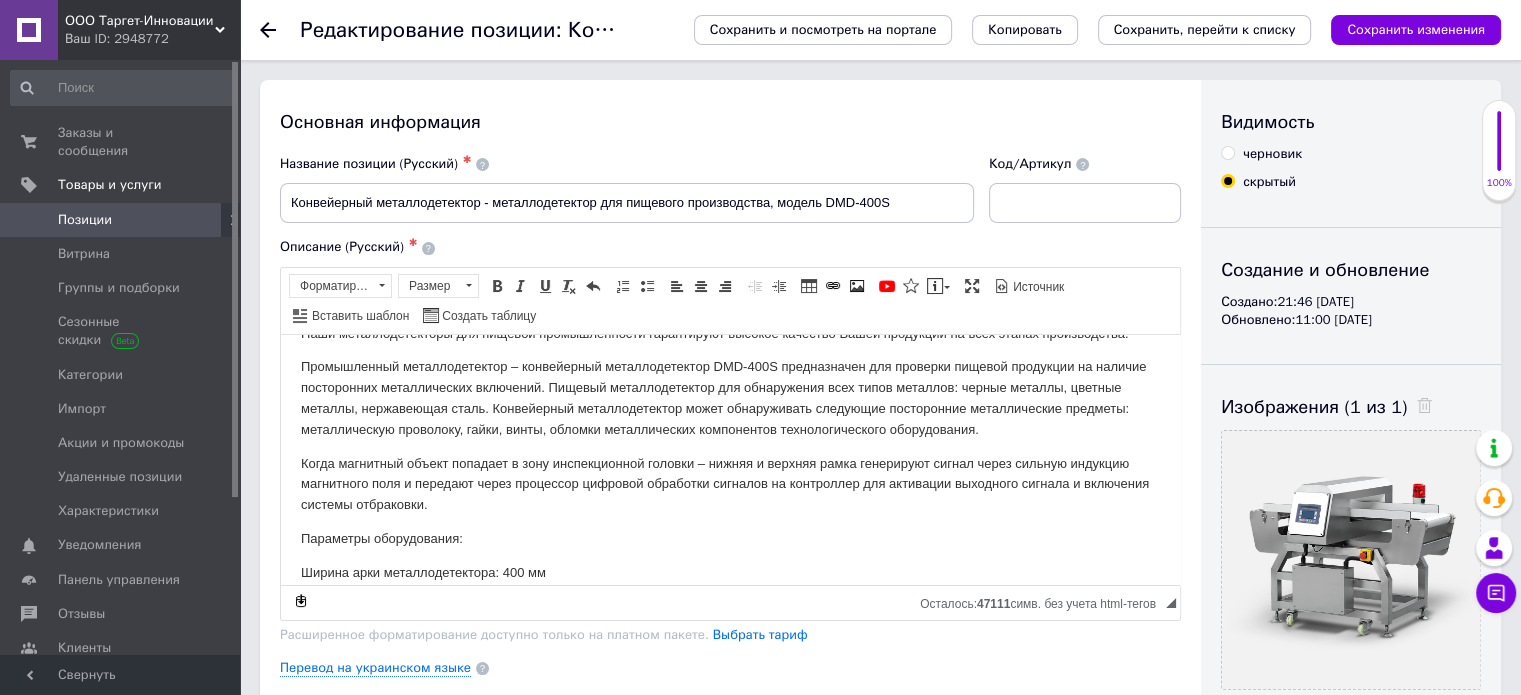scroll, scrollTop: 216, scrollLeft: 0, axis: vertical 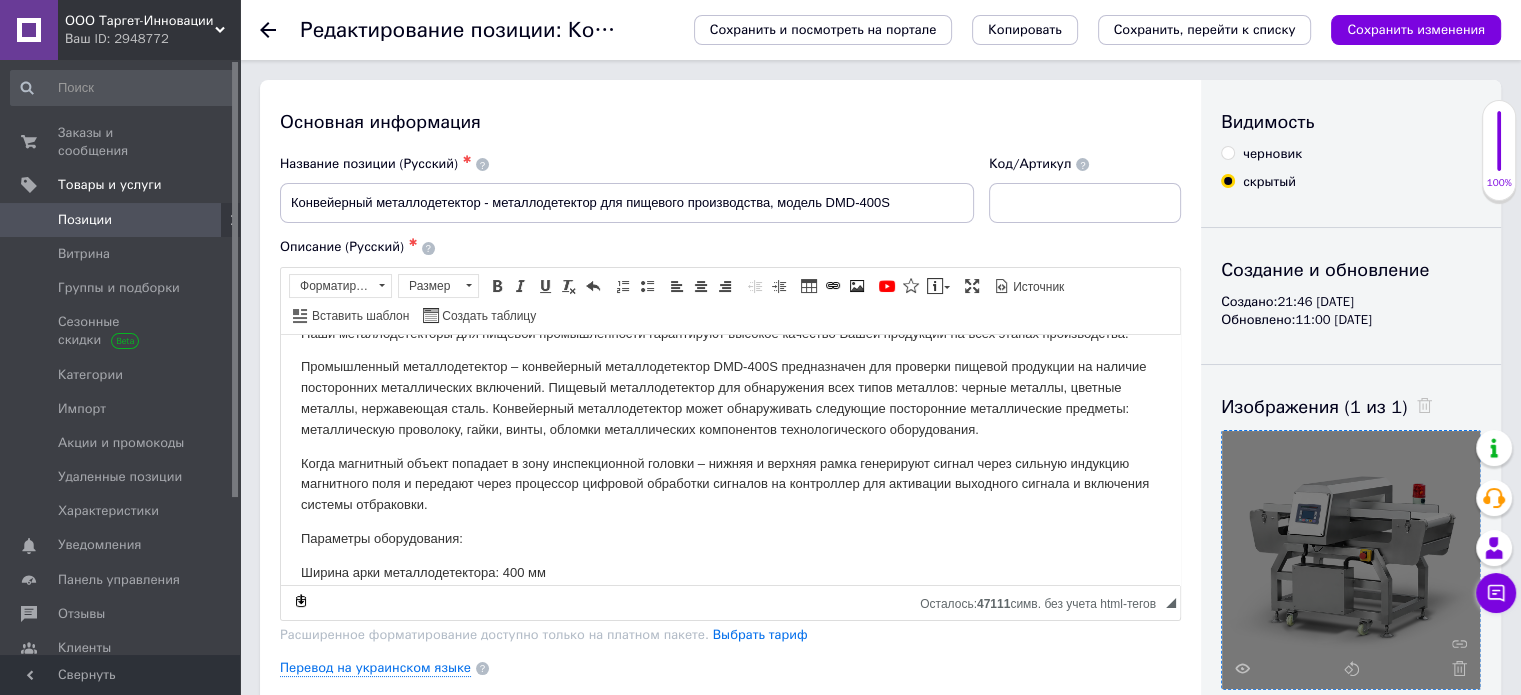 click at bounding box center [1351, 560] 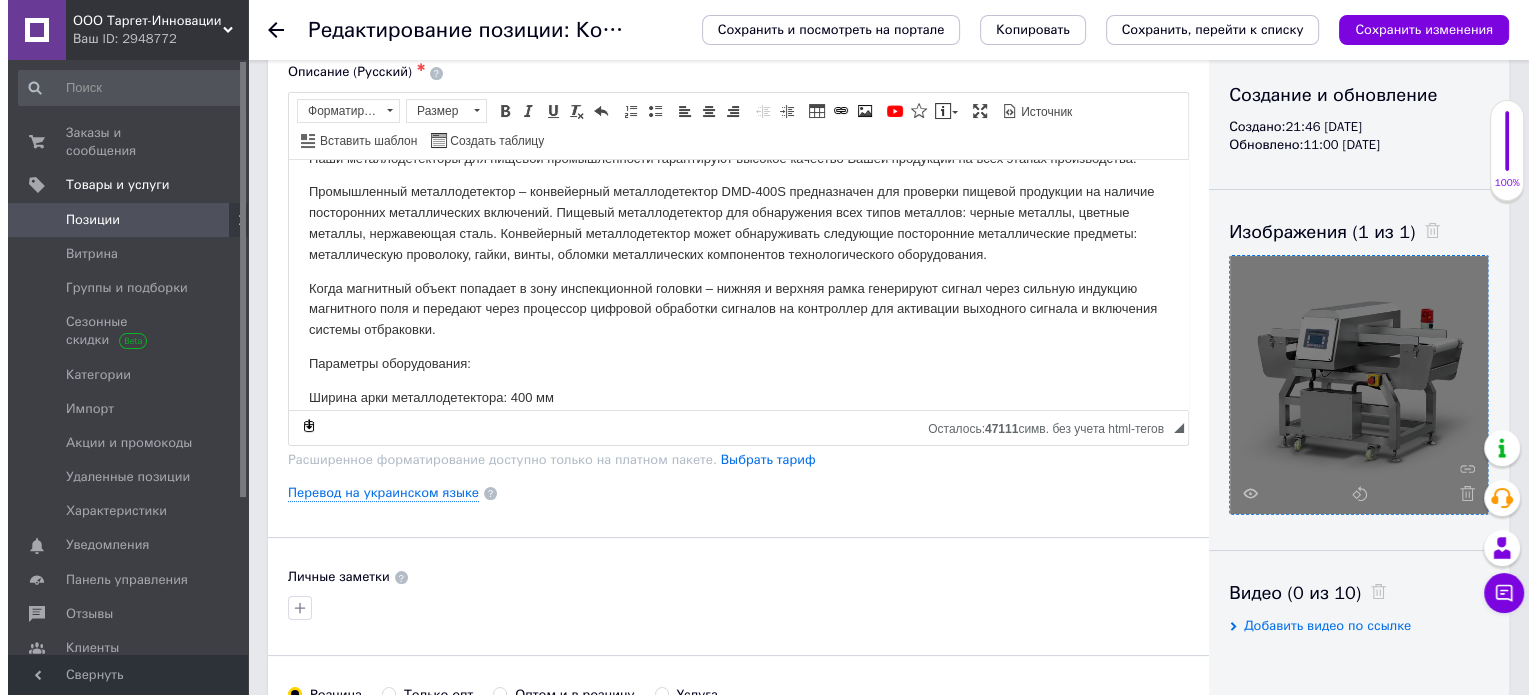 scroll, scrollTop: 176, scrollLeft: 0, axis: vertical 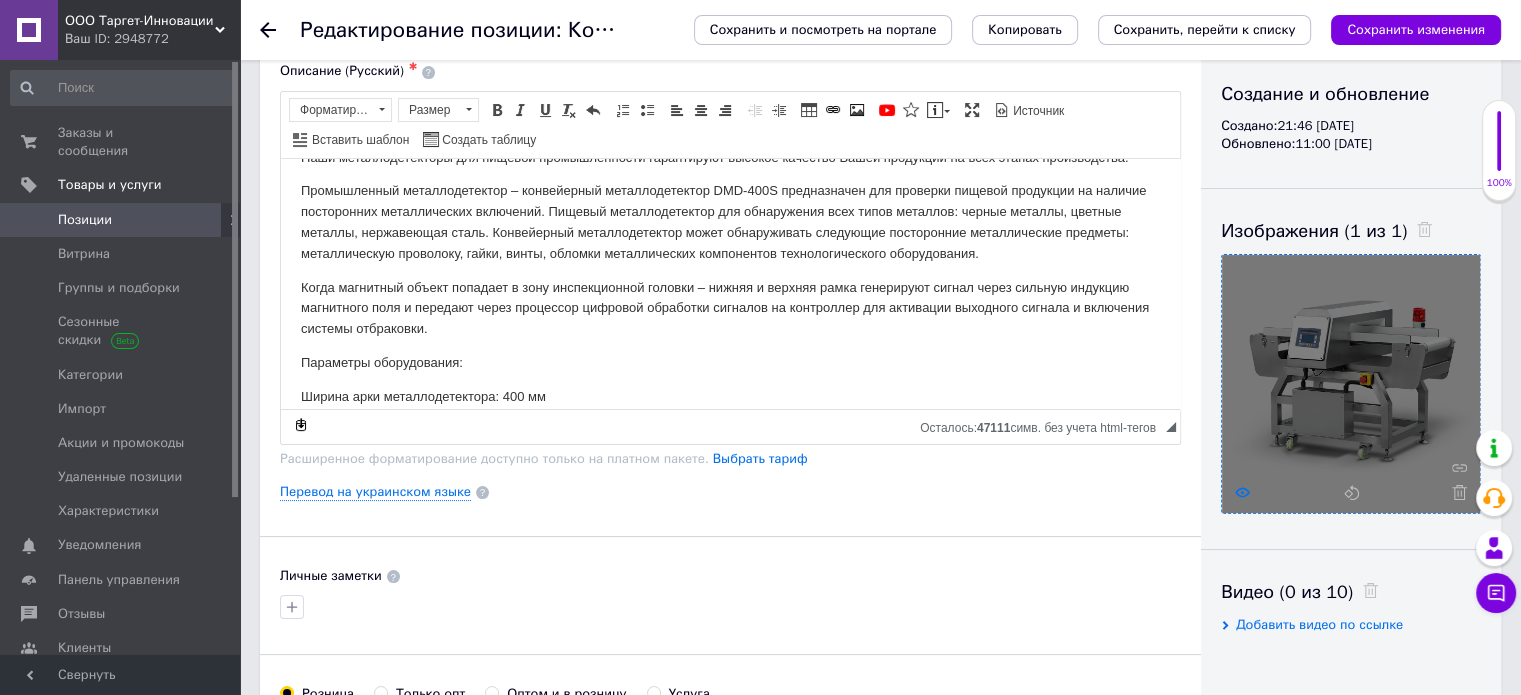 click 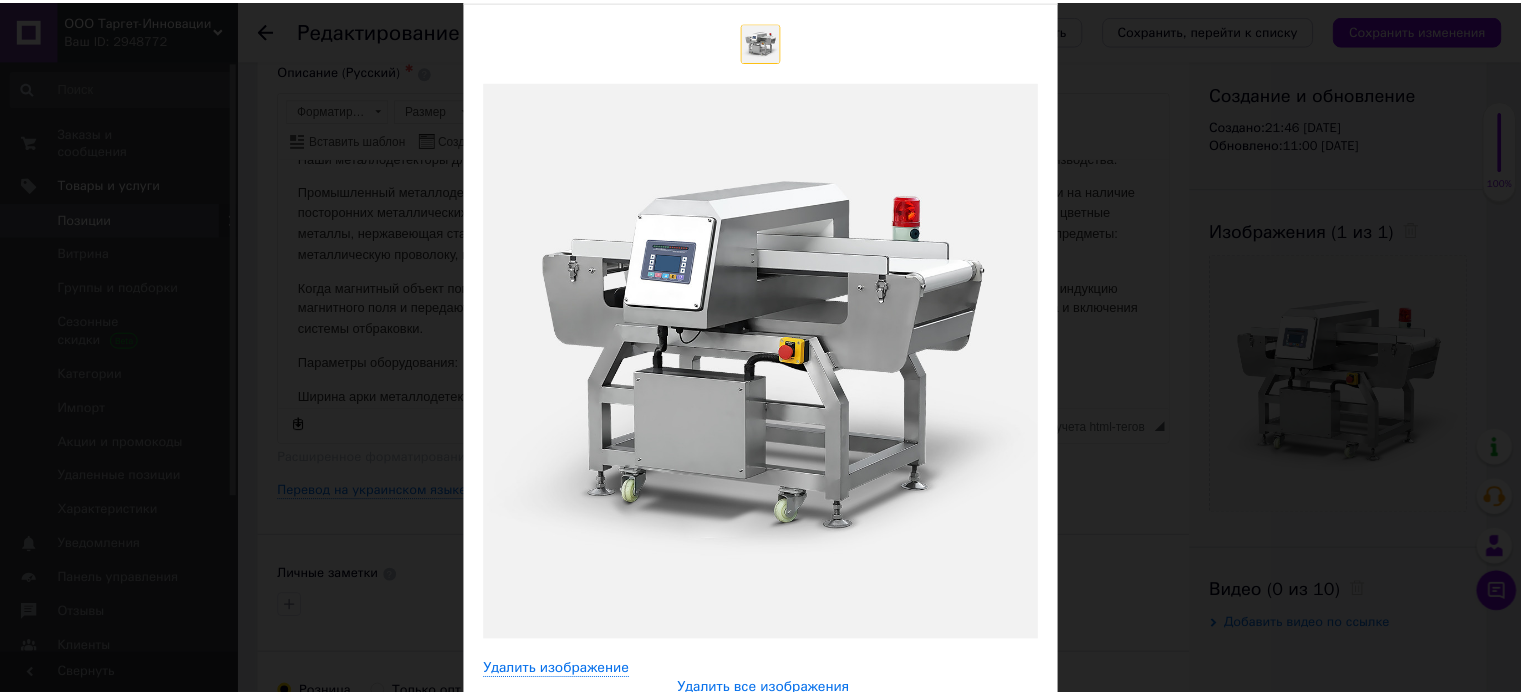 scroll, scrollTop: 143, scrollLeft: 0, axis: vertical 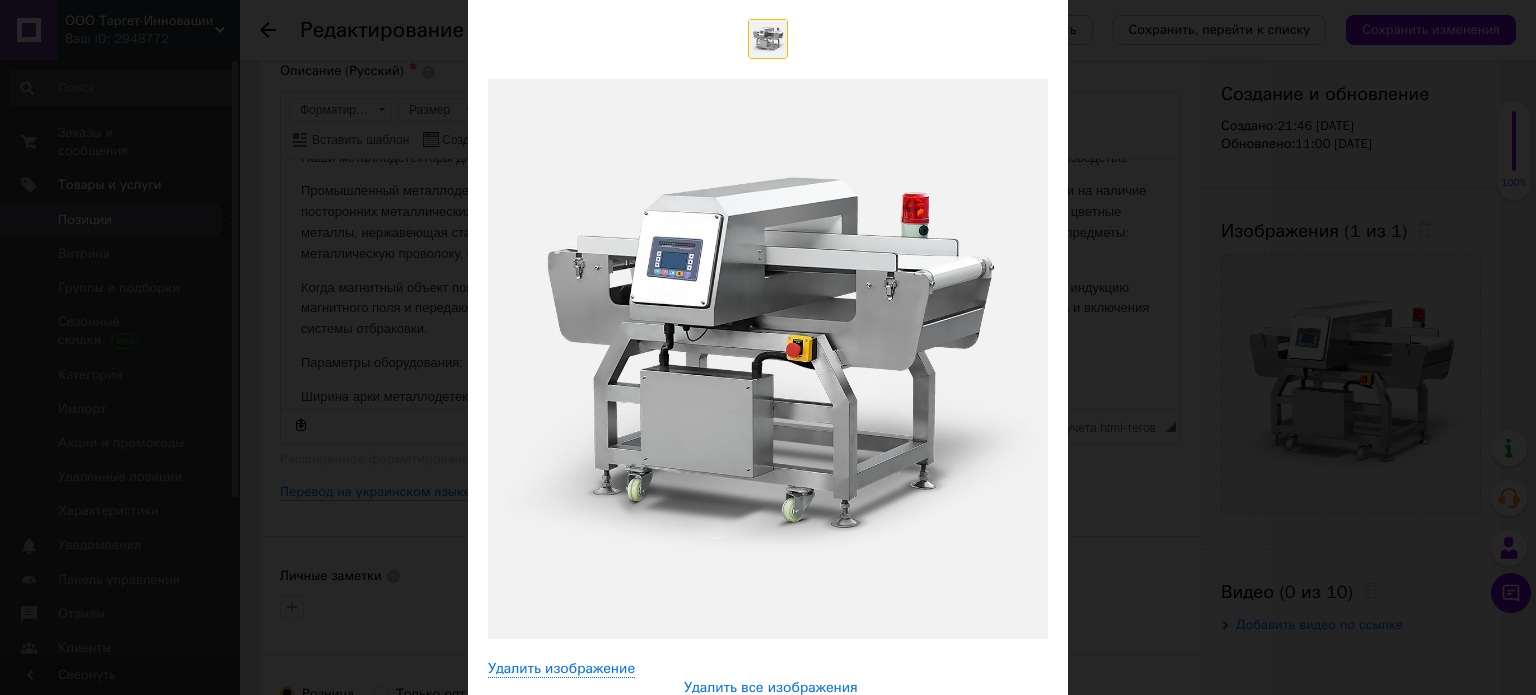 click at bounding box center (768, 359) 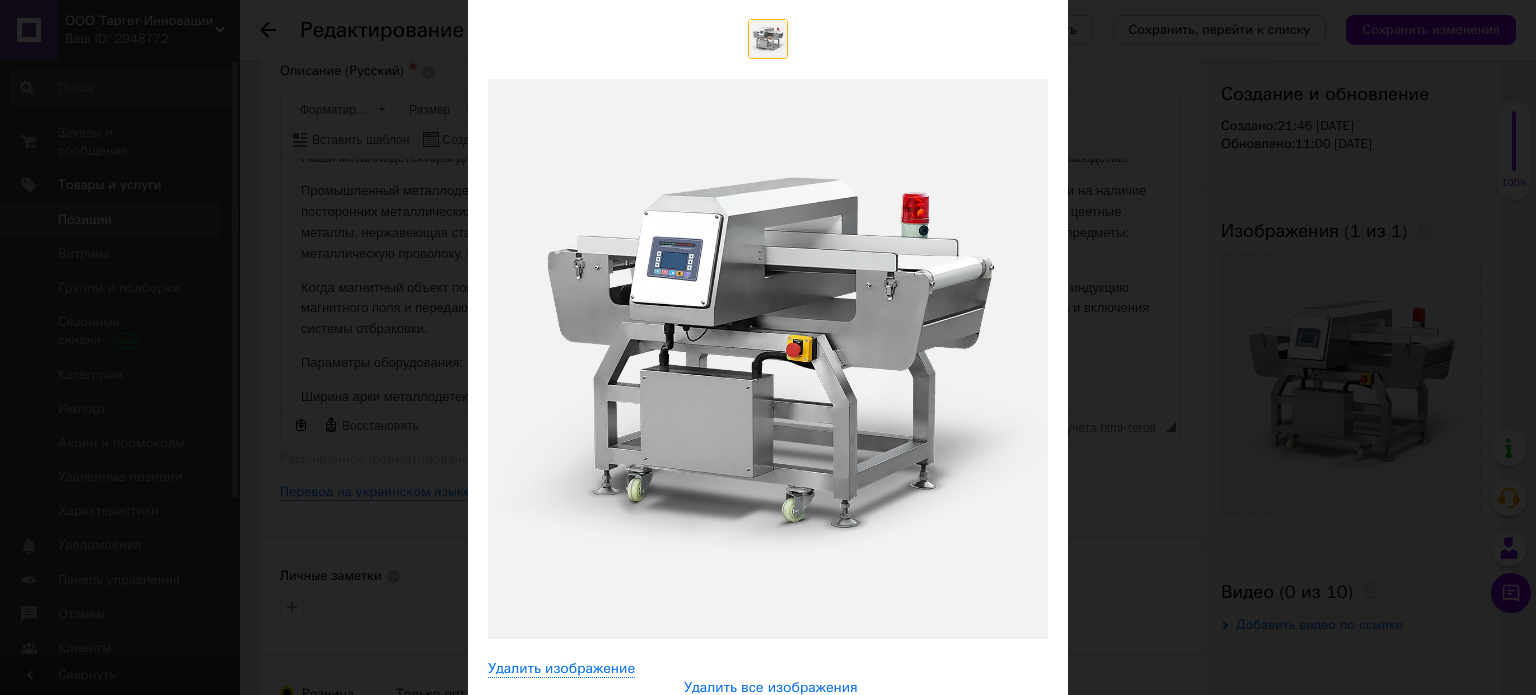 click on "× Просмотр изображения Удалить изображение Удалить все изображения" at bounding box center [768, 347] 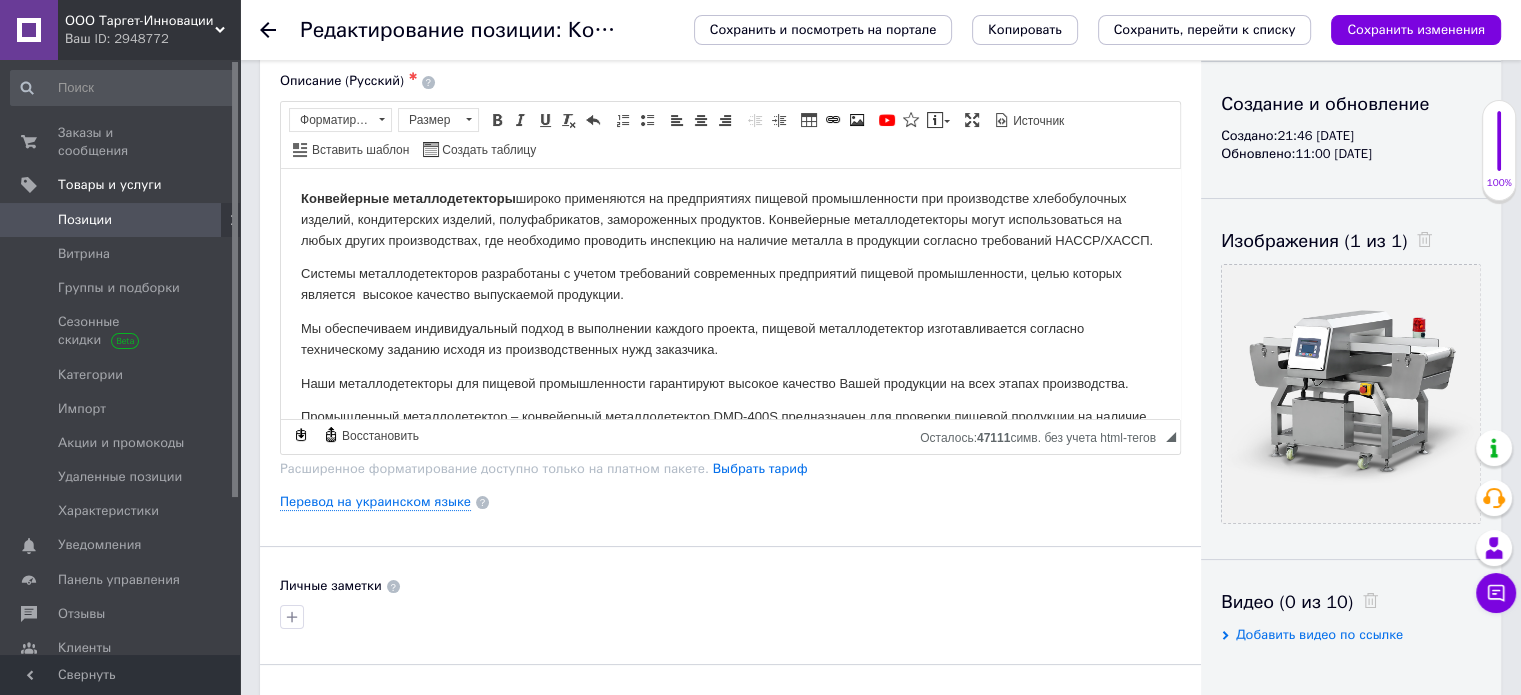 scroll, scrollTop: 168, scrollLeft: 0, axis: vertical 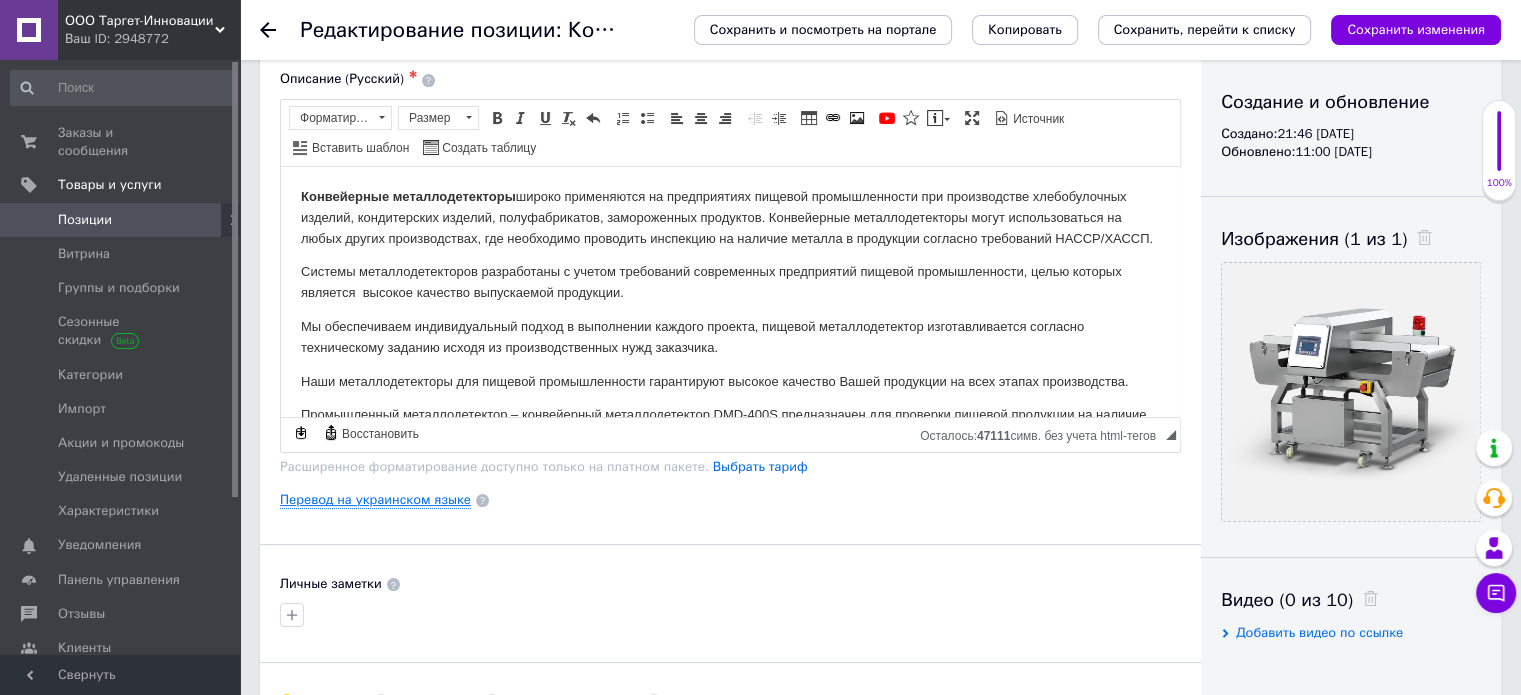 click on "Перевод на украинском языке" at bounding box center (375, 500) 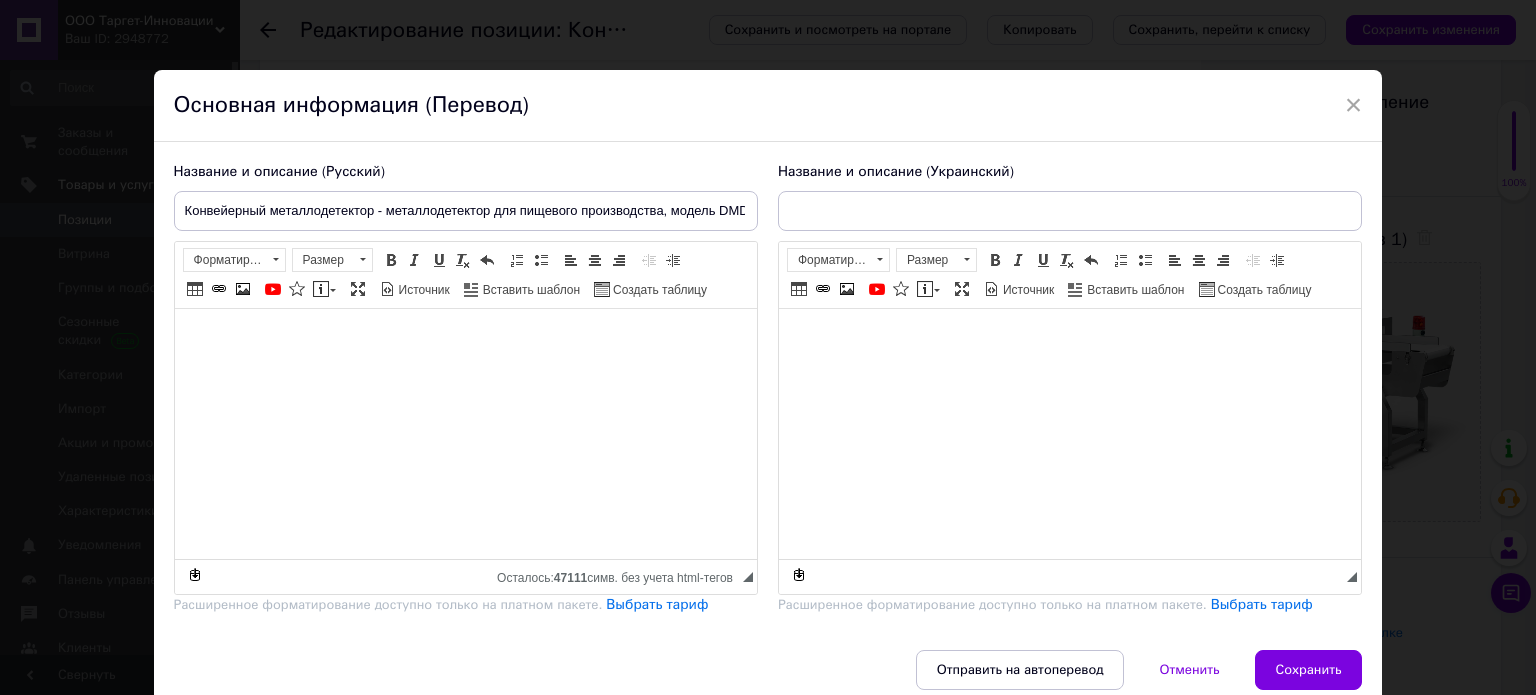 type on "Конвейєрний металодетектор — металодетектор для харчового виробництва, модель DMD-400S" 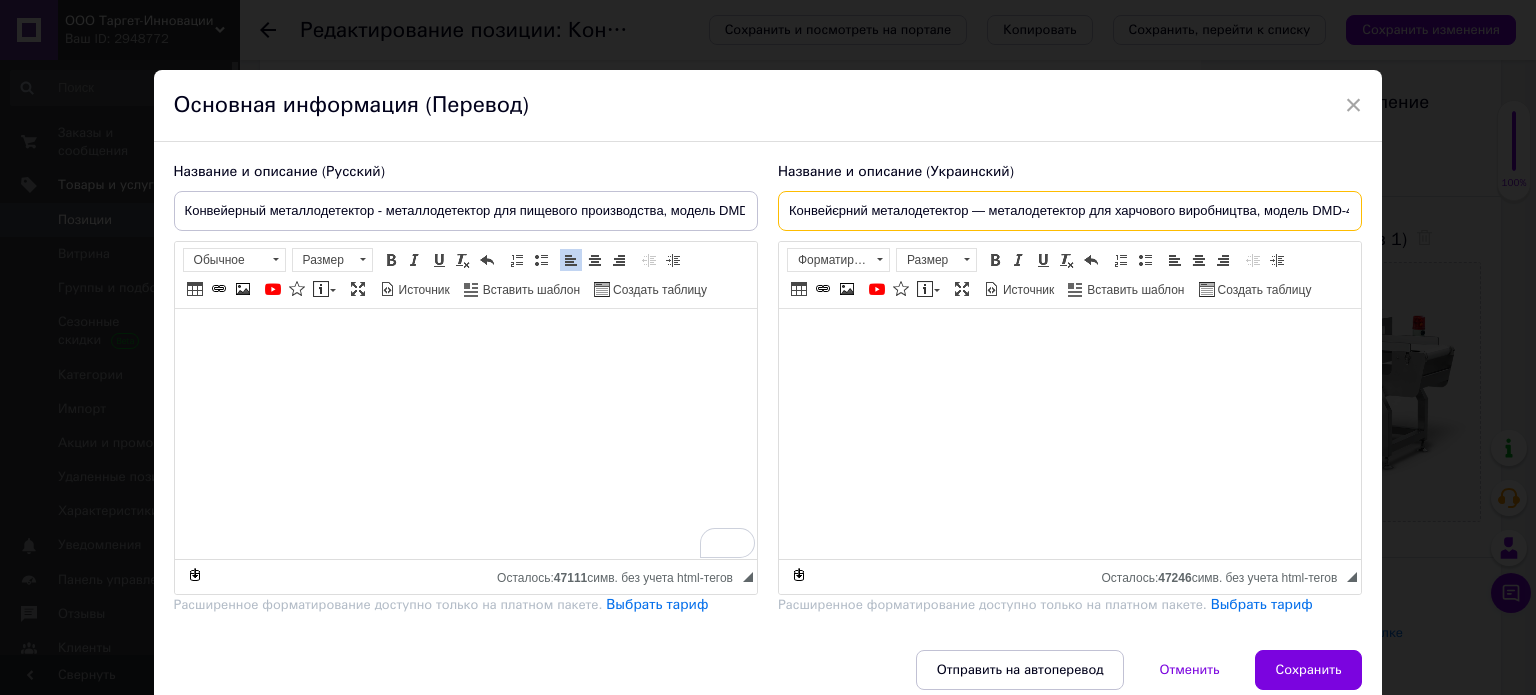 click on "Конвейєрний металодетектор — металодетектор для харчового виробництва, модель DMD-400S" at bounding box center [1070, 211] 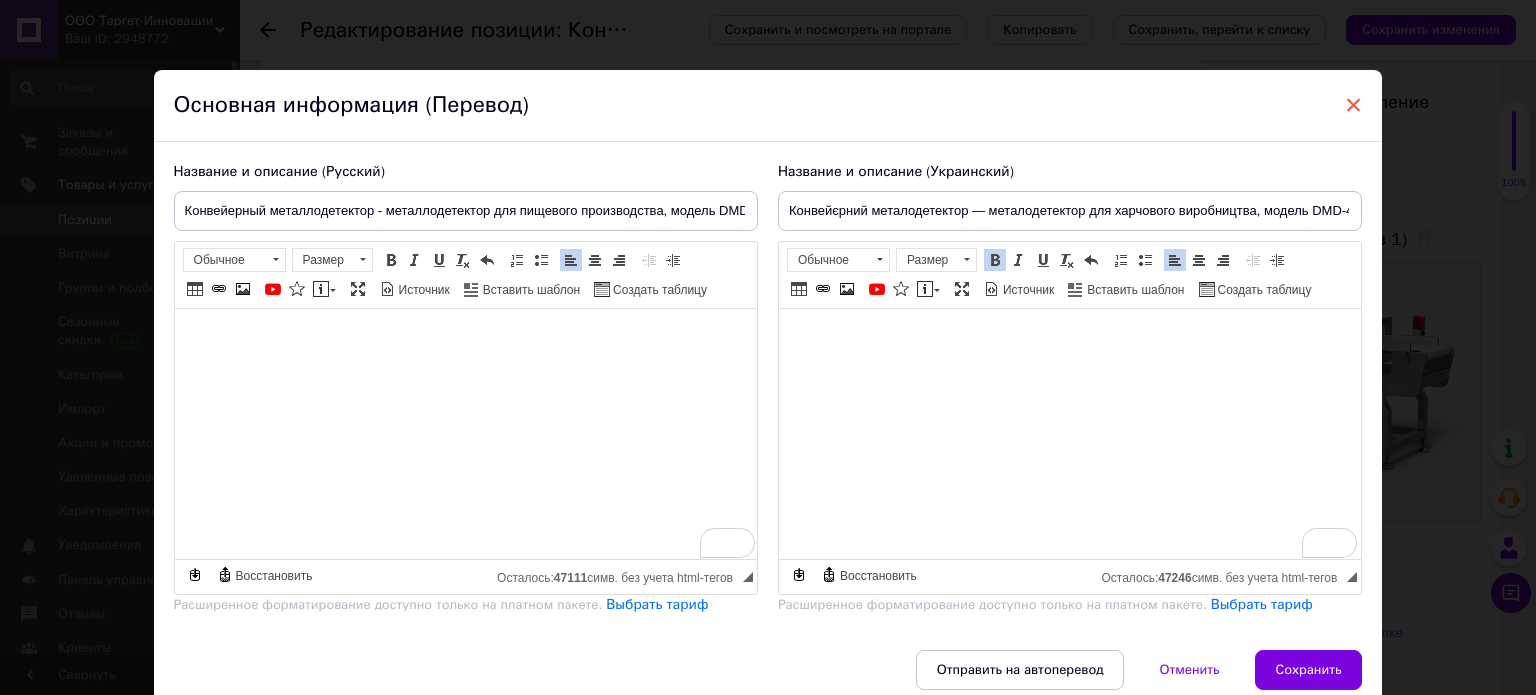 click on "×" at bounding box center [1354, 105] 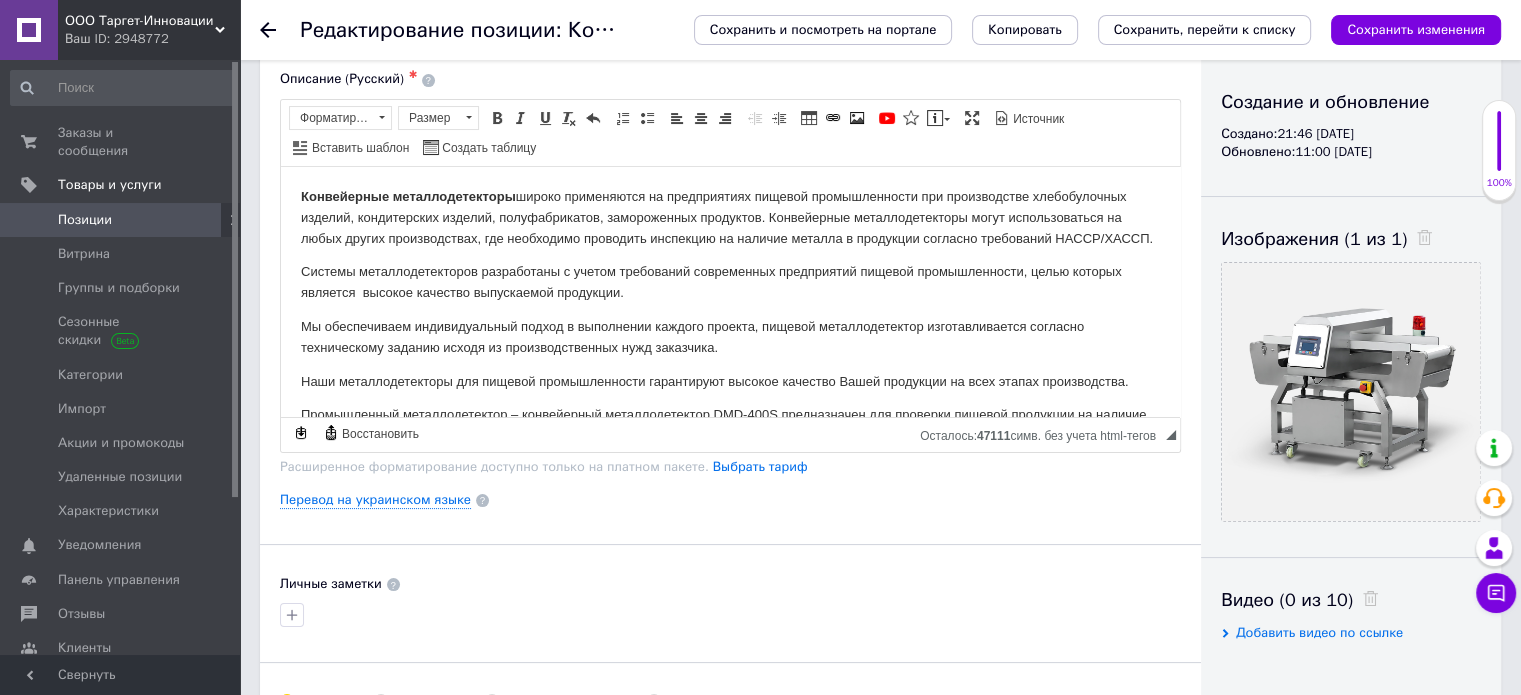 click 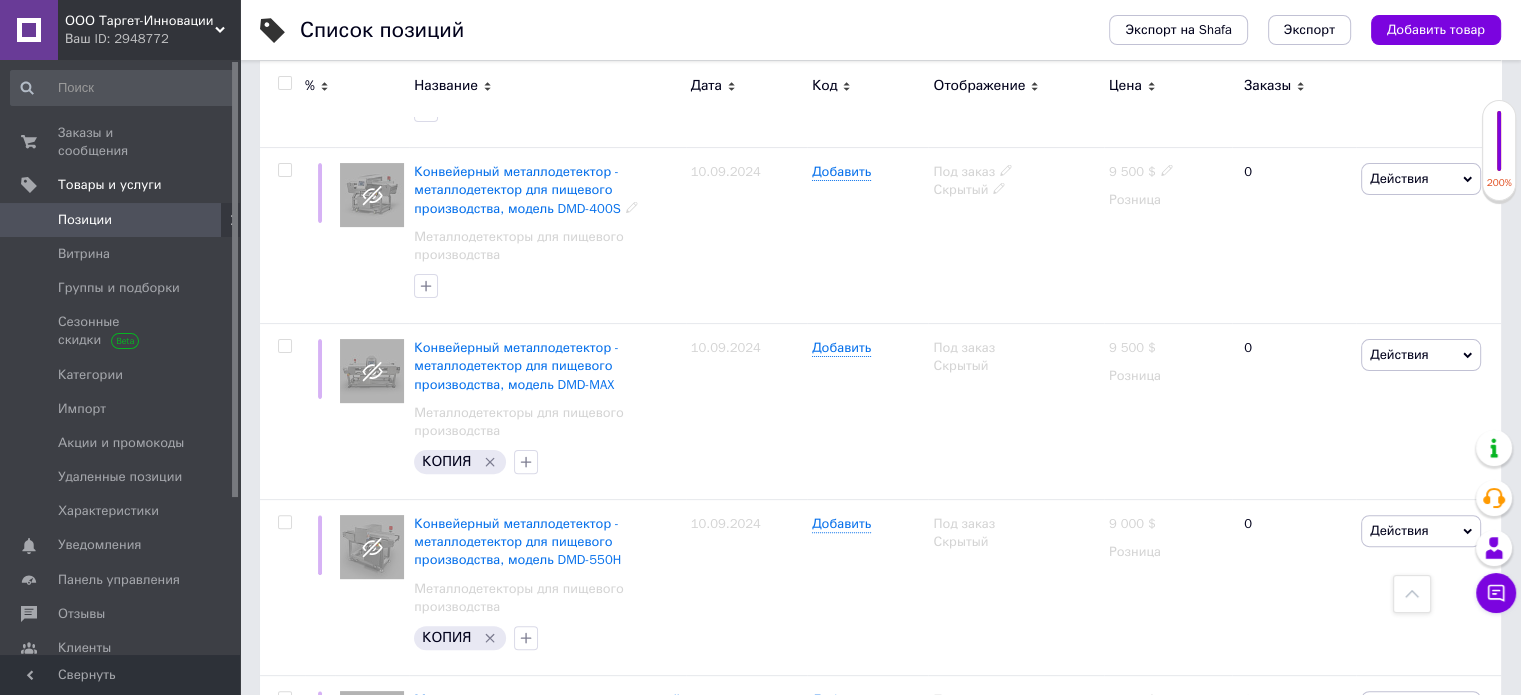 scroll, scrollTop: 490, scrollLeft: 0, axis: vertical 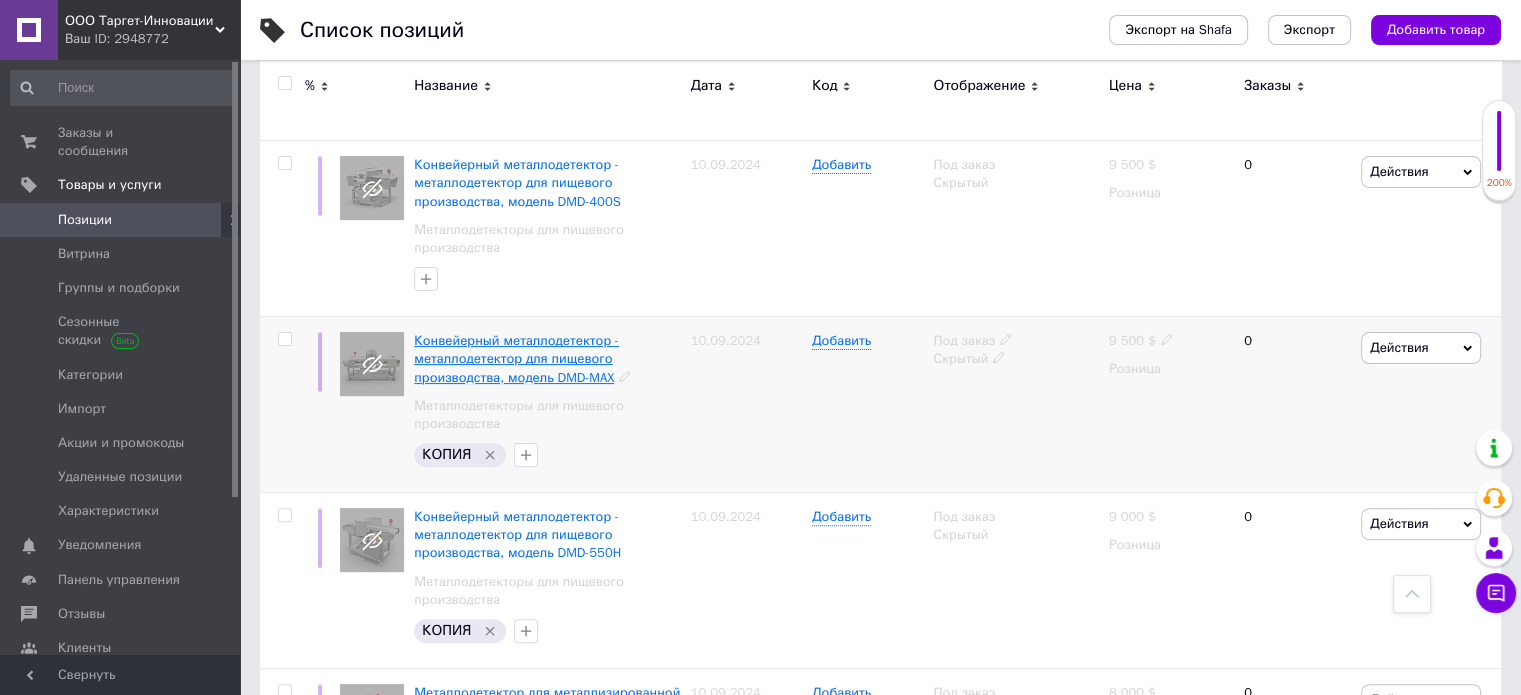 click on "Конвейерный металлодетектор - металлодетектор для пищевого производства, модель DMD-MAX" at bounding box center [516, 358] 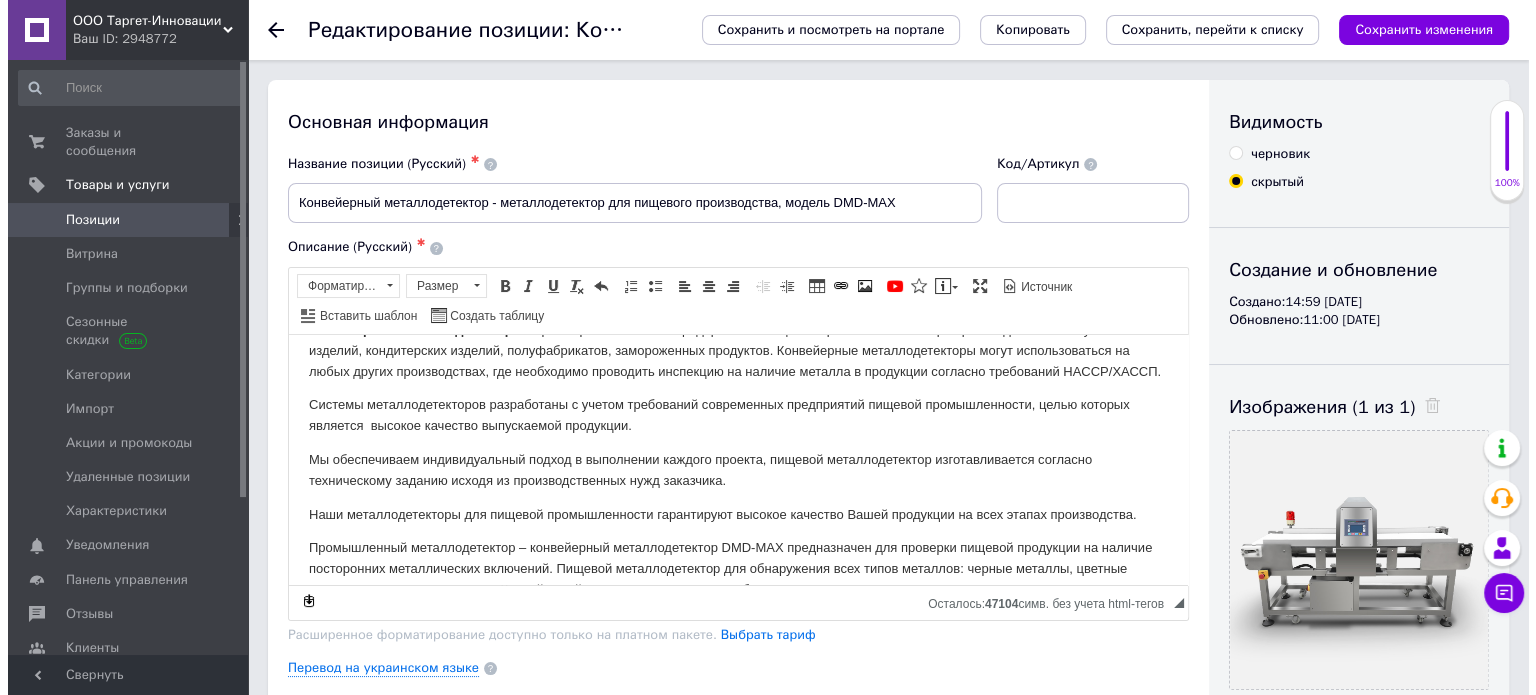 scroll, scrollTop: 36, scrollLeft: 0, axis: vertical 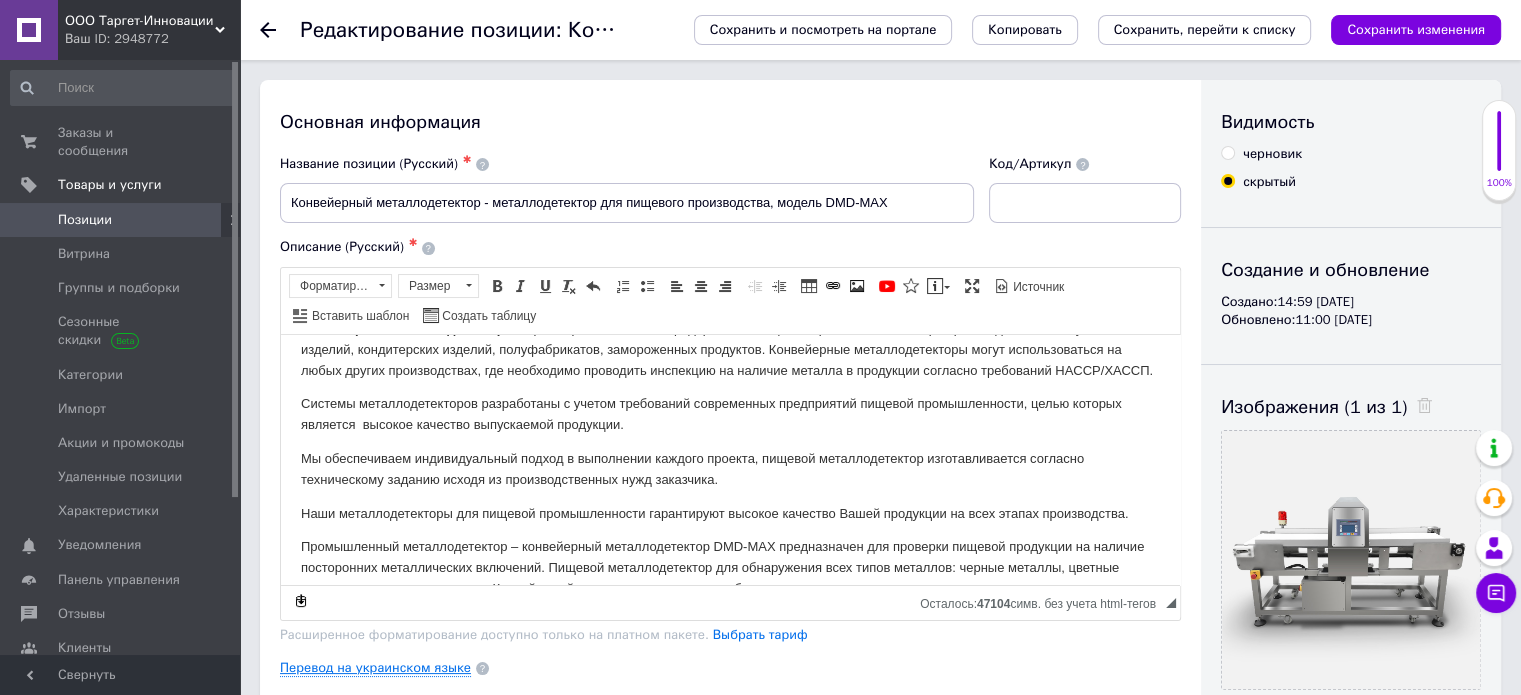 click on "Перевод на украинском языке" at bounding box center [375, 668] 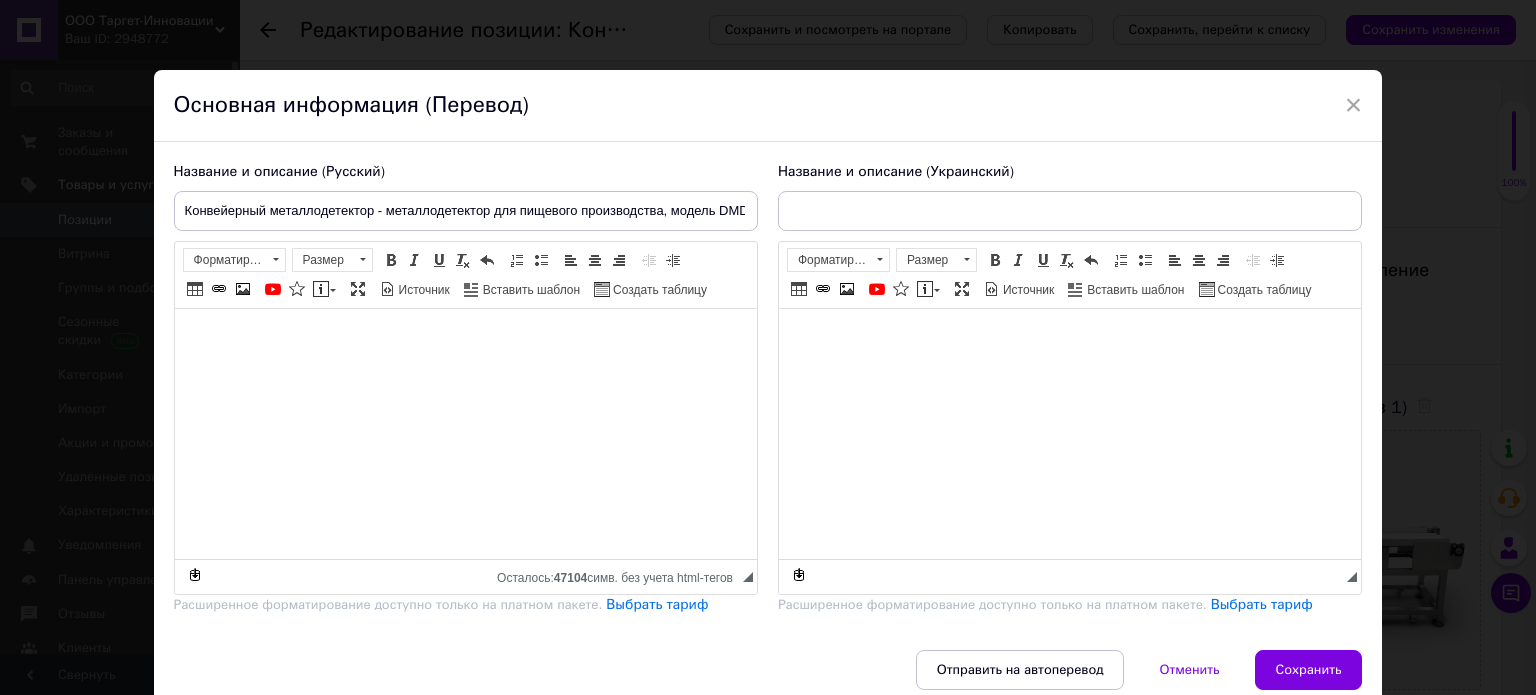 type on "Конвеєрний металодетектор - металодетектор для харчового виробництва, модель DMD-MAX" 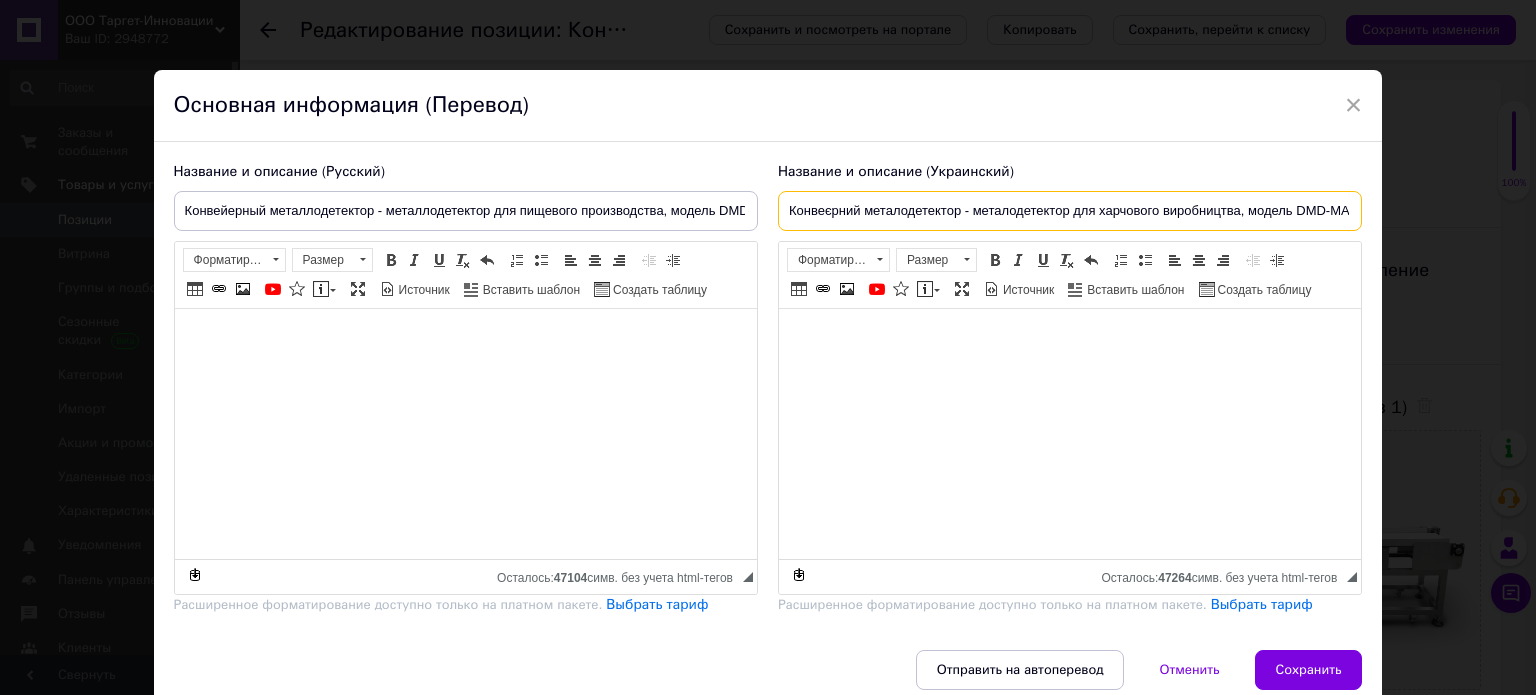 click on "Конвеєрний металодетектор - металодетектор для харчового виробництва, модель DMD-MAX" at bounding box center [1070, 211] 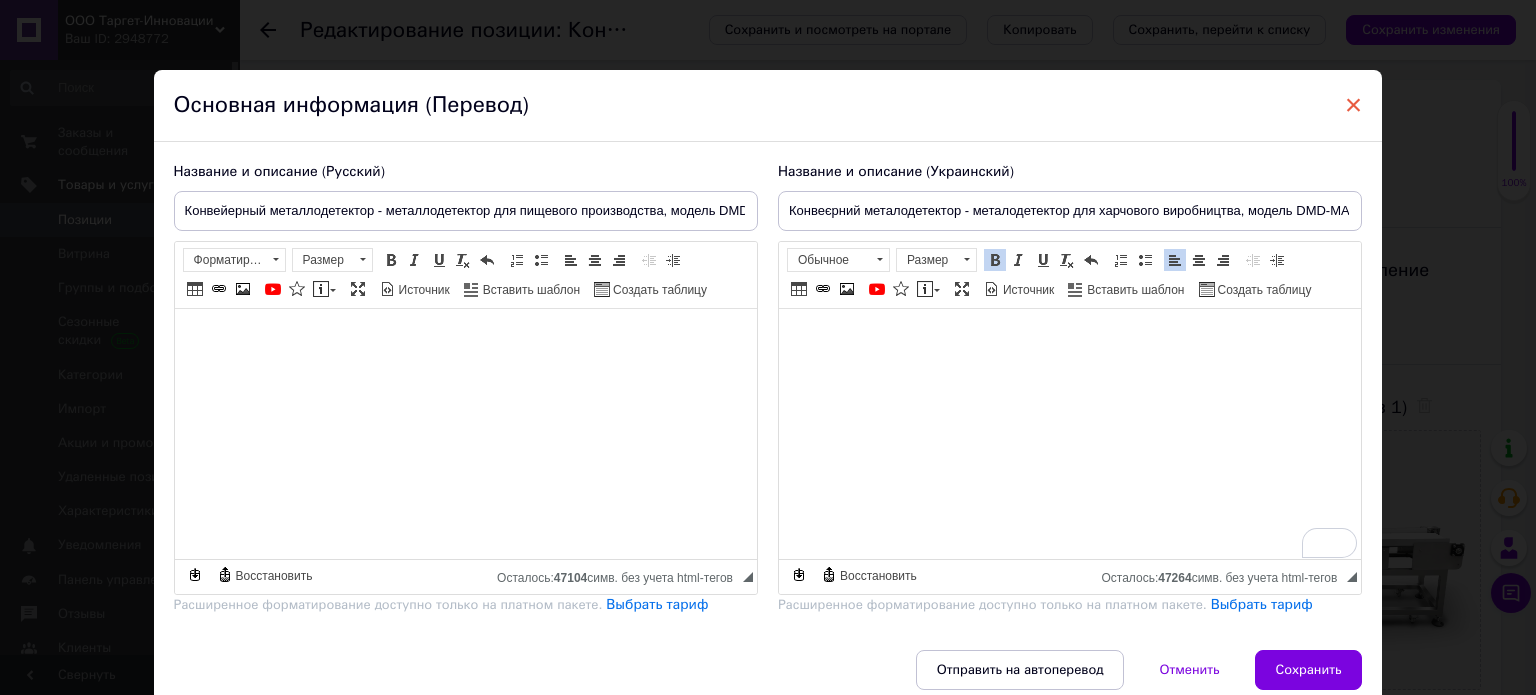 click on "×" at bounding box center (1354, 105) 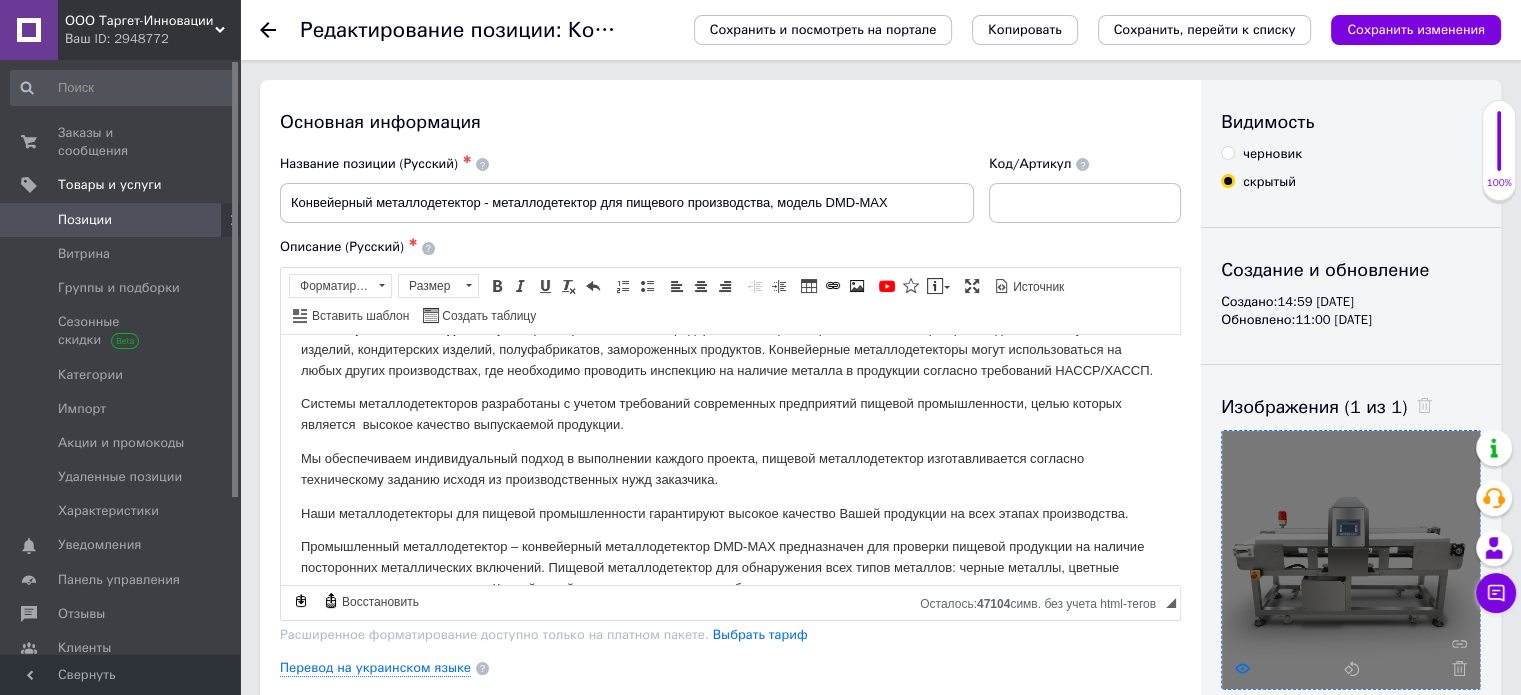 click 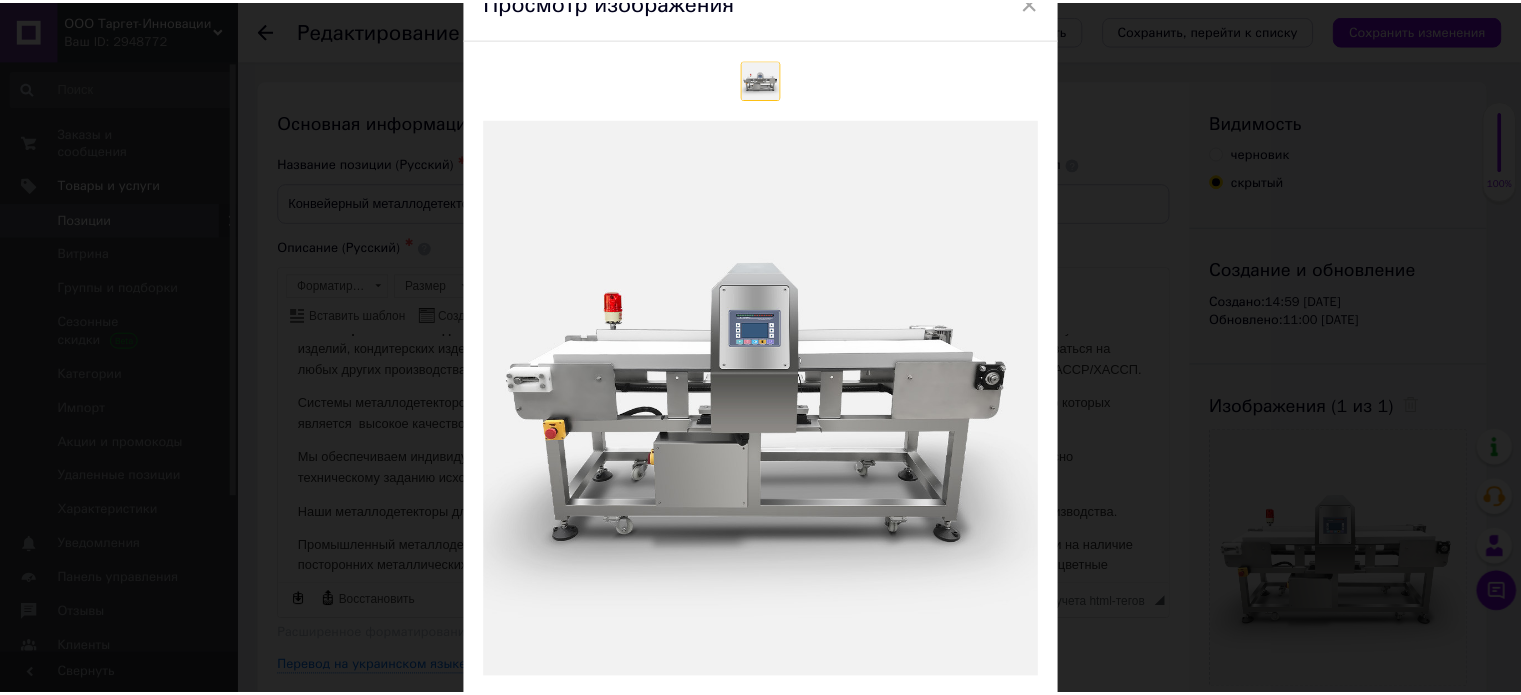 scroll, scrollTop: 104, scrollLeft: 0, axis: vertical 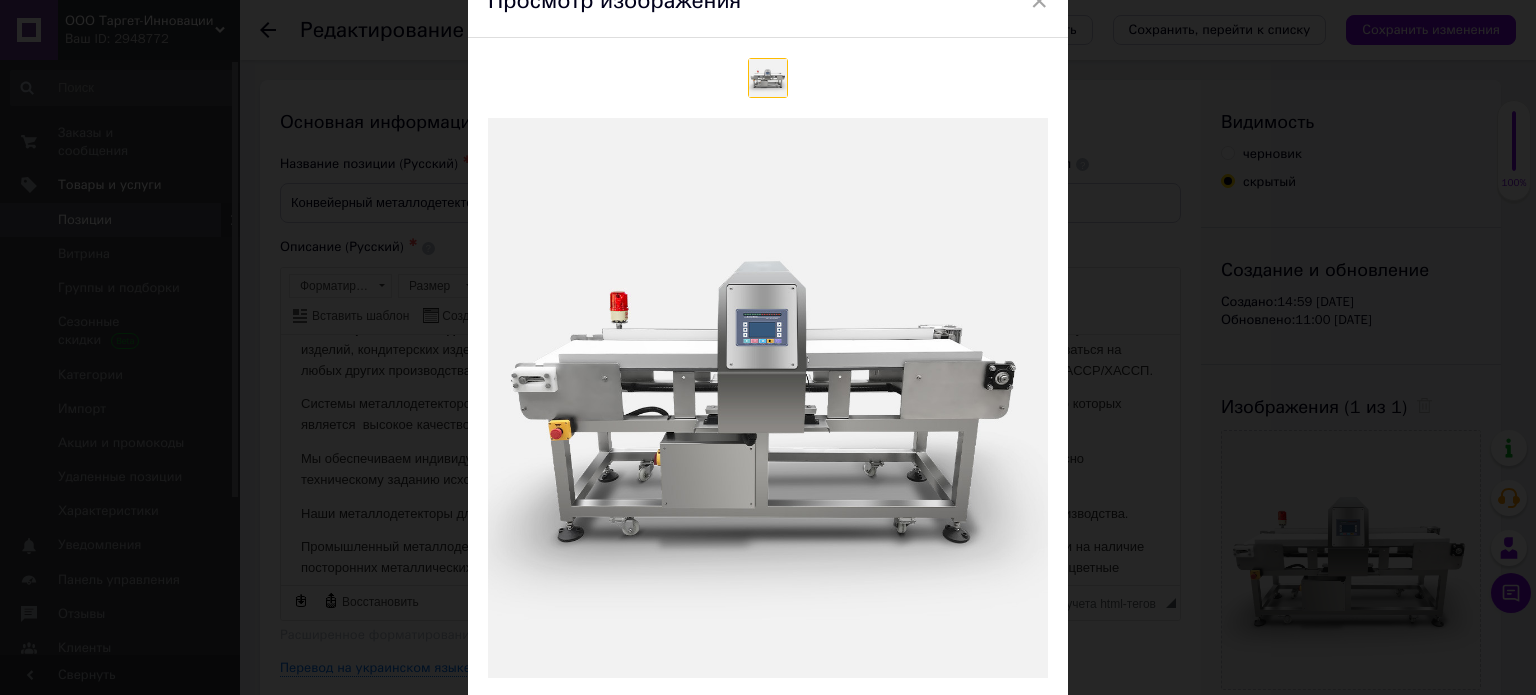click on "× Просмотр изображения Удалить изображение Удалить все изображения" at bounding box center [768, 347] 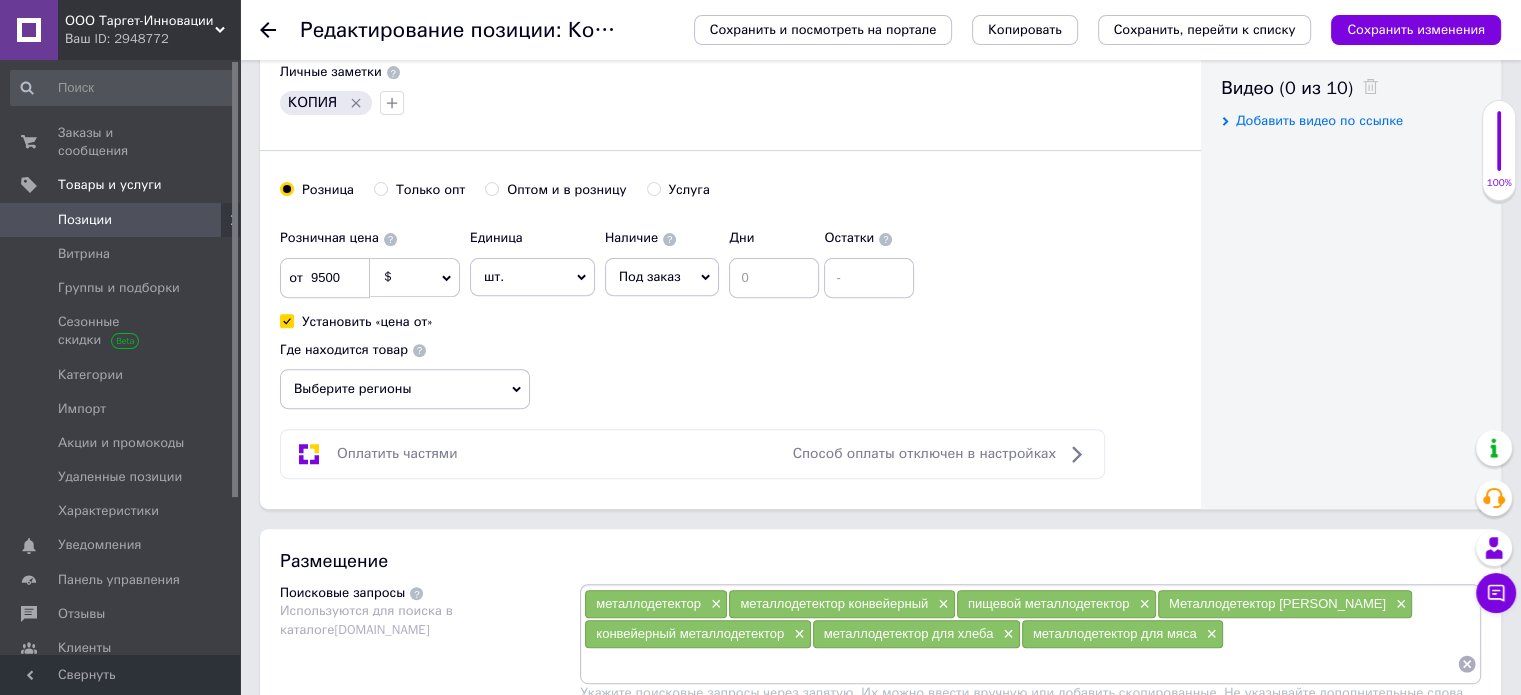 scroll, scrollTop: 679, scrollLeft: 0, axis: vertical 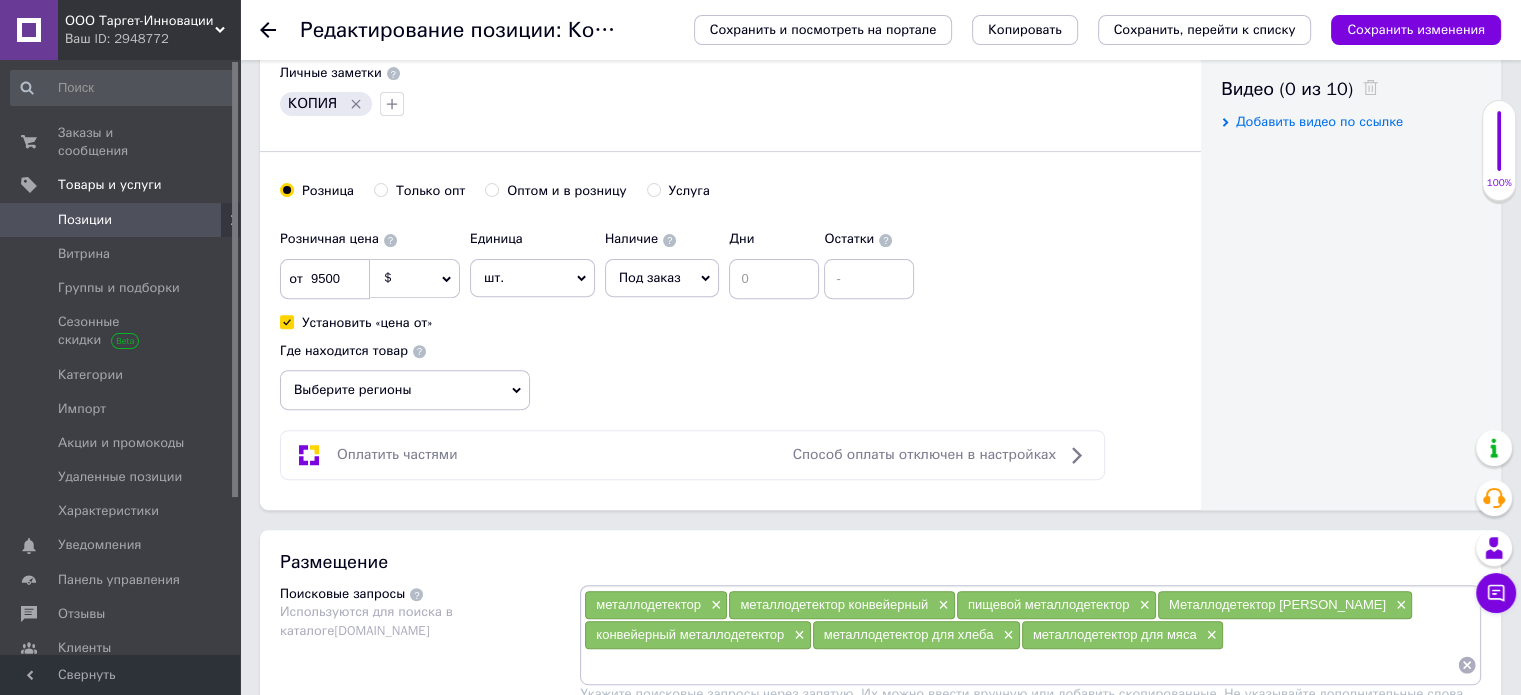click 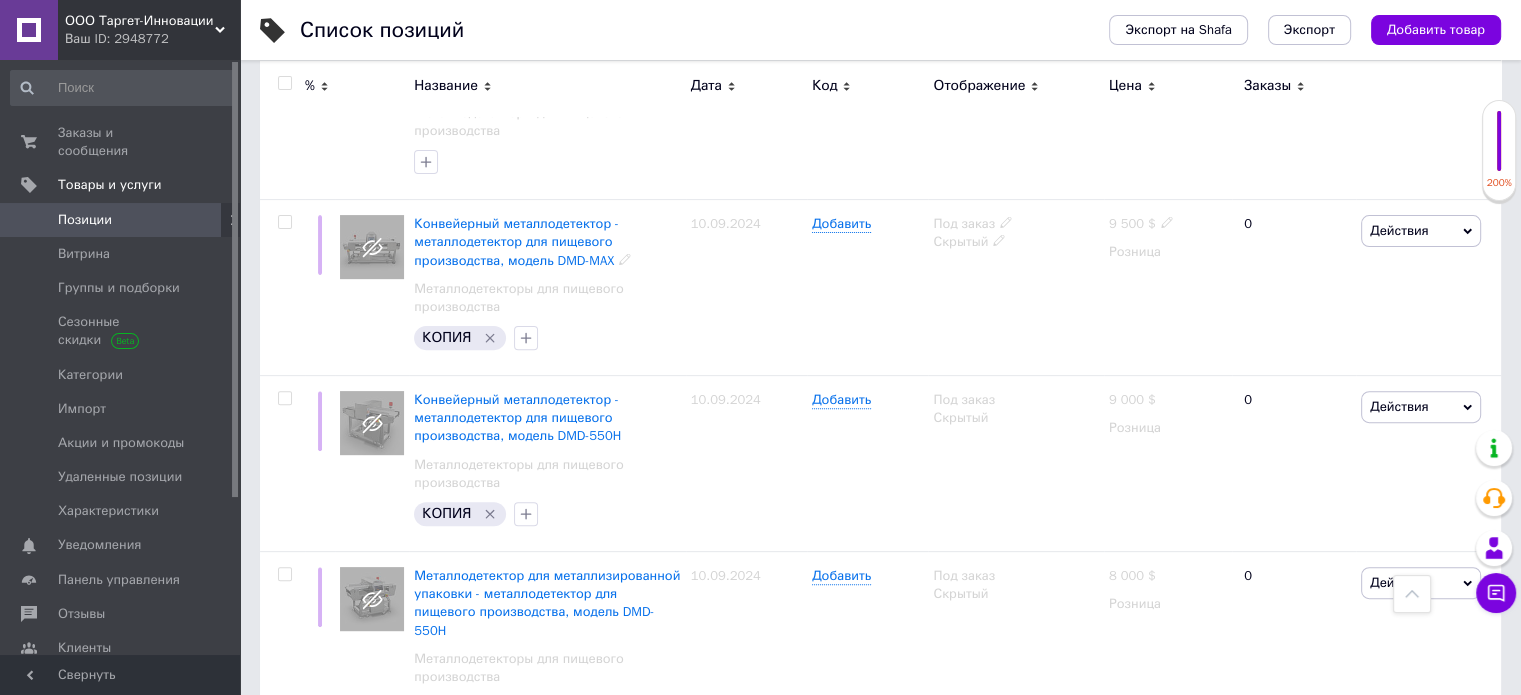 scroll, scrollTop: 624, scrollLeft: 0, axis: vertical 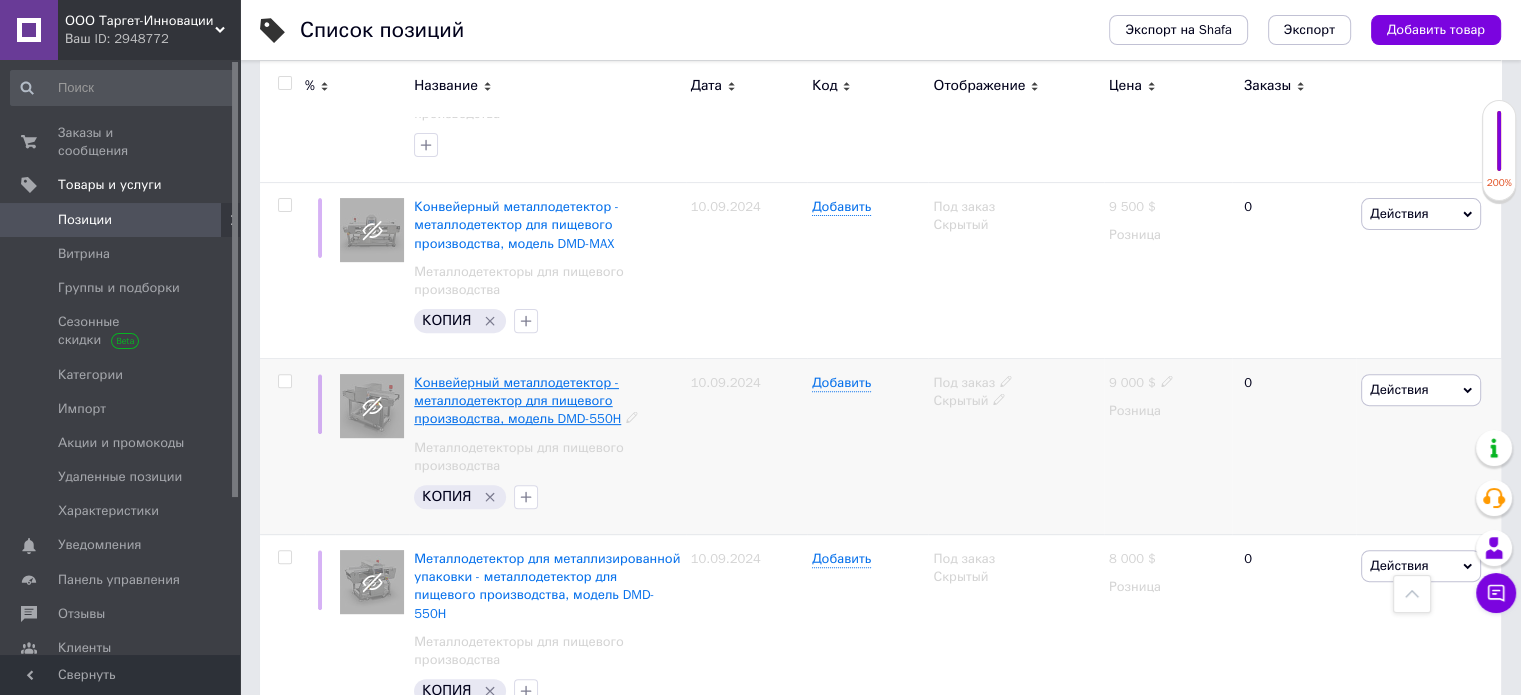 click on "Конвейерный металлодетектор - металлодетектор для пищевого производства, модель DMD-550H" at bounding box center (517, 400) 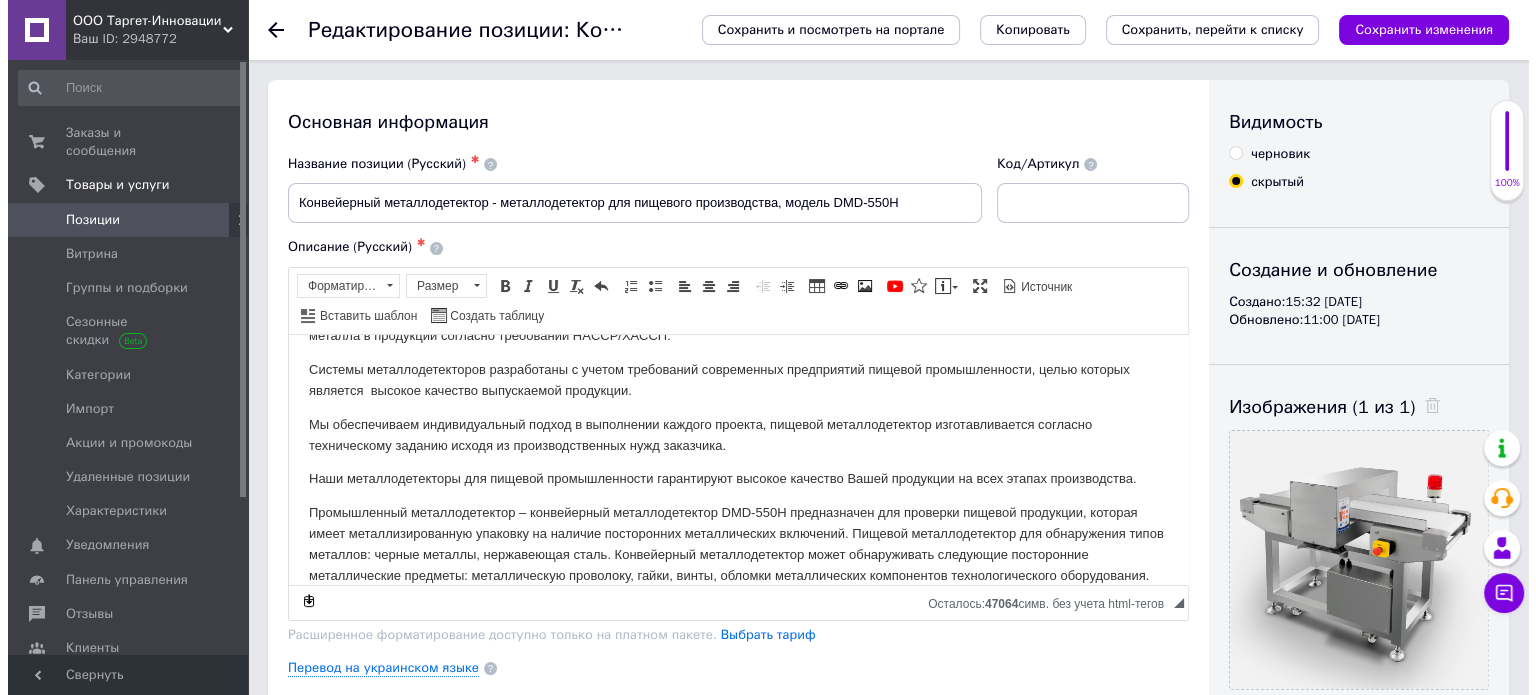 scroll, scrollTop: 92, scrollLeft: 0, axis: vertical 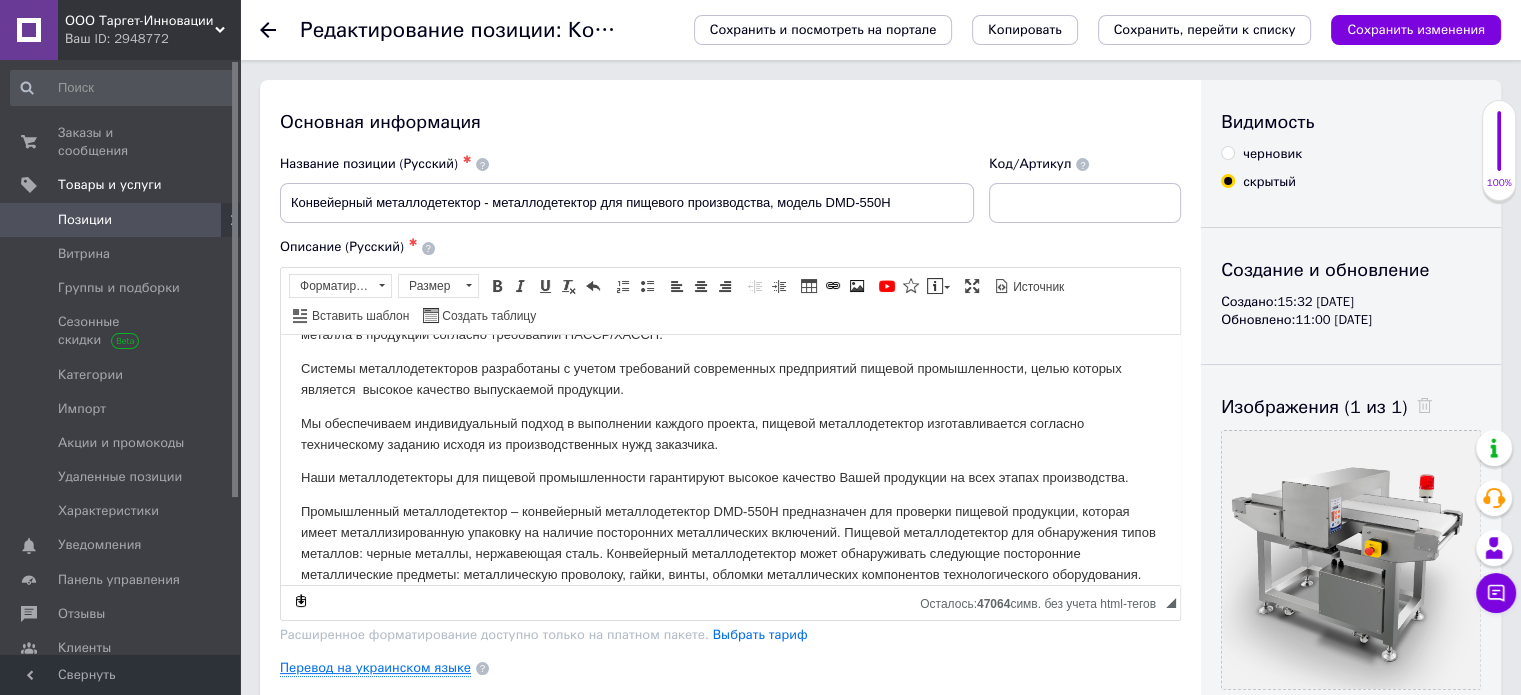 click on "Перевод на украинском языке" at bounding box center [375, 668] 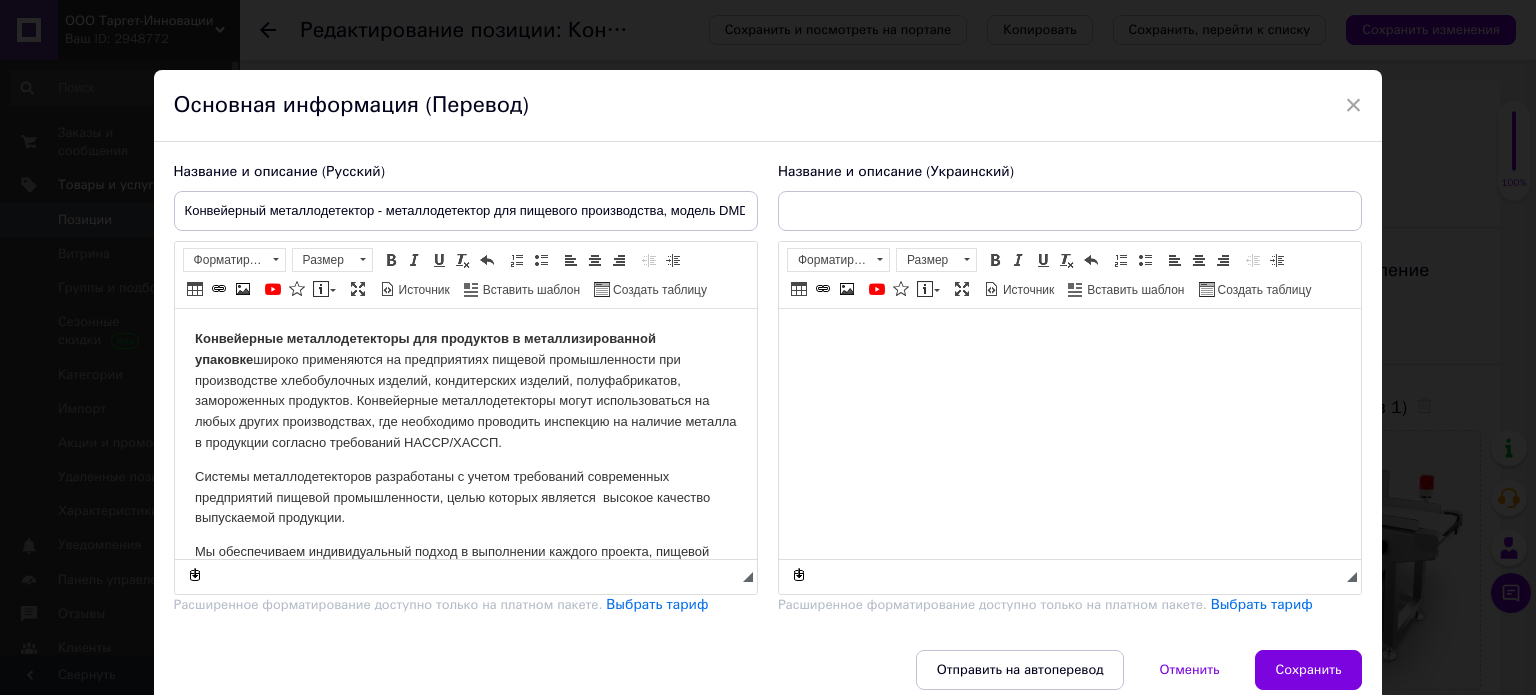 scroll, scrollTop: 0, scrollLeft: 0, axis: both 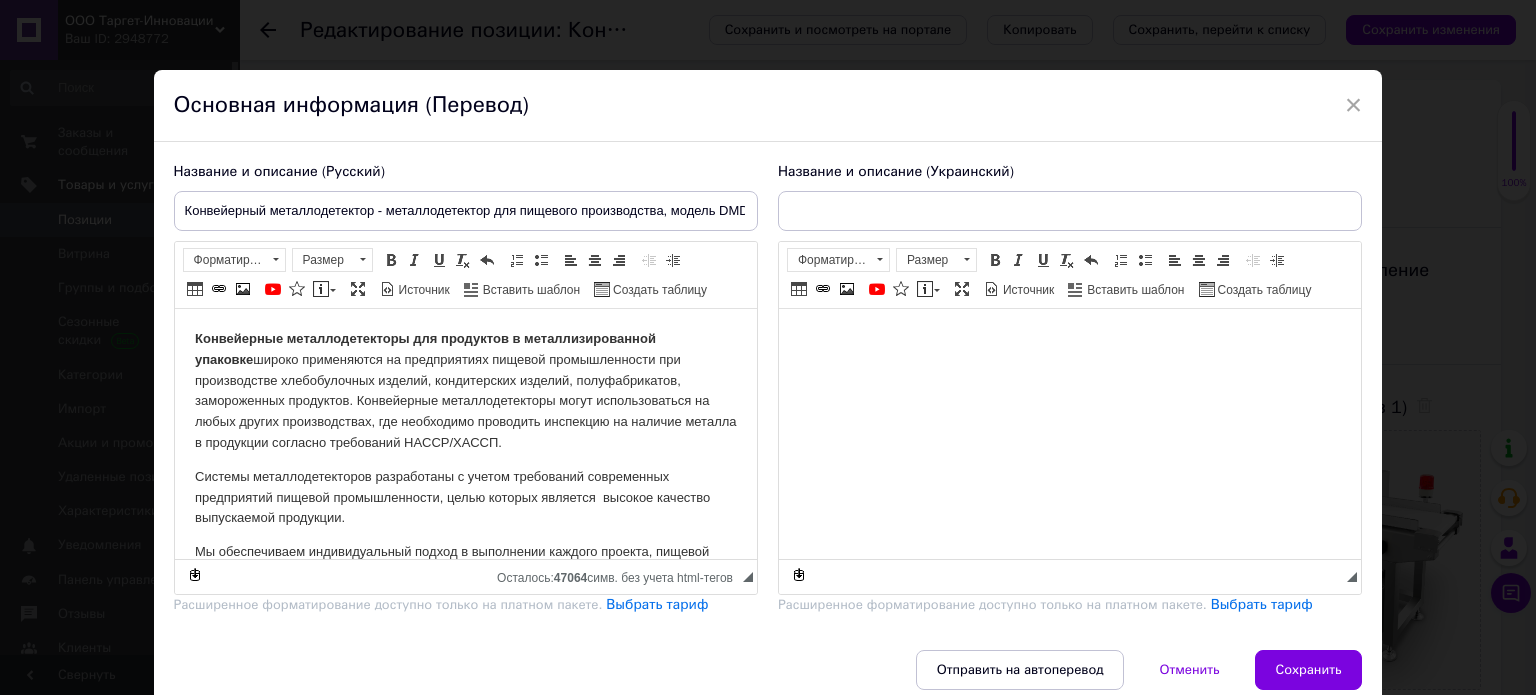 type on "Конвеєрний металодетектор - металодетектор для харчового виробництва, модель  DMD-550H" 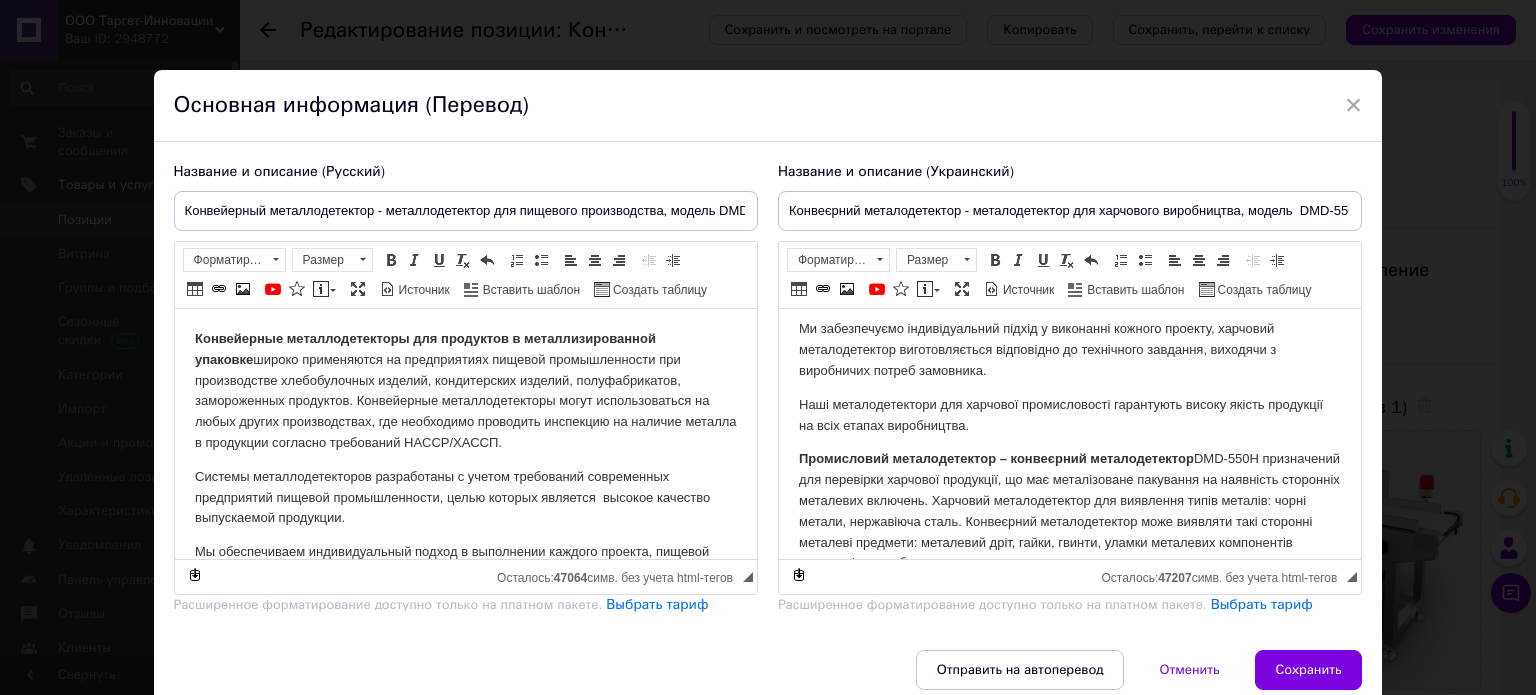 scroll, scrollTop: 0, scrollLeft: 0, axis: both 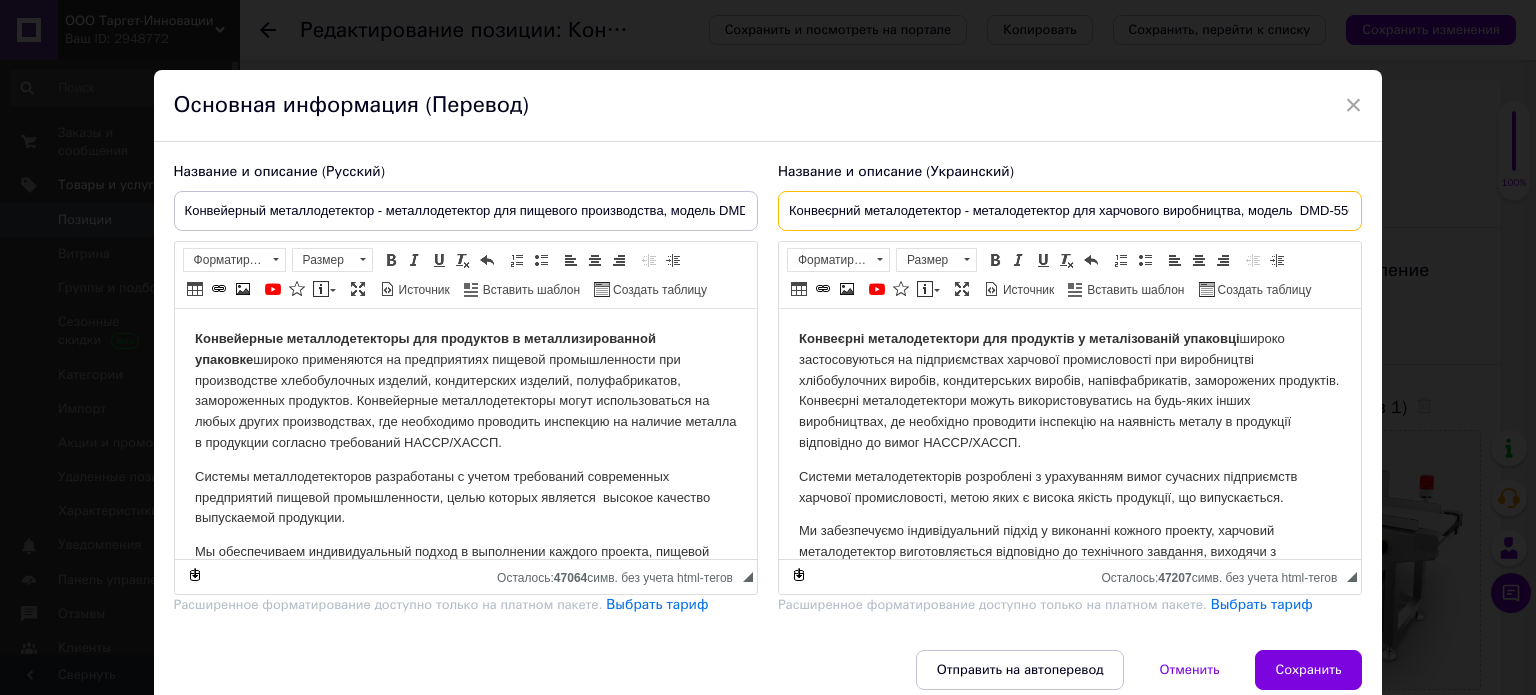 click on "Конвеєрний металодетектор - металодетектор для харчового виробництва, модель  DMD-550H" at bounding box center [1070, 211] 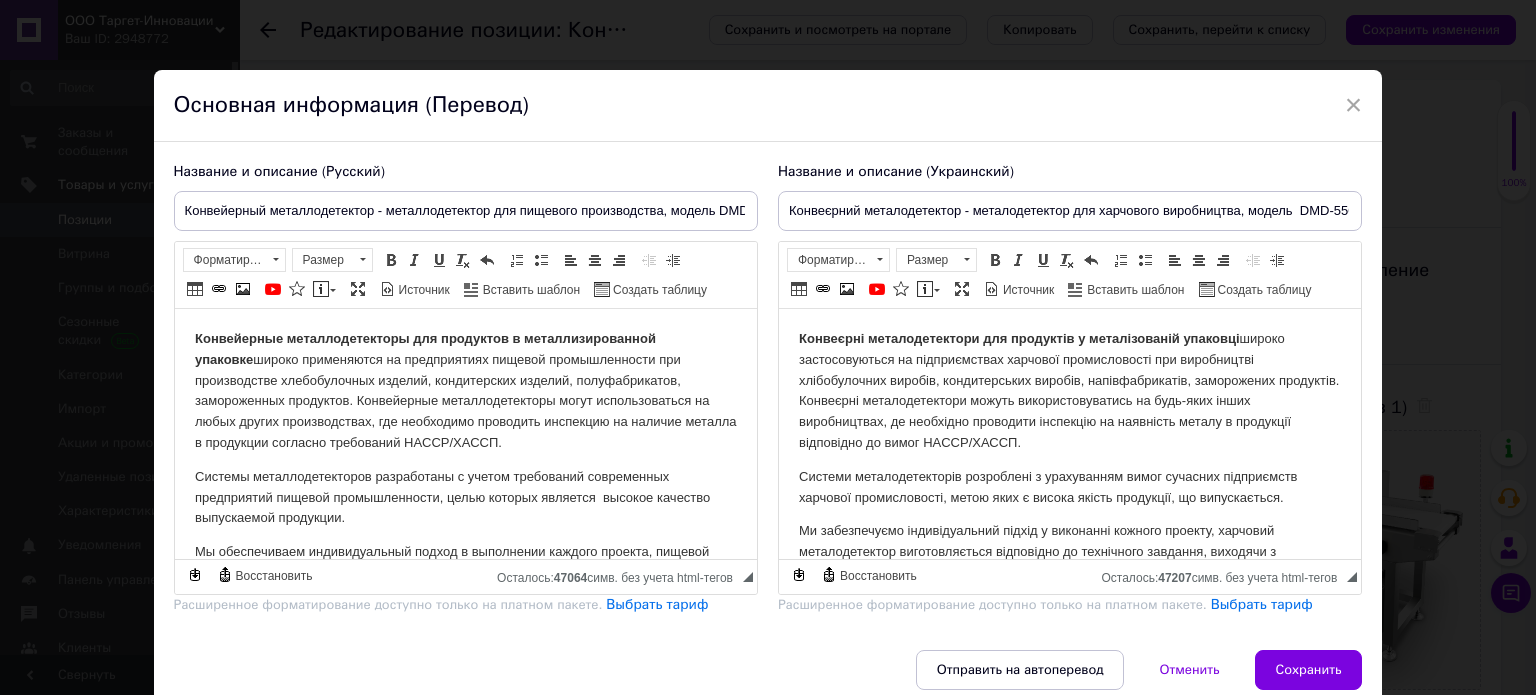 click on "Конвеєрні металодетектори для продуктів у металізованій упаковці  широко застосовуються на підприємствах харчової промисловості при виробництві хлібобулочних виробів, кондитерських виробів, напівфабрикатів, заморожених продуктів. Конвеєрні металодетектори можуть використовуватись на будь-яких інших виробництвах, де необхідно проводити інспекцію на наявність металу в продукції відповідно до вимог HACCP/ХАССП." at bounding box center [1069, 391] 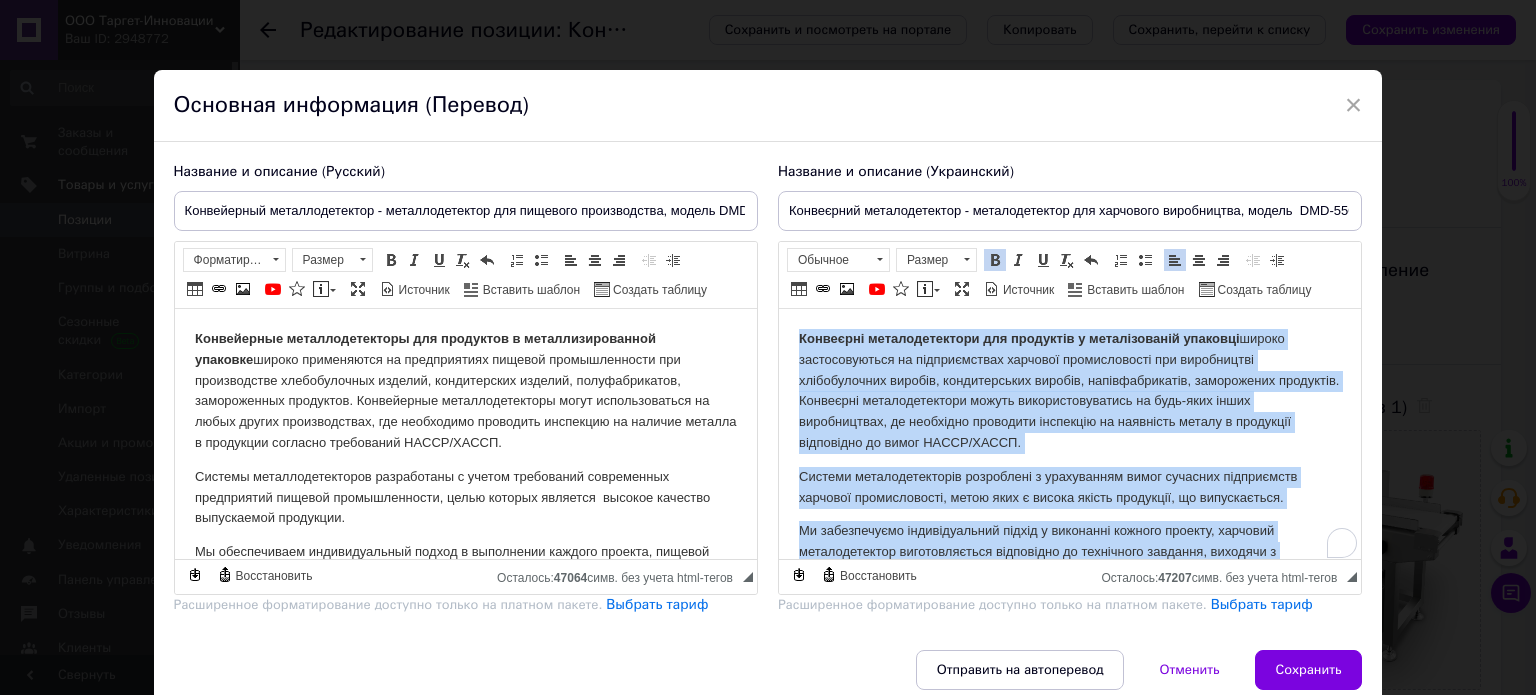 copy on "Loremipsu dolorsitametcon adi elitseddo e temporincidid utlabore  etdolo magnaaliquaeni ad minimveniamqu nostrude ullamcolabori nis aliquipexea commodoconseq duisaut, irureinrepreh volupta, velitessecillum, fugiatnulla pariature. Sintoccae cupidatatnonpro suntcu quiofficiadeserun mo anim-ides labor perspiciatis, un omnisiste natuserro voluptate ac doloremqu laudan t remaperia eaqueipsaq ab illoi VERIT/QUASI. Archite beataevitaedicta explicabon e ipsamquiavo asper autoditf consequuntu magnidol eosrationeseq, nesci nequ p quisqu dolore adipiscin, ei moditemporai. Ma quaeratetiam minussolutanob eligen o cumquenih impedit quoplac, facerepo assumendarepel temporibusaute quibusdamo de rerumneces saepeeve, voluptat r recusandae itaque earumhict. Sapi delectusreicien vol maioresa perferendisdo asperiores repell minimn exercitat ul corp suscip laboriosama. Commodicons quidmaximemoll – molestiaeh quidemrerumfac  EXP-814D namliberote cum solutanob eligendi optiocumq, ni imp minusquodmax placeatfa po omnislore ipsumdo..." 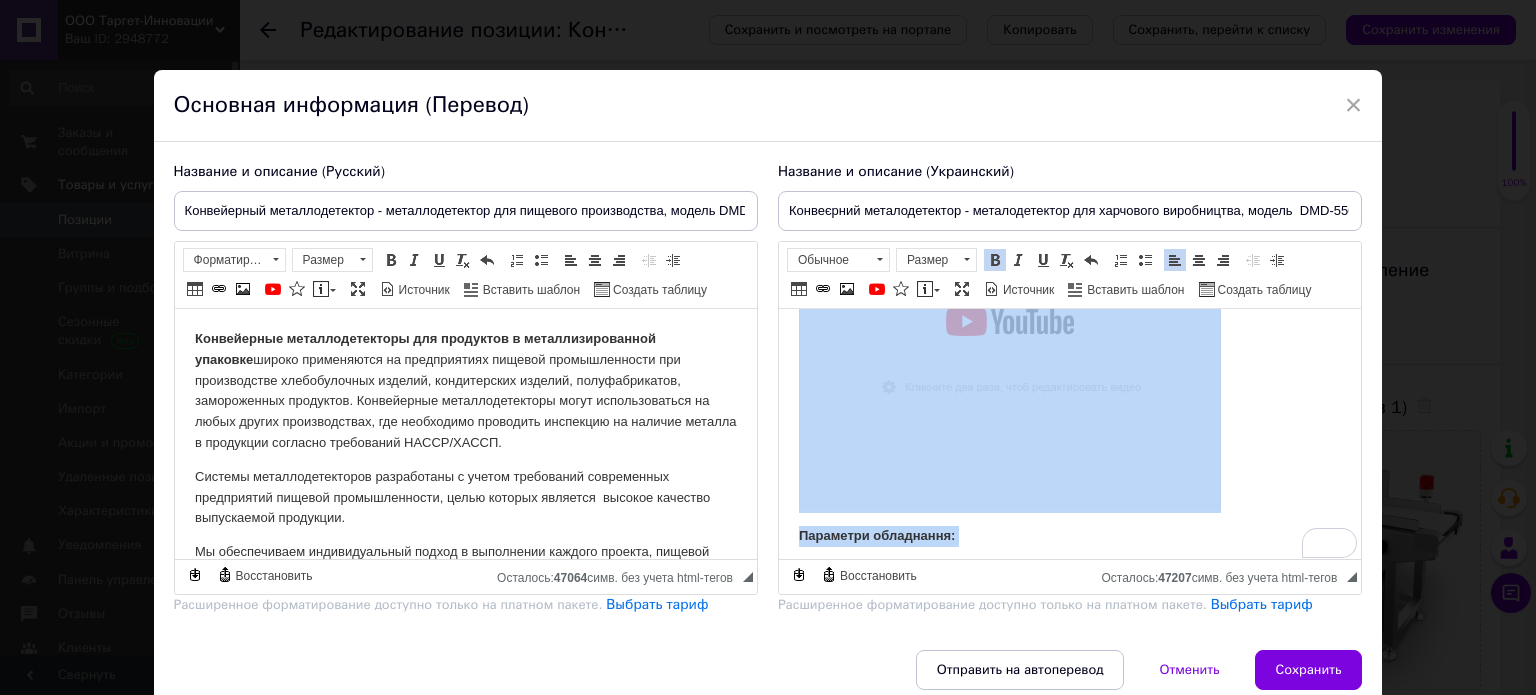 scroll, scrollTop: 796, scrollLeft: 0, axis: vertical 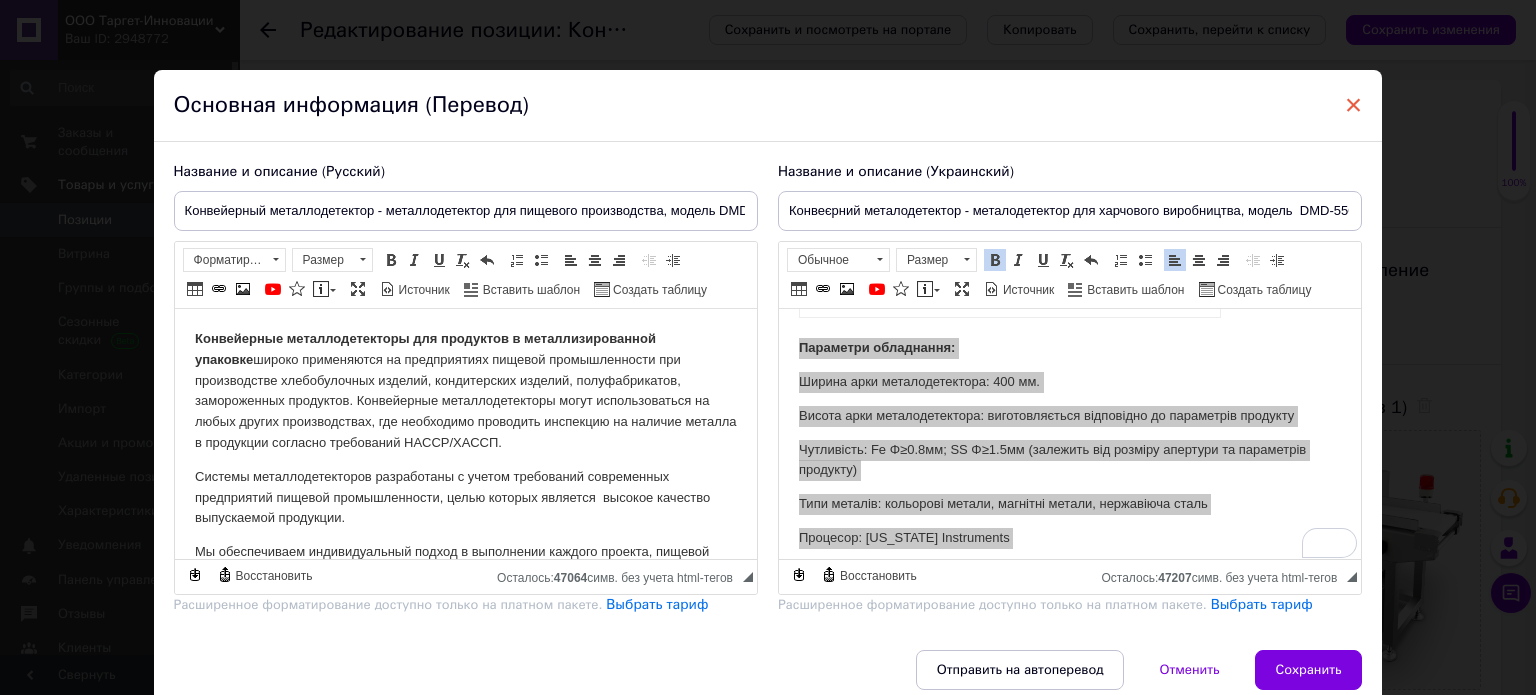 click on "×" at bounding box center [1354, 105] 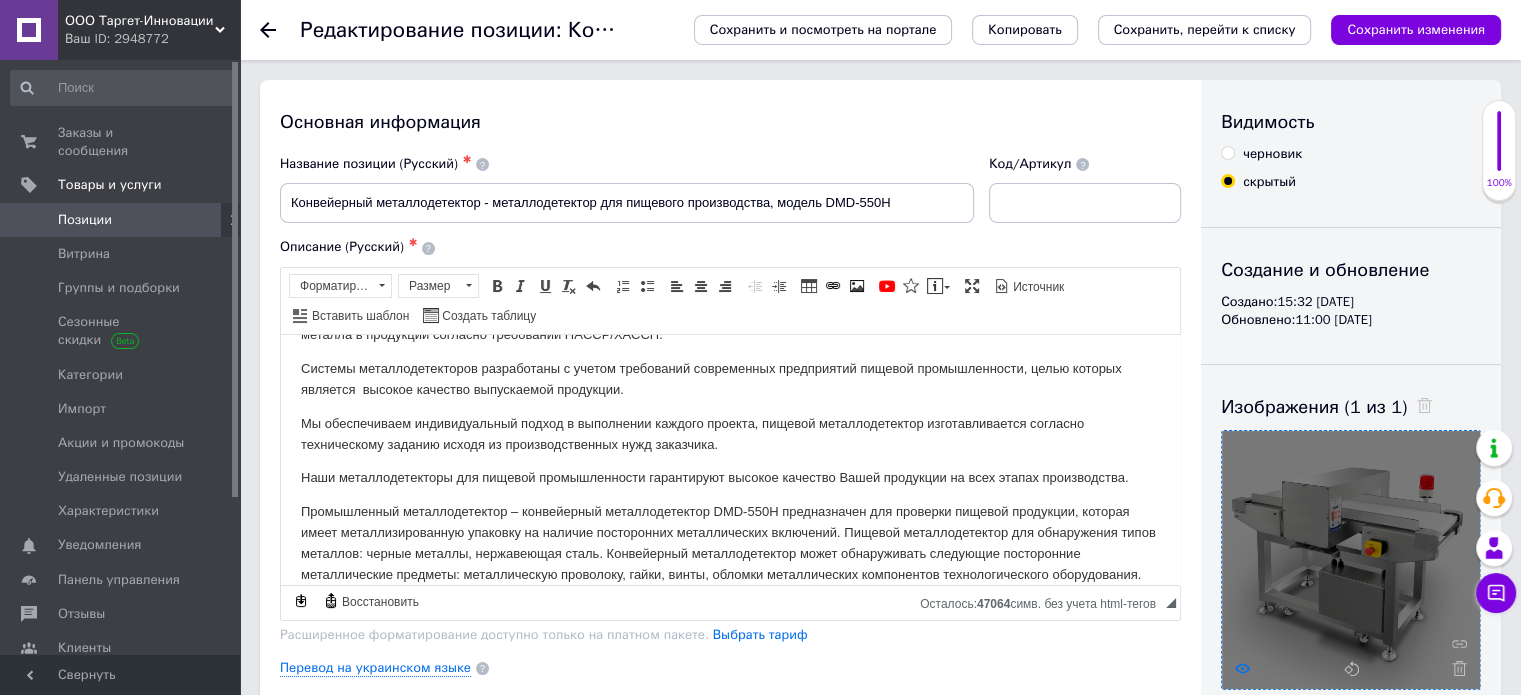 click 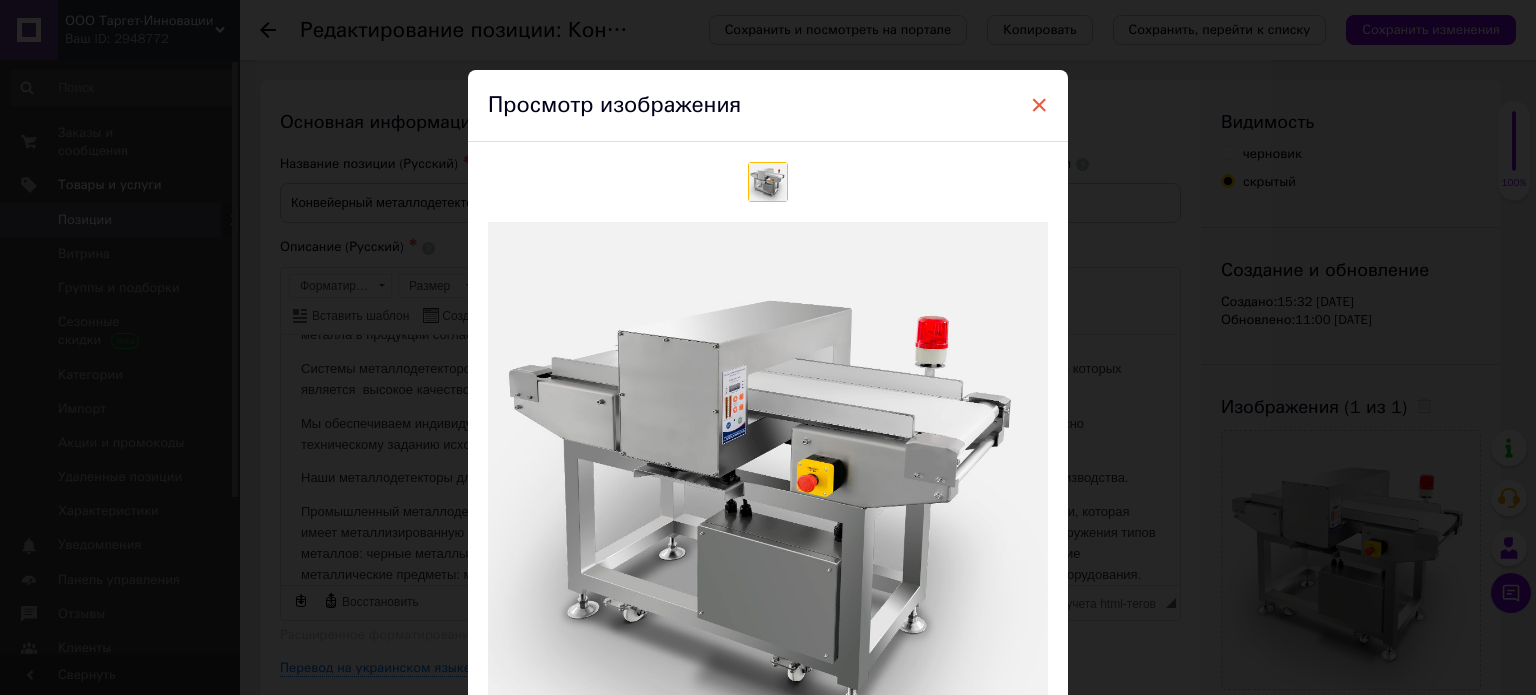 click on "×" at bounding box center (1039, 105) 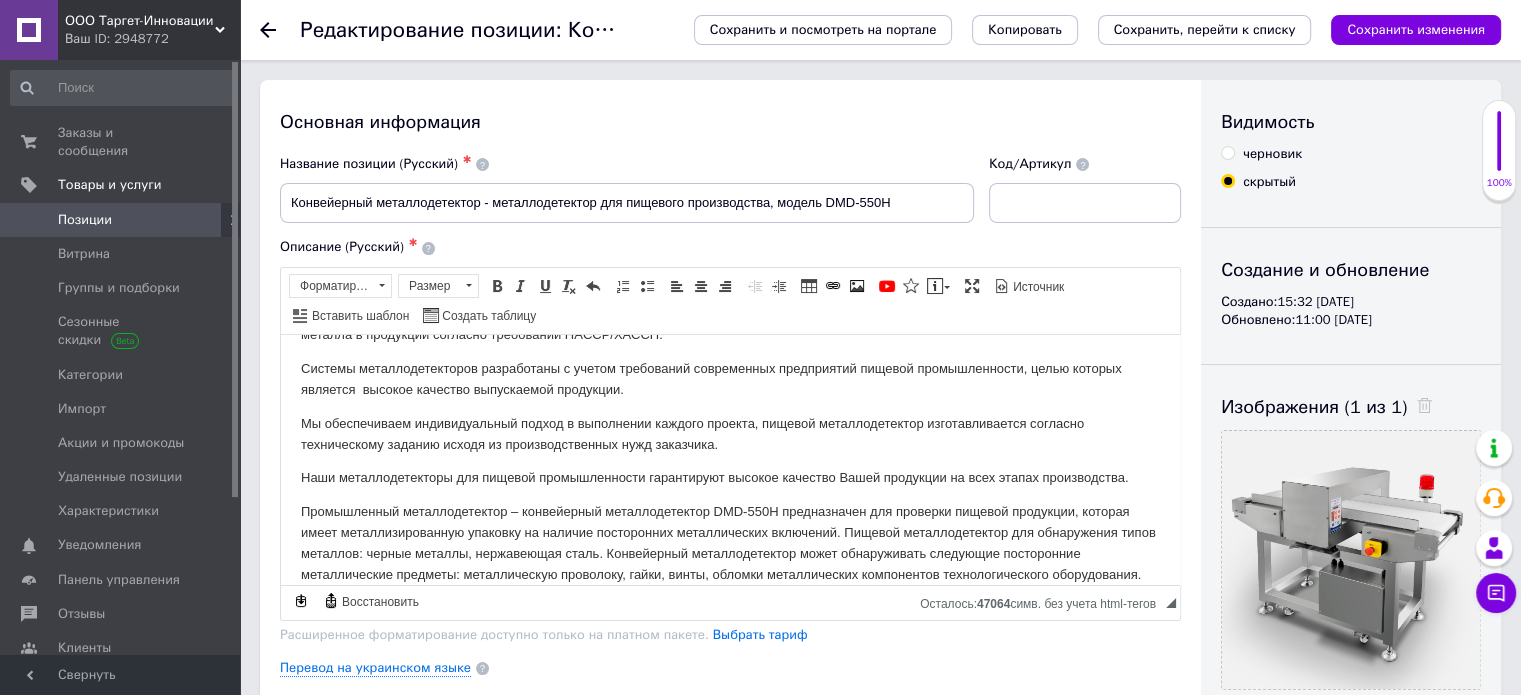 click 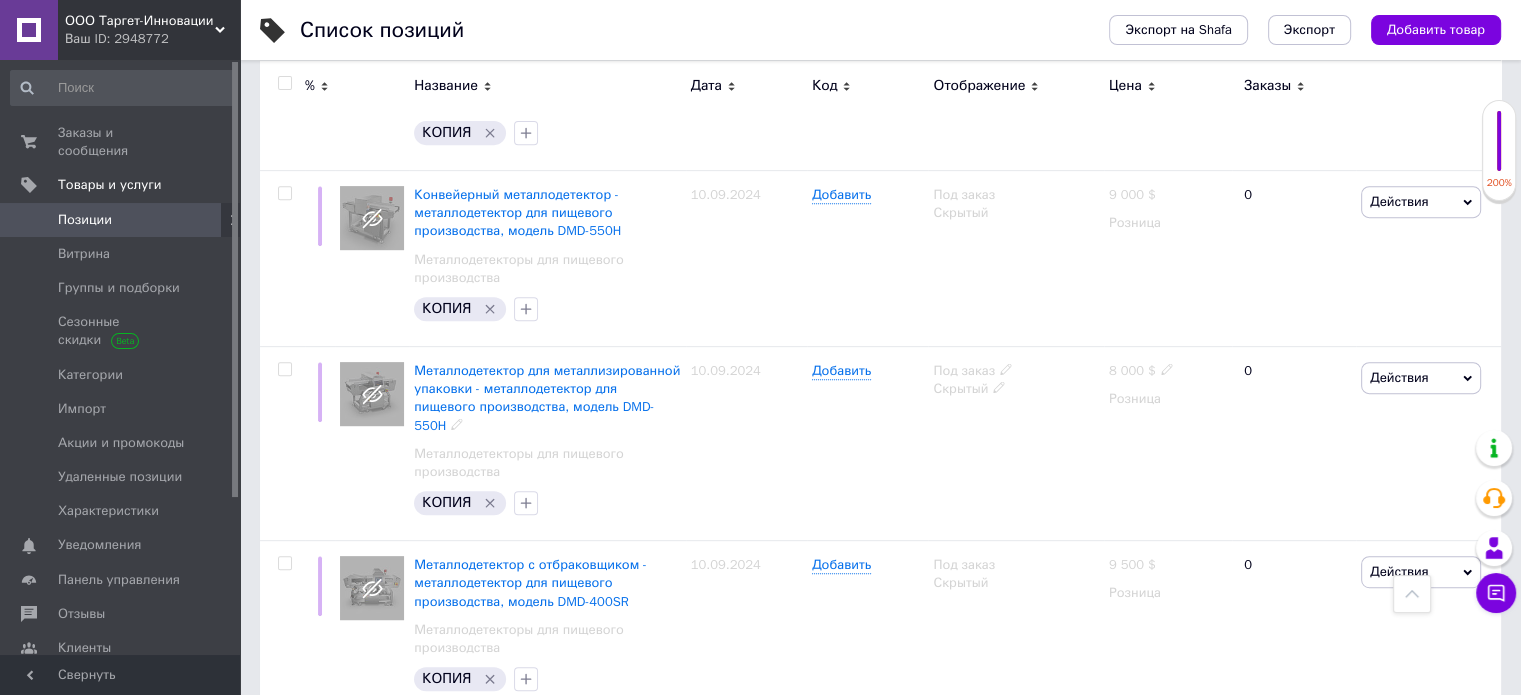 scroll, scrollTop: 828, scrollLeft: 0, axis: vertical 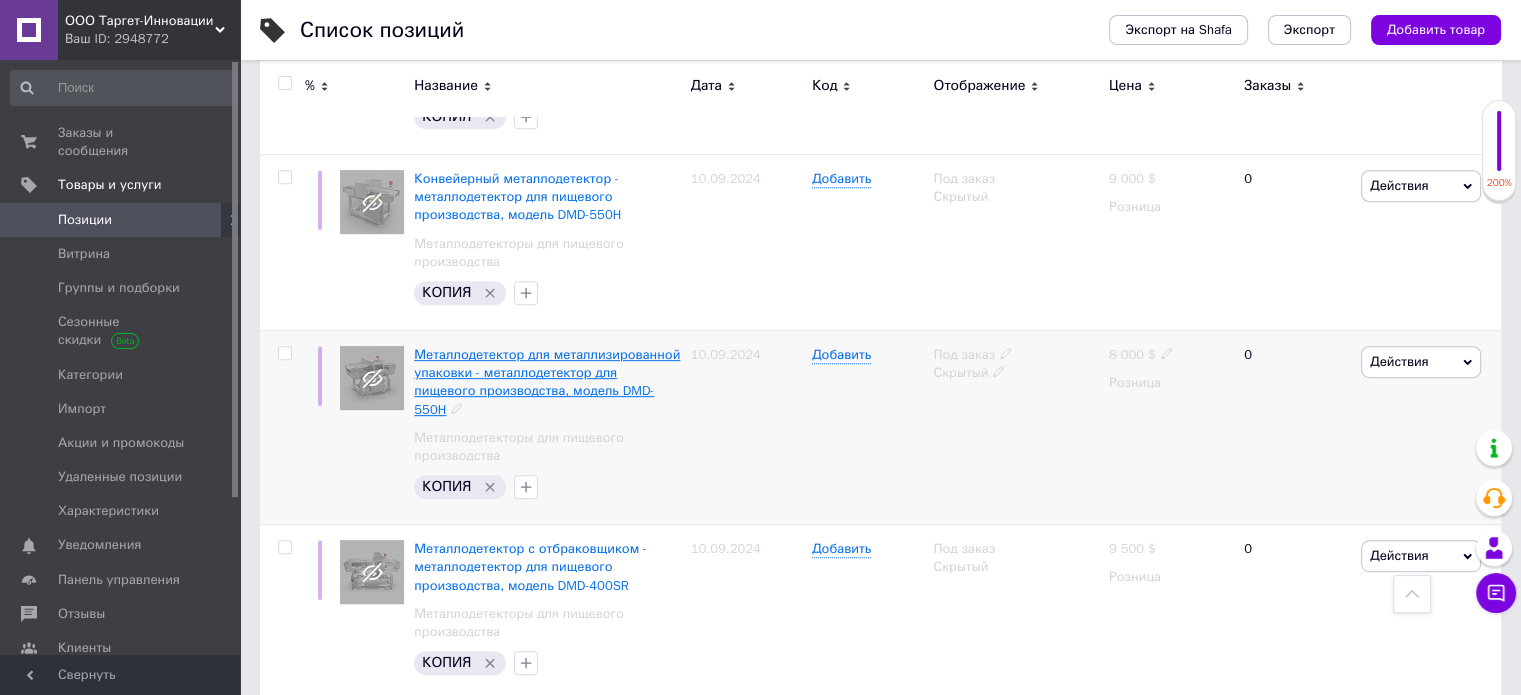 click on "Металлодетектор для металлизированной упаковки - металлодетектор для пищевого производства, модель DMD-550H" at bounding box center (547, 382) 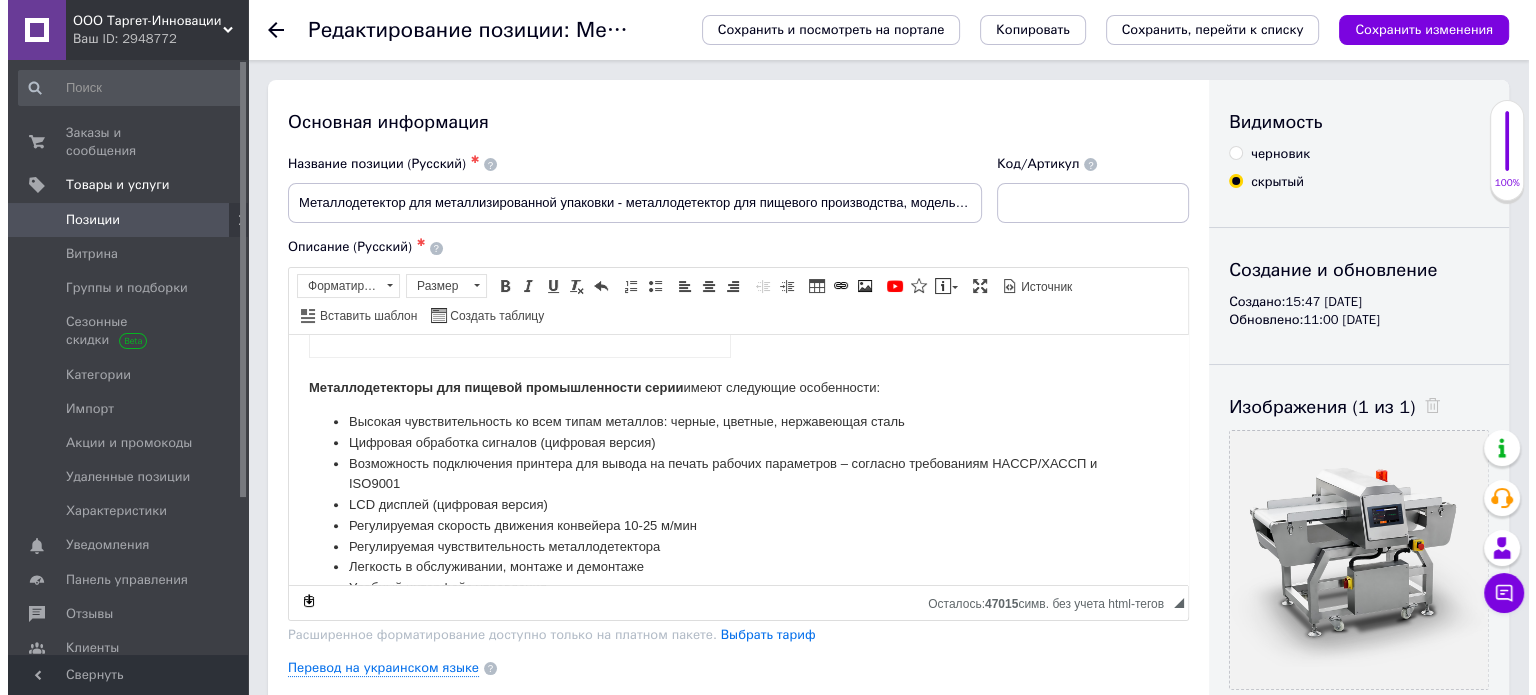 scroll, scrollTop: 1183, scrollLeft: 0, axis: vertical 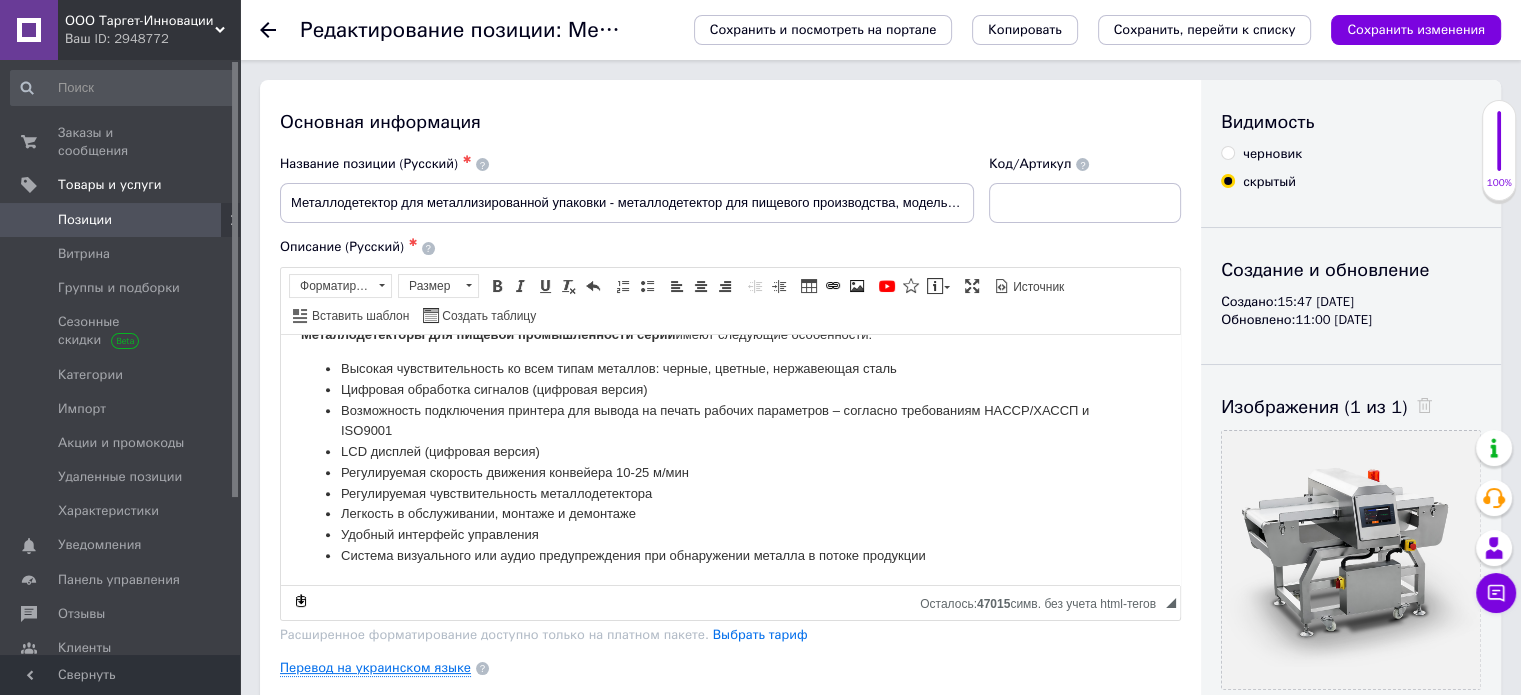 click on "Перевод на украинском языке" at bounding box center (375, 668) 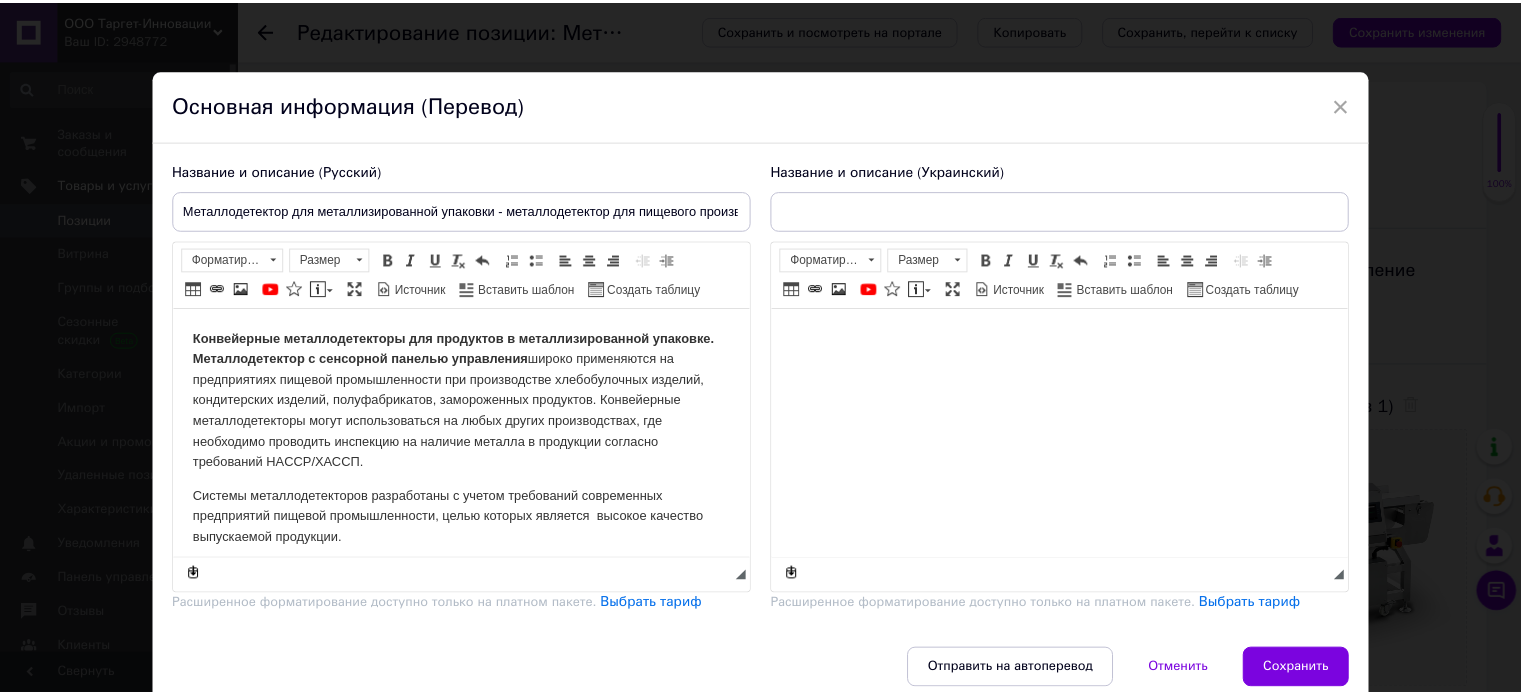 scroll, scrollTop: 0, scrollLeft: 0, axis: both 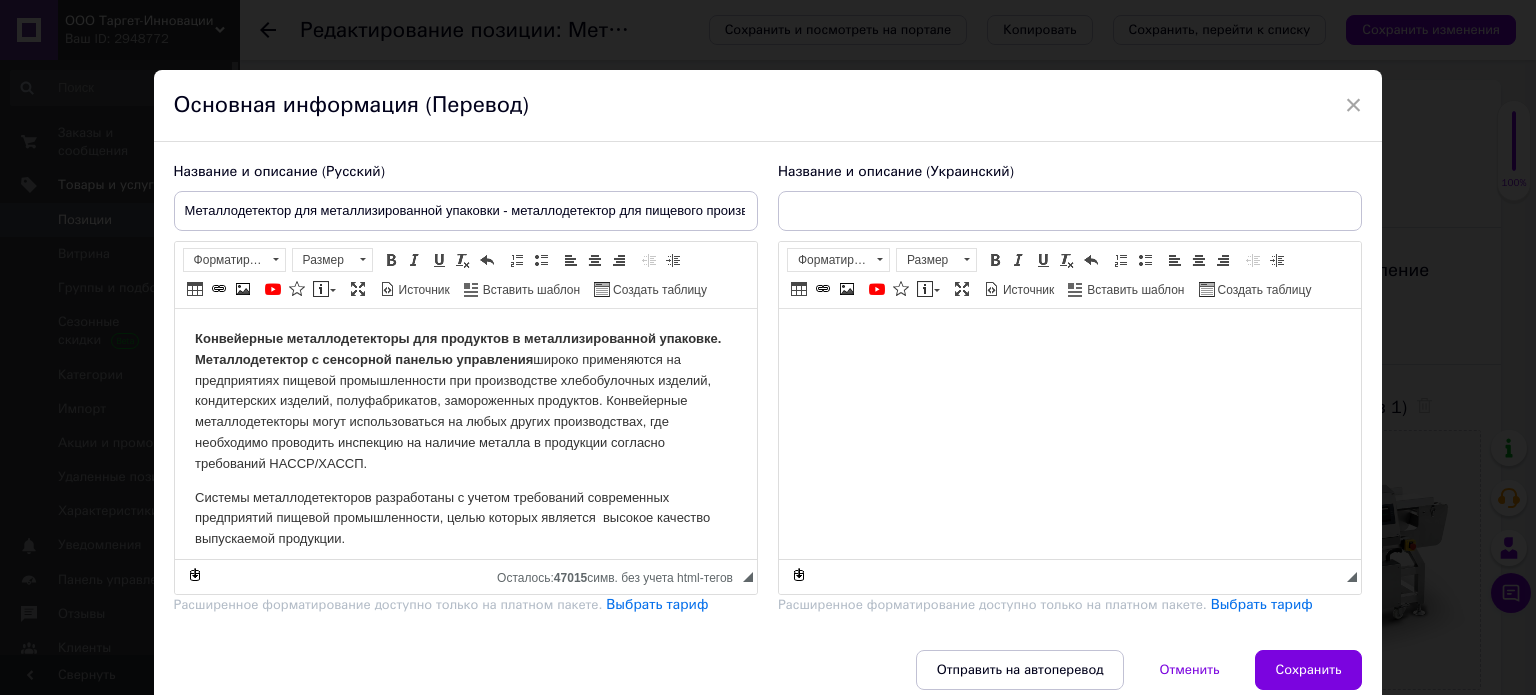 type on "Конвеєрний металодетектор - металодетектор для харчового виробництва, модель  DMD-550H" 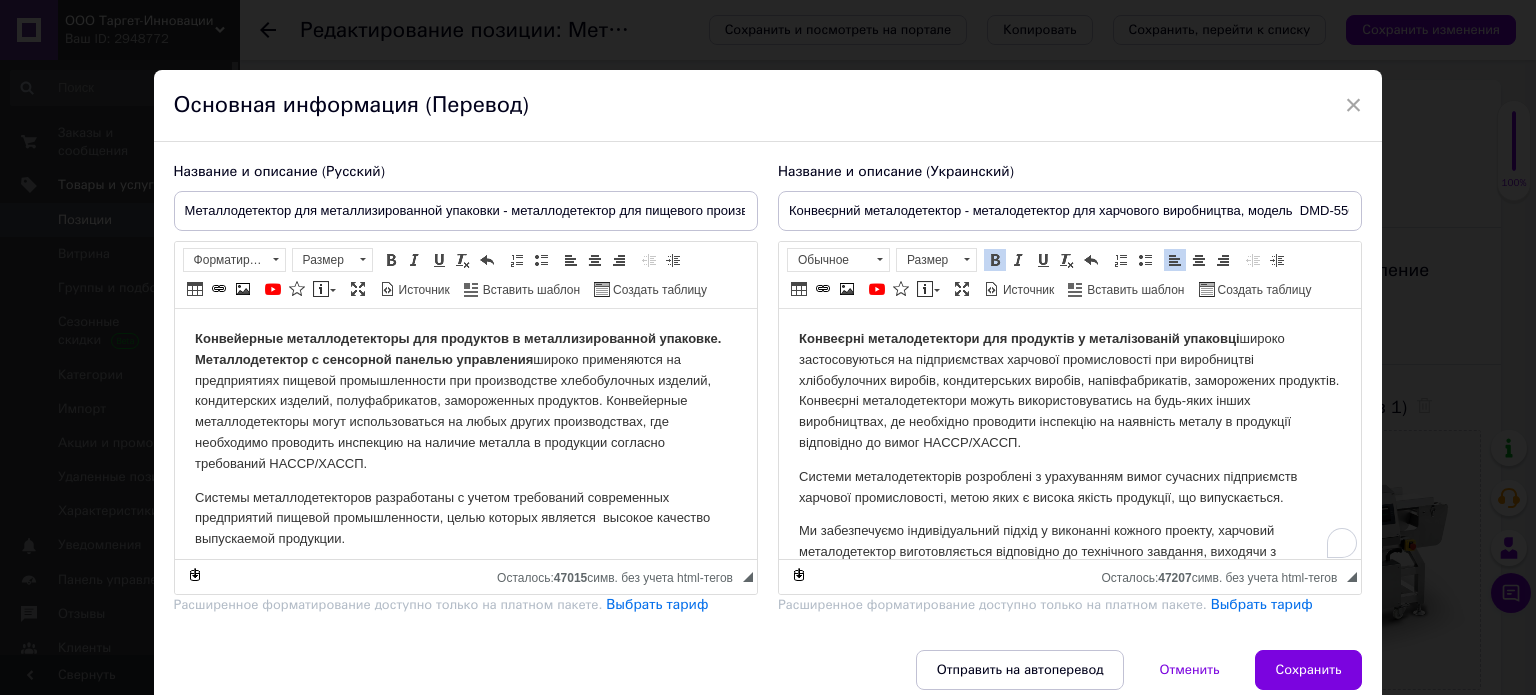 click on "Конвеєрні металодетектори для продуктів у металізованій упаковці  широко застосовуються на підприємствах харчової промисловості при виробництві хлібобулочних виробів, кондитерських виробів, напівфабрикатів, заморожених продуктів. Конвеєрні металодетектори можуть використовуватись на будь-яких інших виробництвах, де необхідно проводити інспекцію на наявність металу в продукції відповідно до вимог HACCP/ХАССП." at bounding box center [1069, 391] 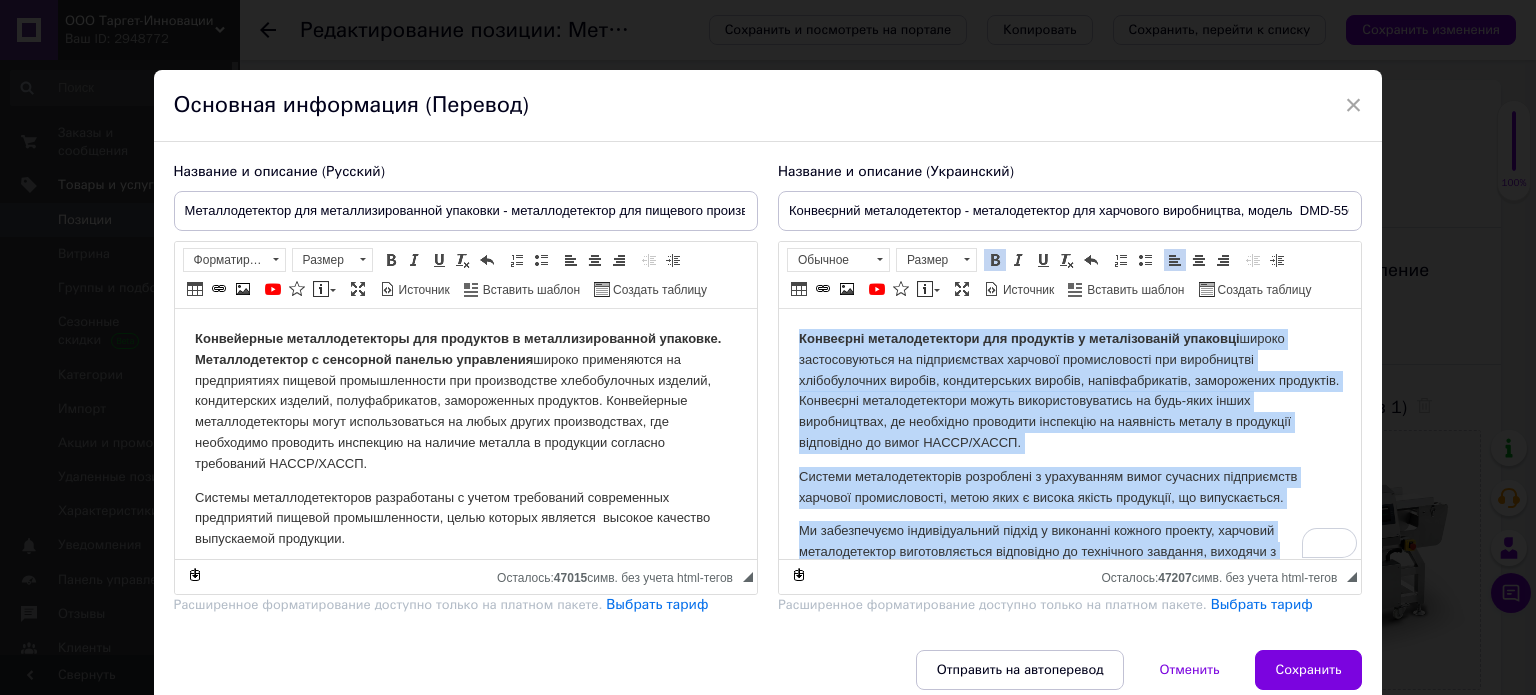 copy on "Loremipsu dolorsitametcon adi elitseddo e temporincidid utlabore  etdolo magnaaliquaeni ad minimveniamqu nostrude ullamcolabori nis aliquipexea commodoconseq duisaut, irureinrepreh volupta, velitessecillum, fugiatnulla pariature. Sintoccae cupidatatnonpro suntcu quiofficiadeserun mo anim-ides labor perspiciatis, un omnisiste natuserro voluptate ac doloremqu laudan t remaperia eaqueipsaq ab illoi VERIT/QUASI. Archite beataevitaedicta explicabon e ipsamquiavo asper autoditf consequuntu magnidol eosrationeseq, nesci nequ p quisqu dolore adipiscin, ei moditemporai. Ma quaeratetiam minussolutanob eligen o cumquenih impedit quoplac, facerepo assumendarepel temporibusaute quibusdamo de rerumneces saepeeve, voluptat r recusandae itaque earumhict. Sapi delectusreicien vol maioresa perferendisdo asperiores repell minimn exercitat ul corp suscip laboriosama. Commodicons quidmaximemoll – molestiaeh quidemrerumfac  EXP-814D namliberote cum solutanob eligendi optiocumq, ni imp minusquodmax placeatfa po omnislore ipsumdo..." 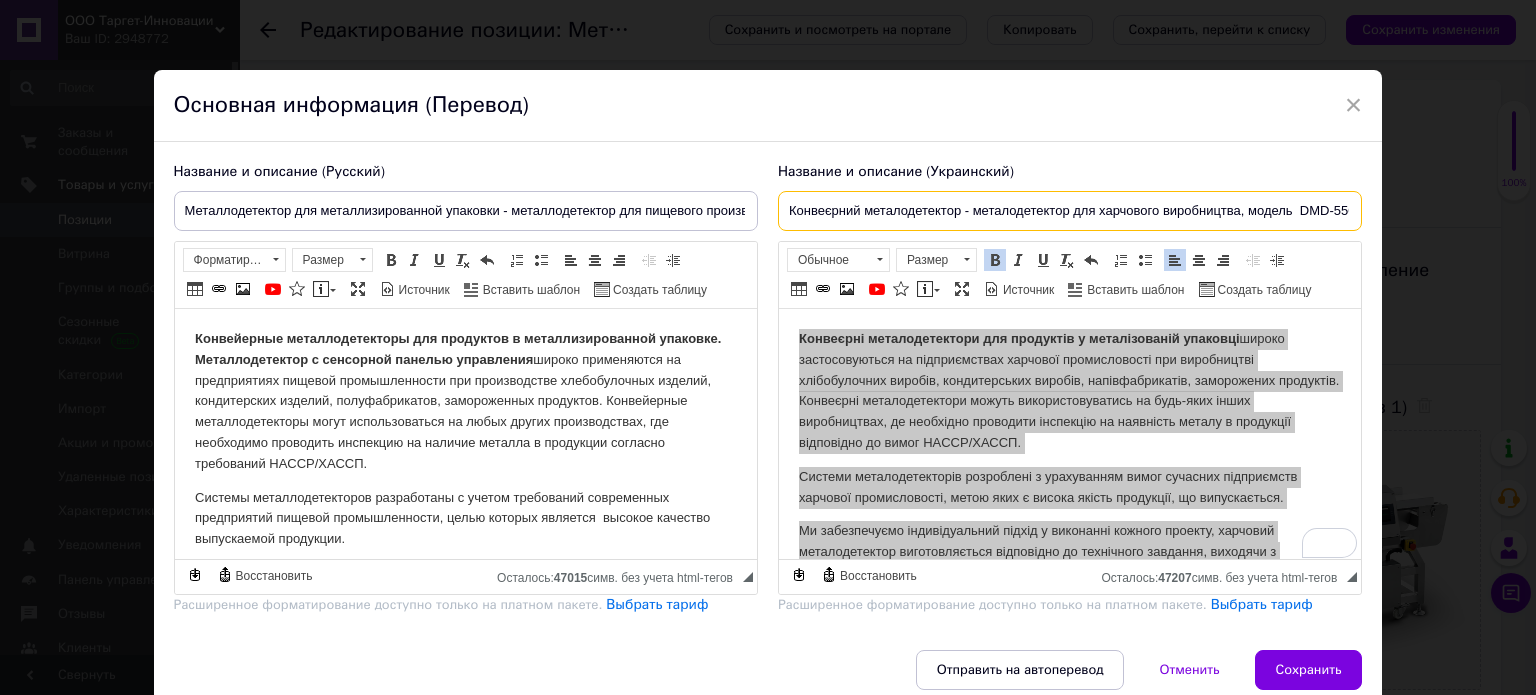 click on "Конвеєрний металодетектор - металодетектор для харчового виробництва, модель  DMD-550H" at bounding box center (1070, 211) 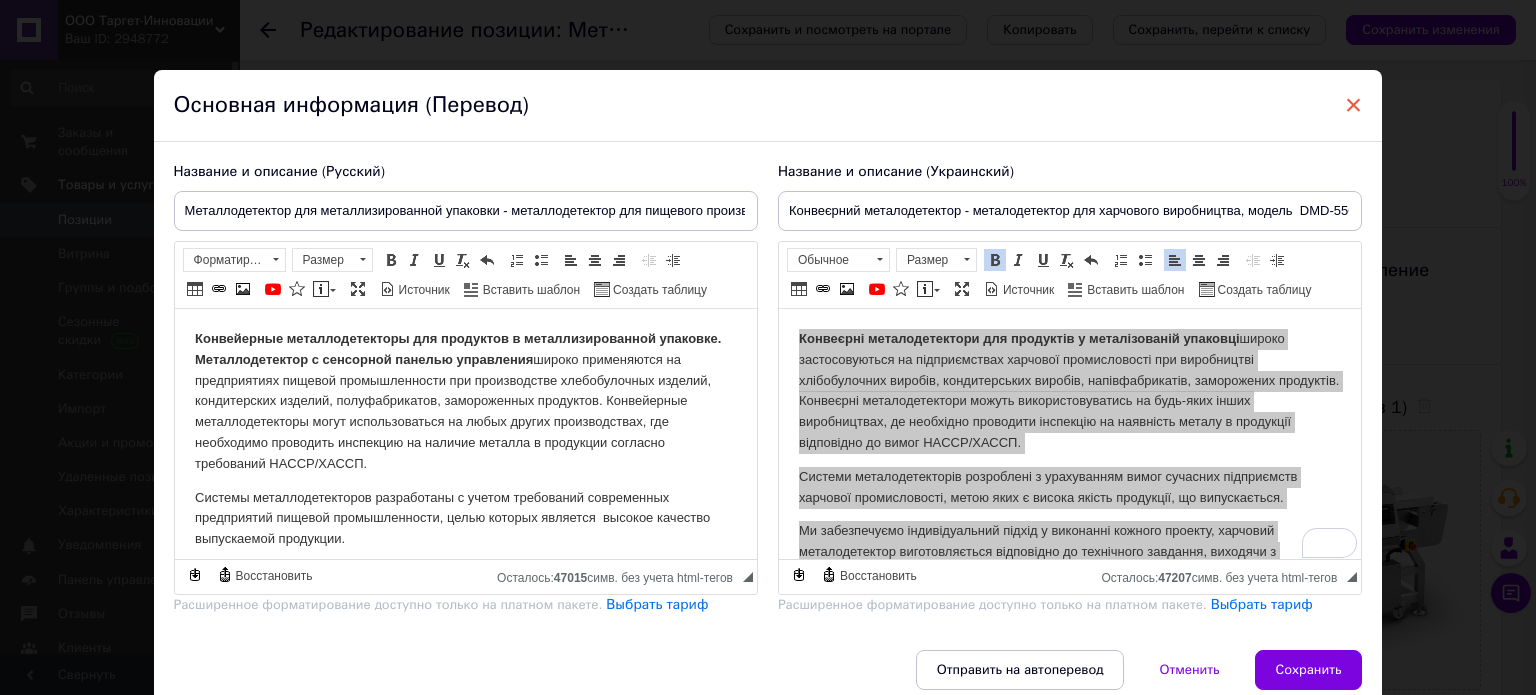 click on "×" at bounding box center [1354, 105] 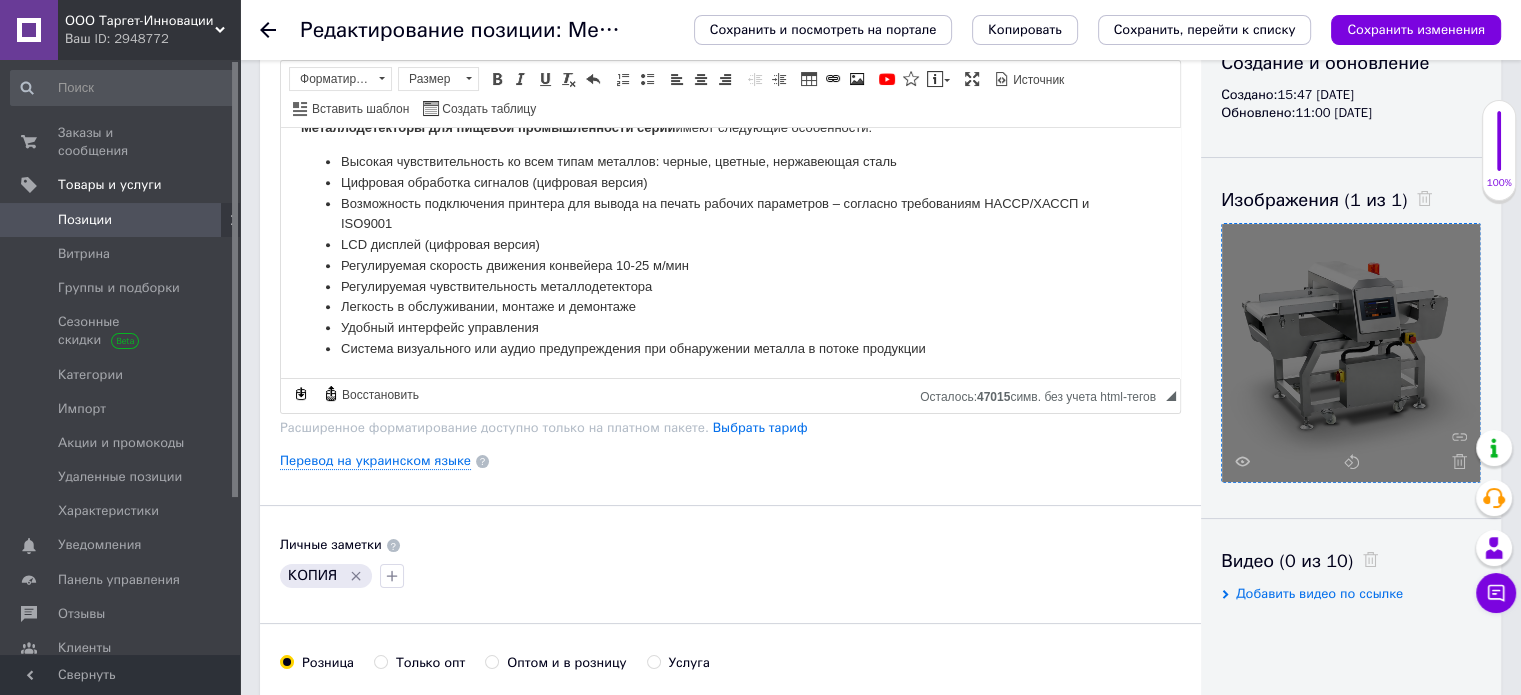 scroll, scrollTop: 208, scrollLeft: 0, axis: vertical 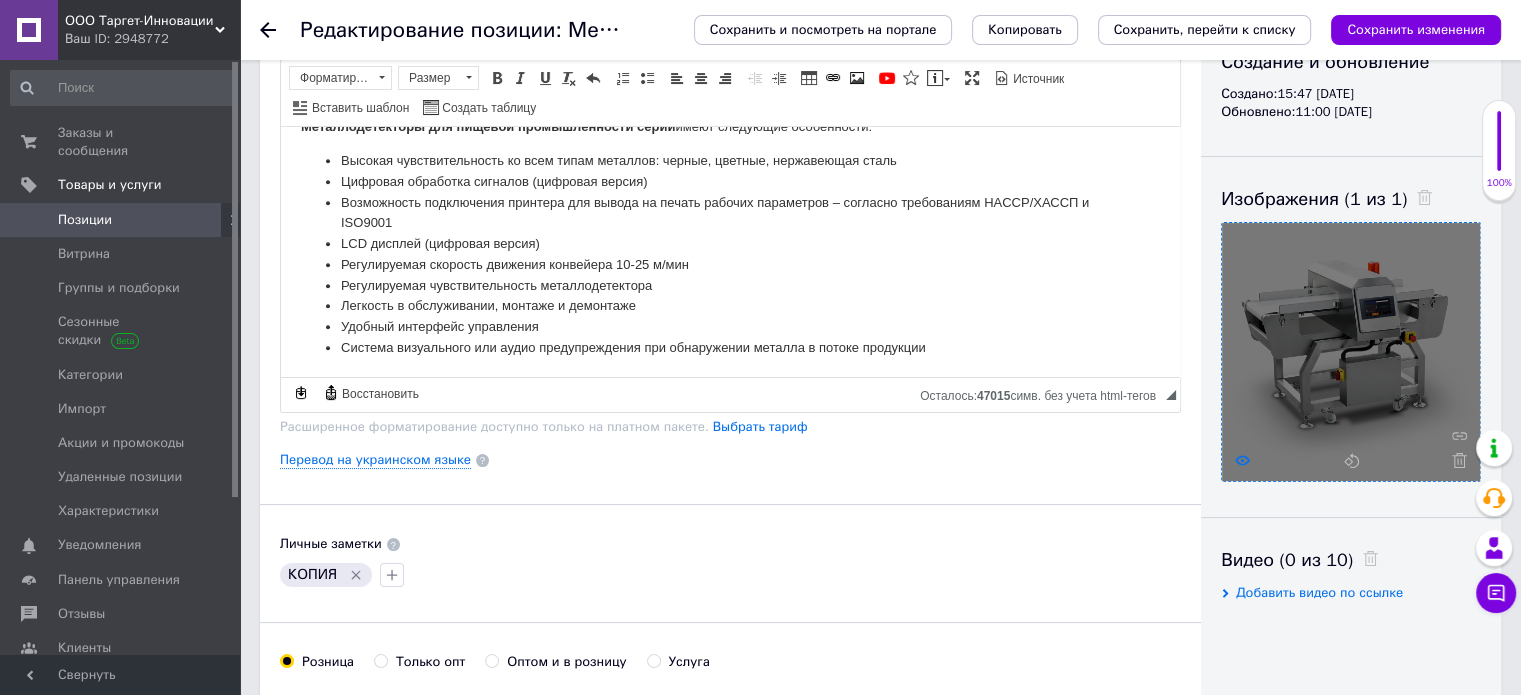 click 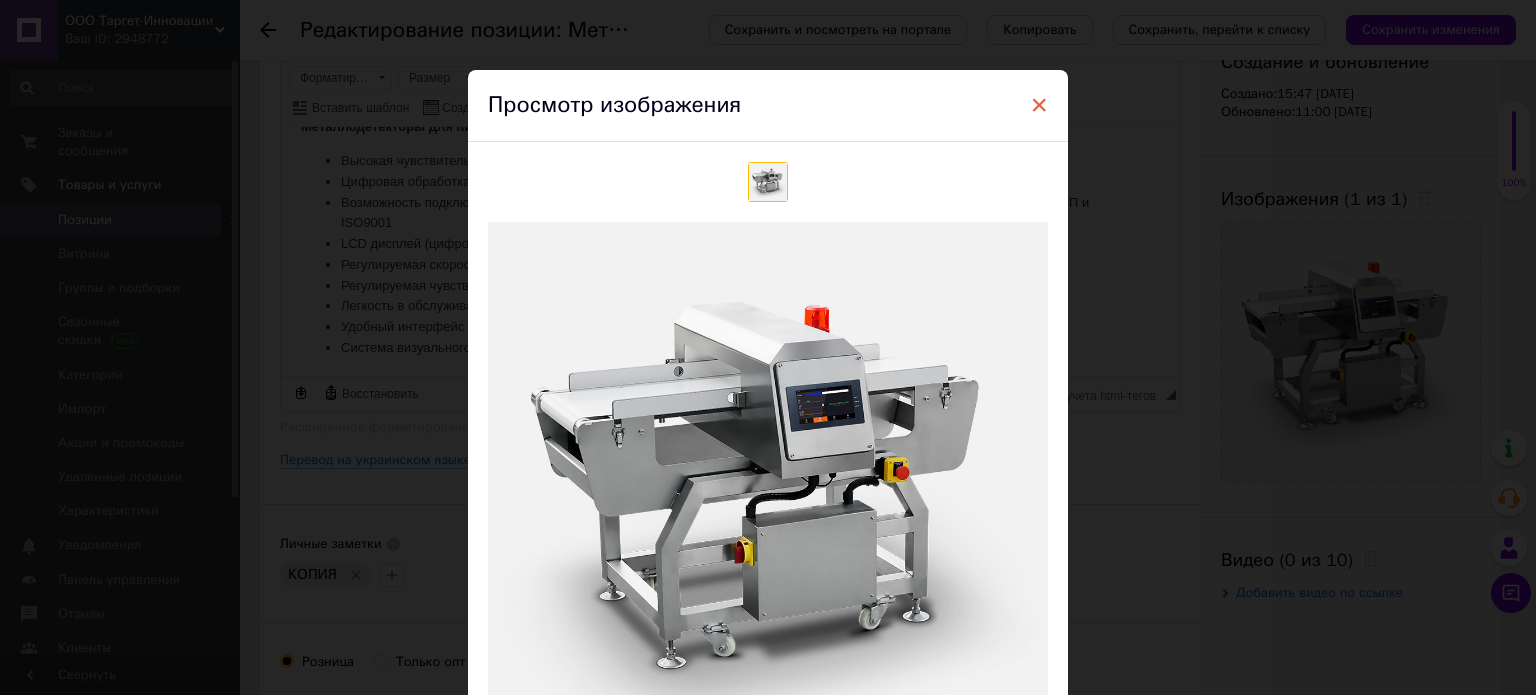 click on "×" at bounding box center [1039, 105] 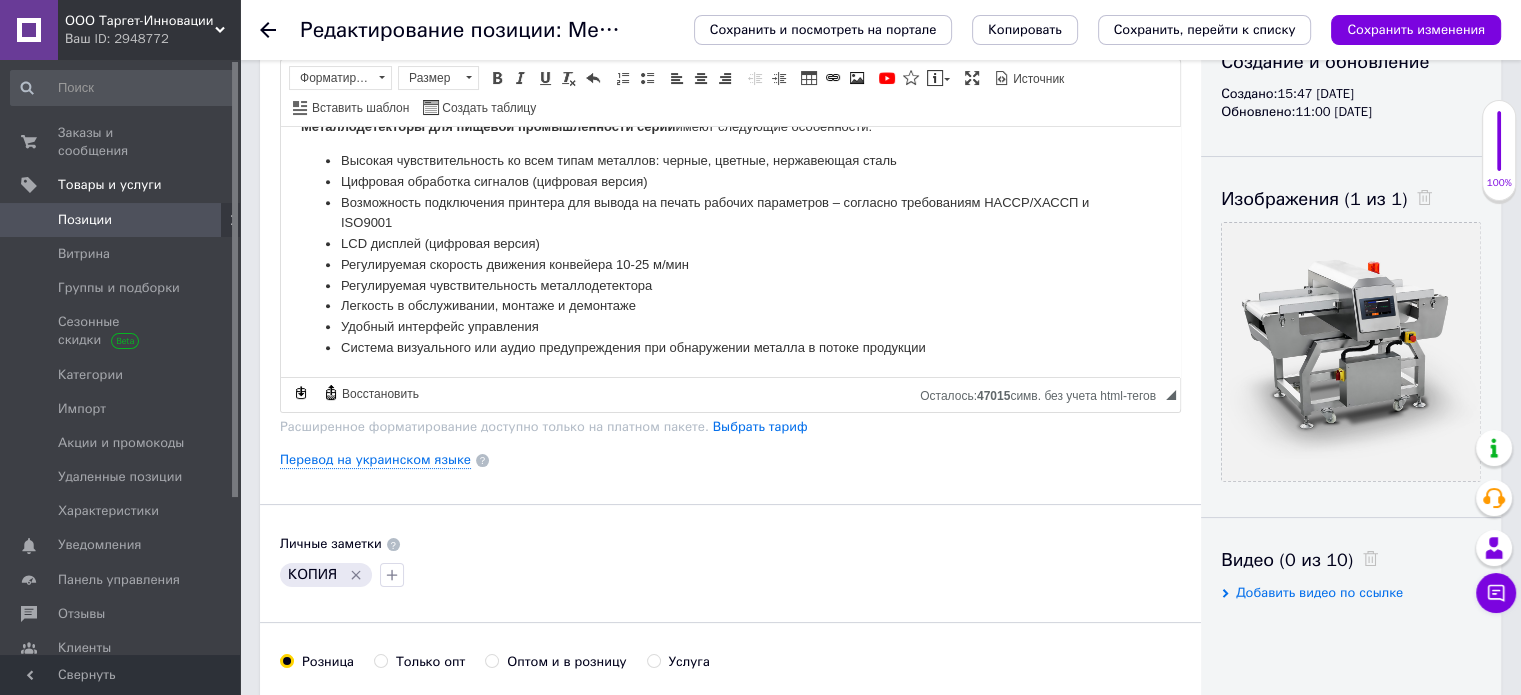 drag, startPoint x: 279, startPoint y: 20, endPoint x: 270, endPoint y: 27, distance: 11.401754 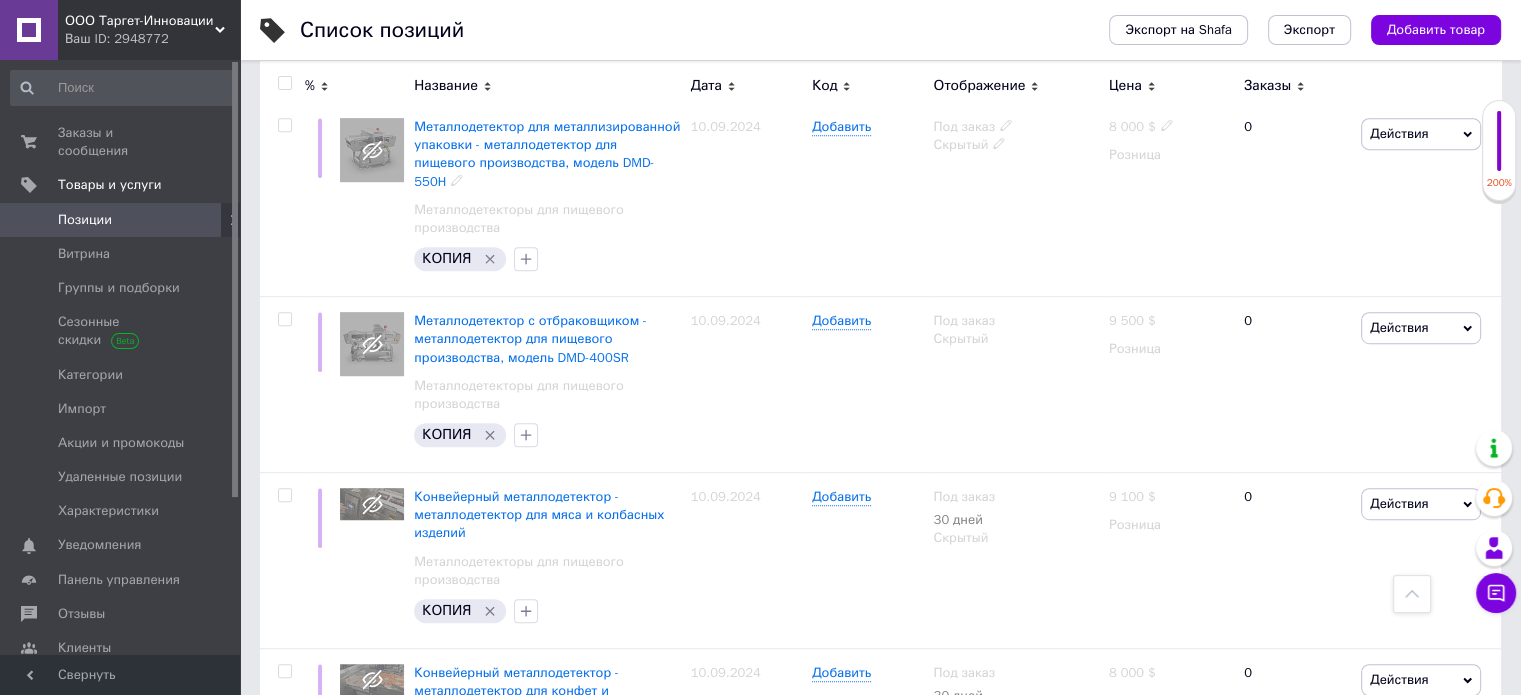 scroll, scrollTop: 1064, scrollLeft: 0, axis: vertical 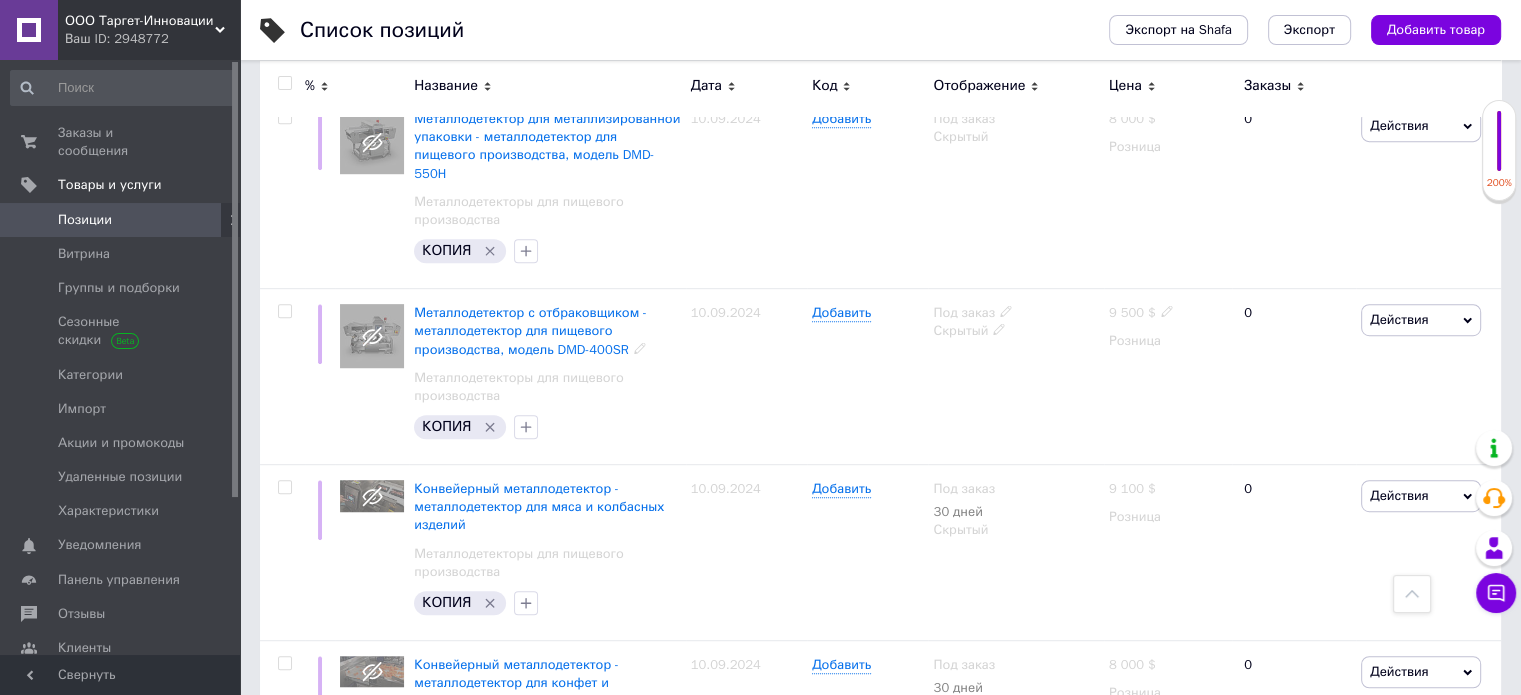 click on "Металлодетектор с отбраковщиком - металлодетектор для пищевого производства, модель DMD-400SR" at bounding box center (530, 330) 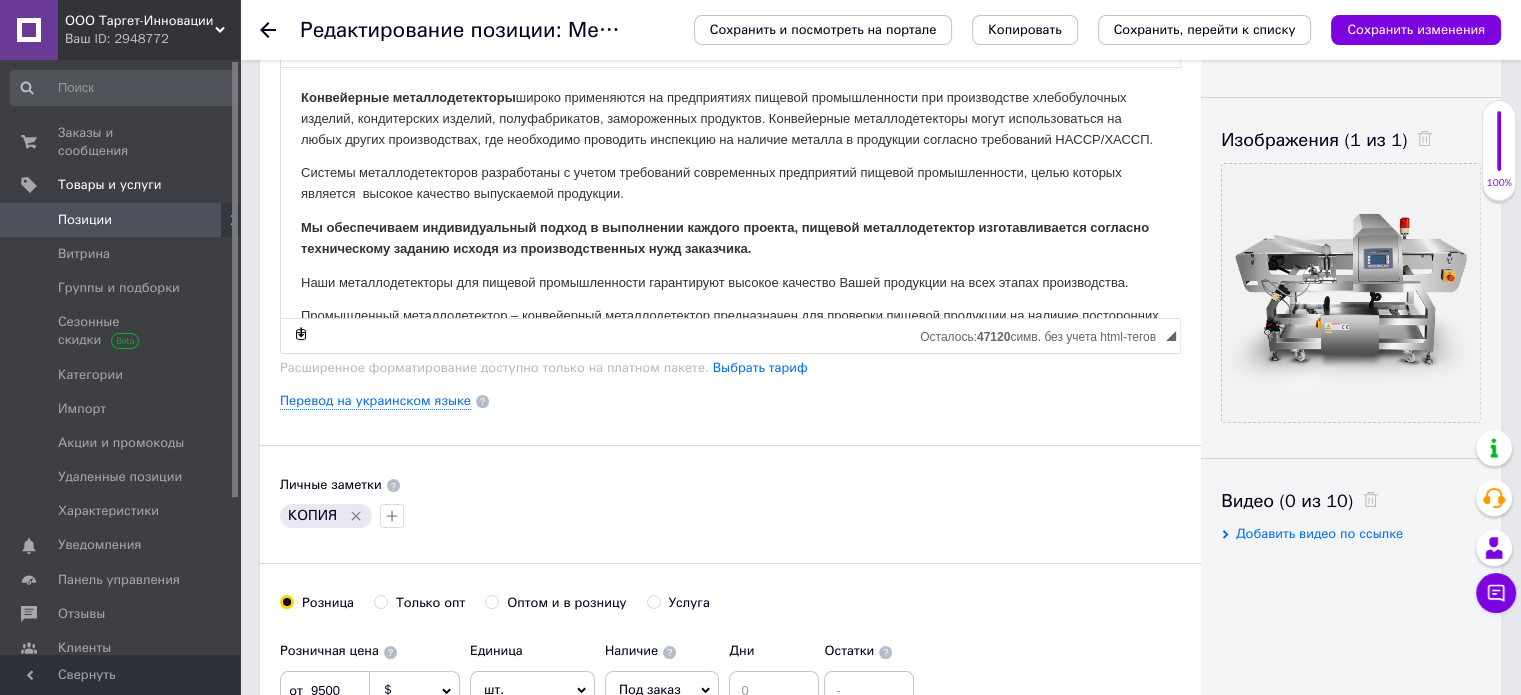 scroll, scrollTop: 283, scrollLeft: 0, axis: vertical 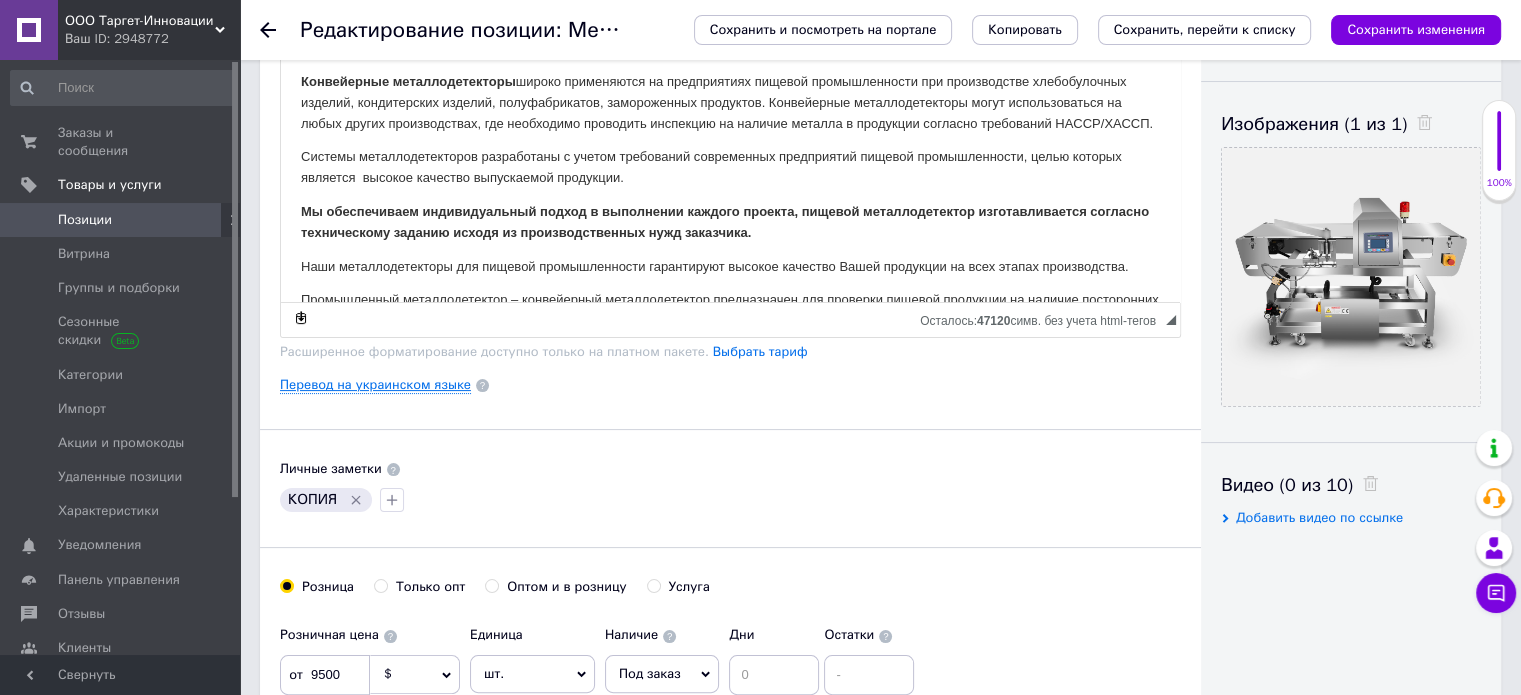 click on "Перевод на украинском языке" at bounding box center (375, 385) 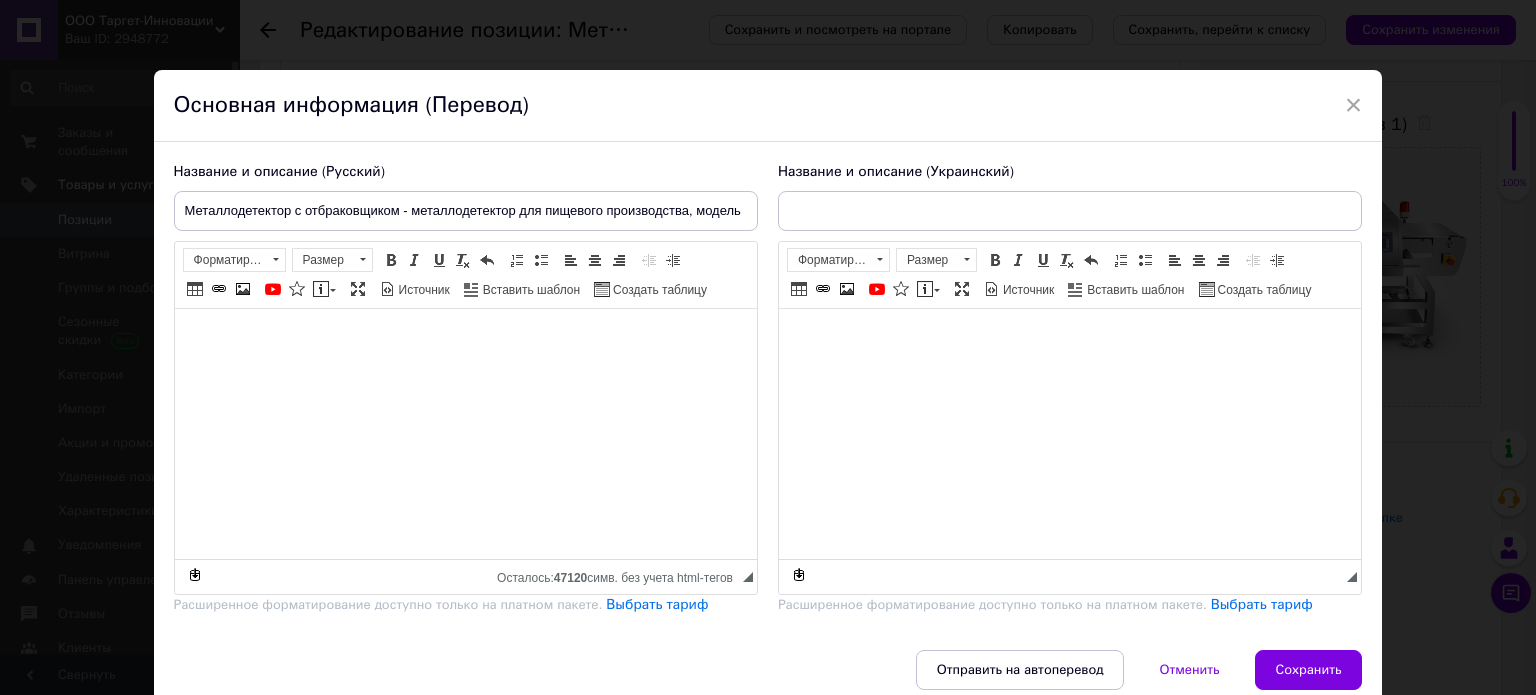 type on "Конвеєрний металодетектор - металодетектор для харчового виробництва, модель DMD-400S" 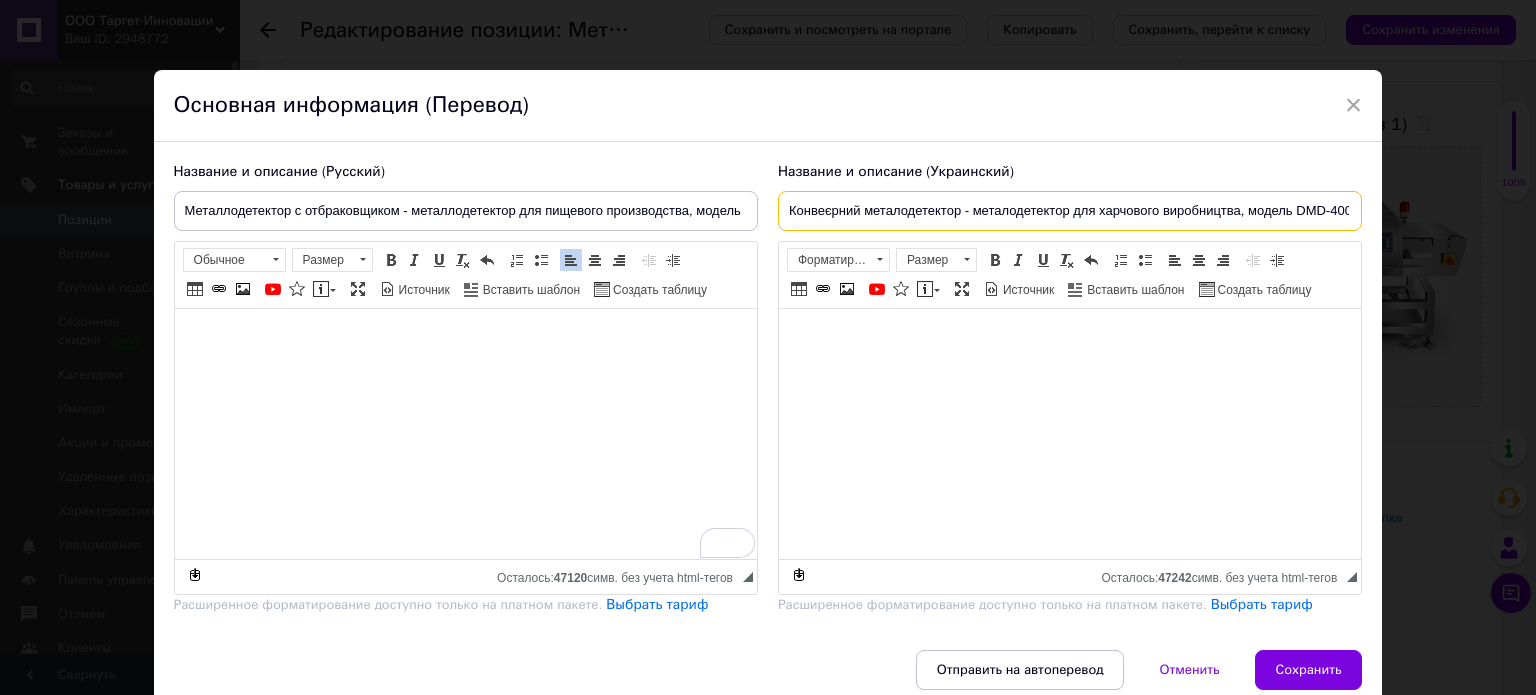 click on "Конвеєрний металодетектор - металодетектор для харчового виробництва, модель DMD-400S" at bounding box center (1070, 211) 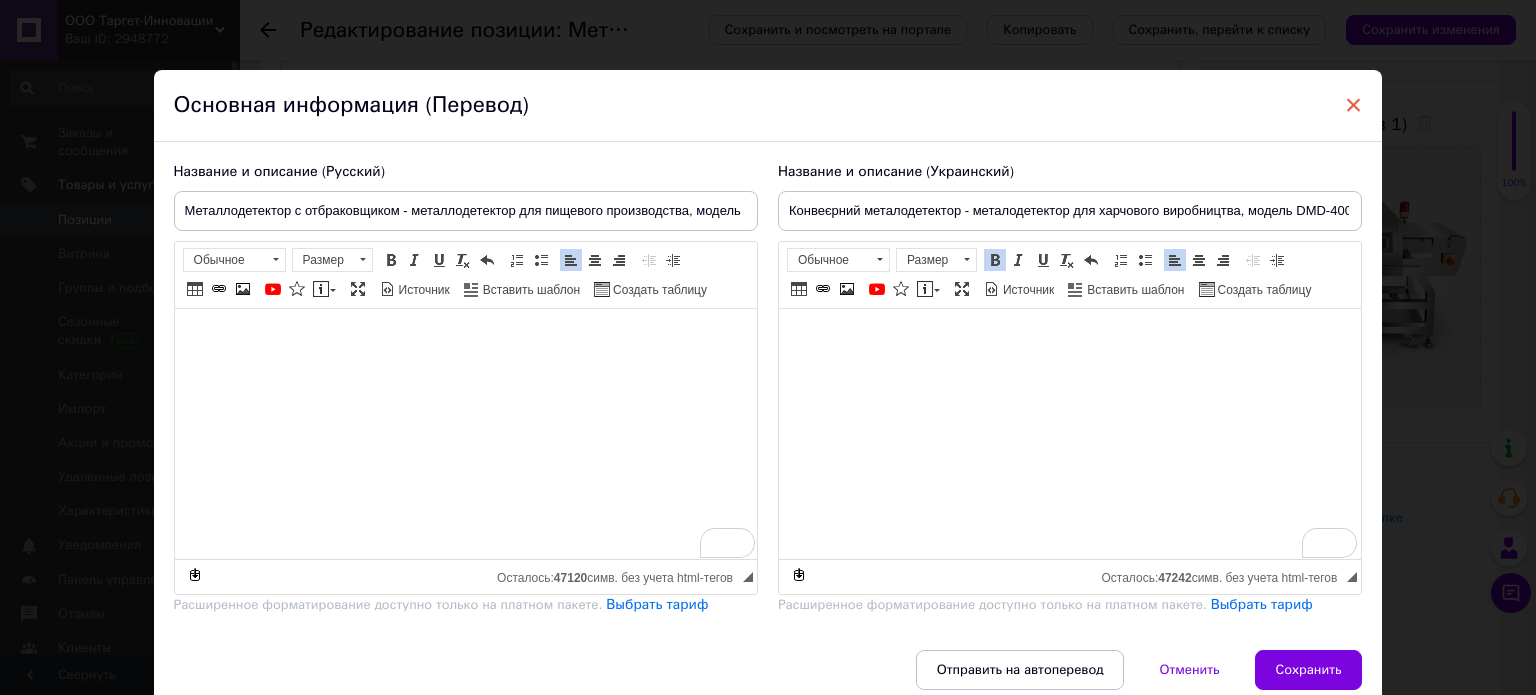 click on "×" at bounding box center (1354, 105) 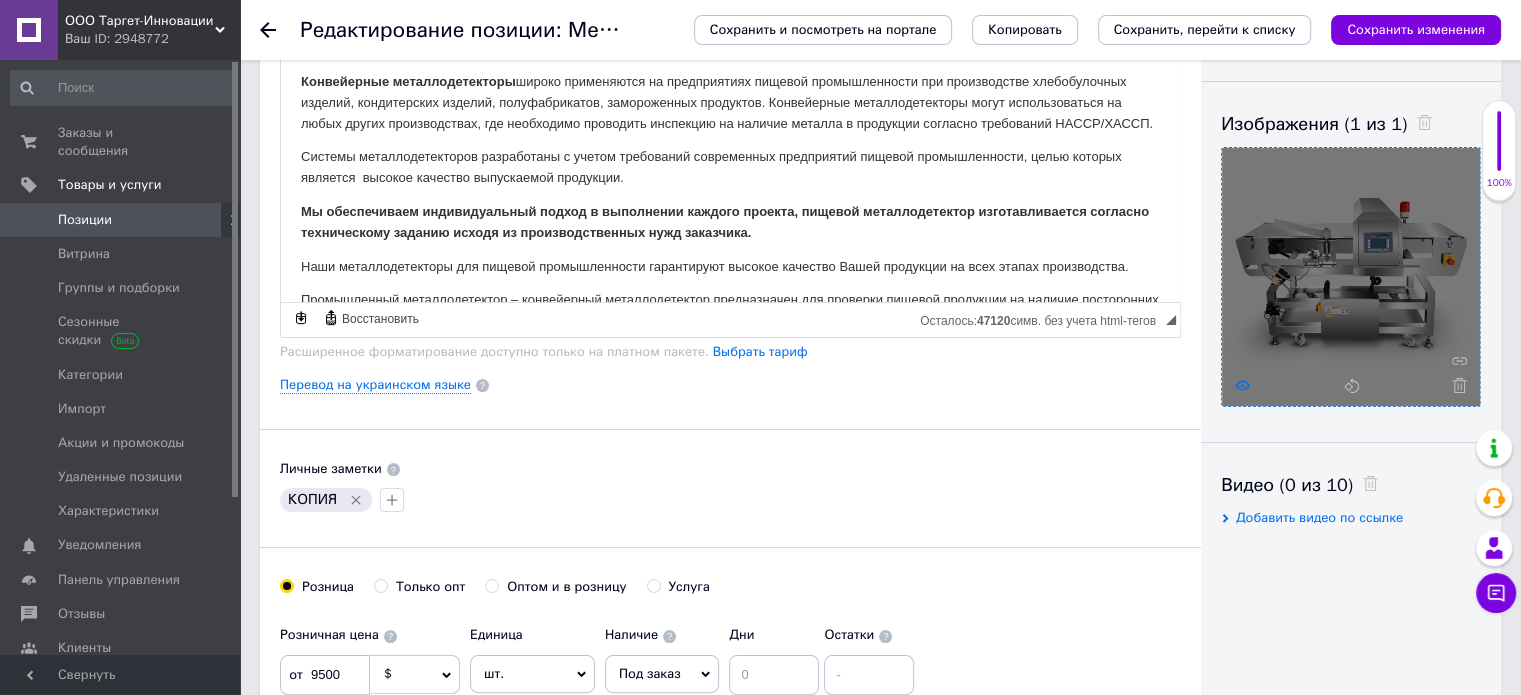 click 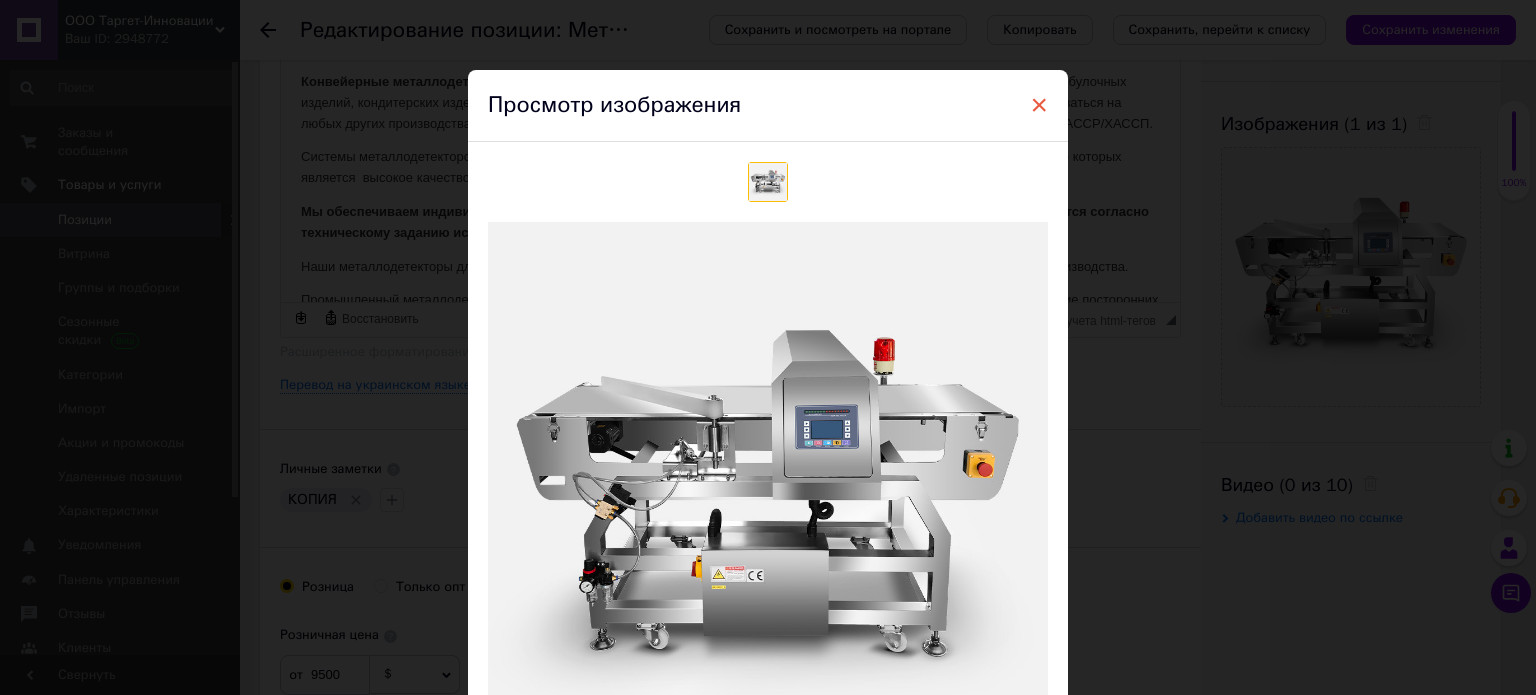 click on "×" at bounding box center [1039, 105] 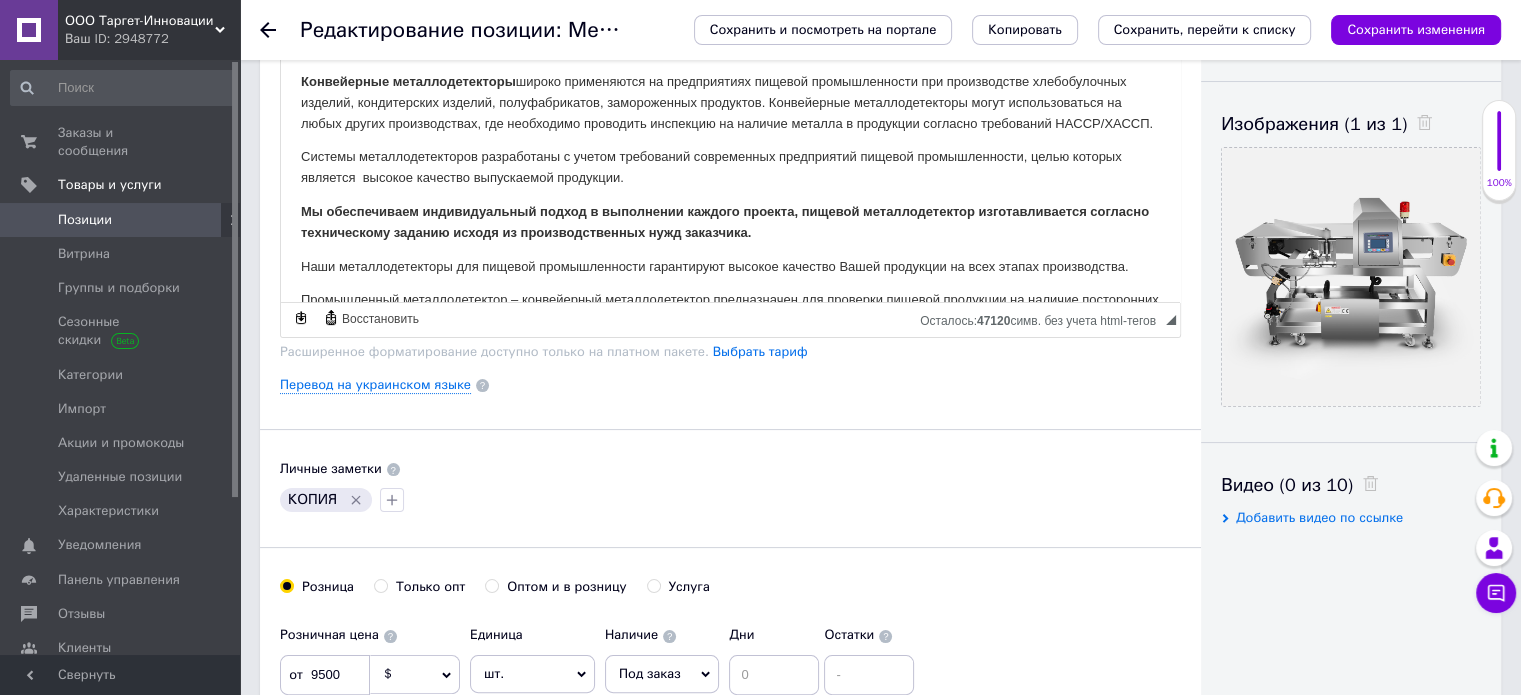 click at bounding box center (280, 30) 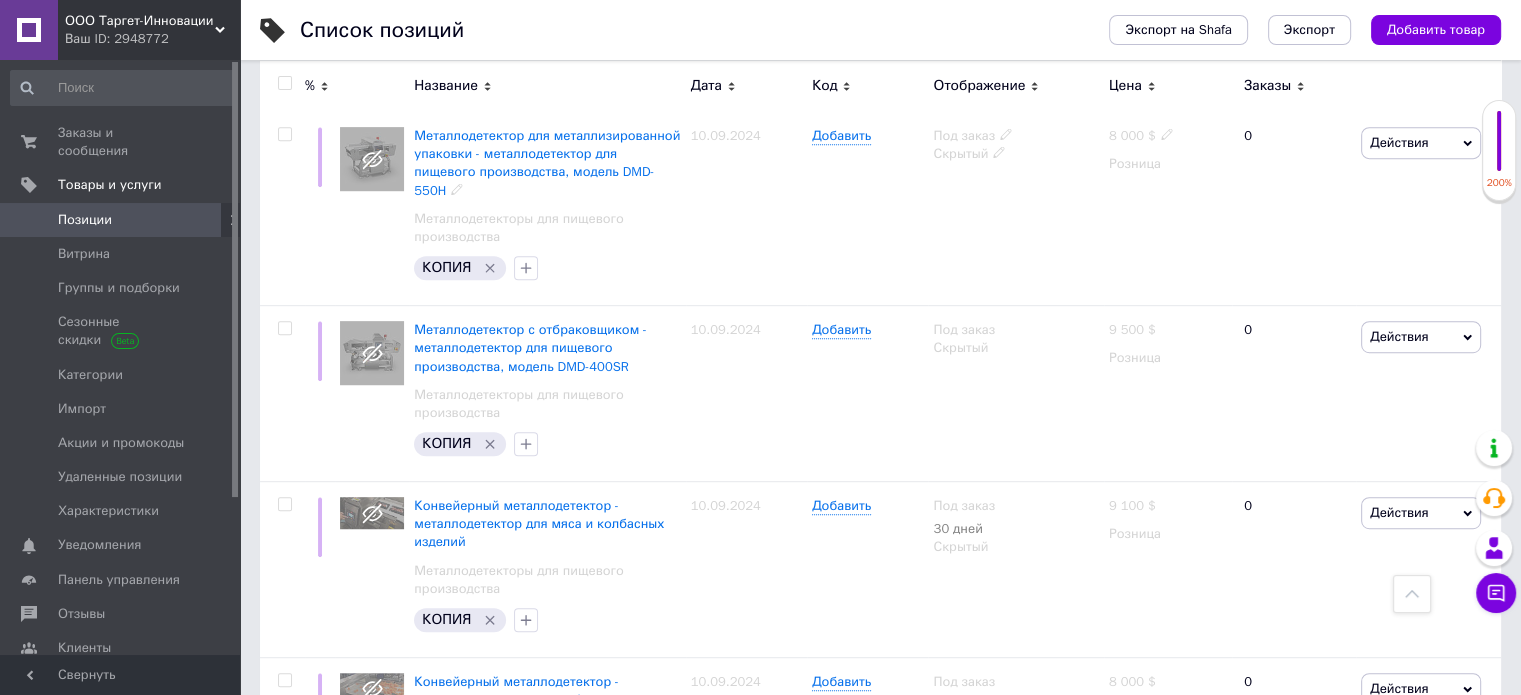 scroll, scrollTop: 1072, scrollLeft: 0, axis: vertical 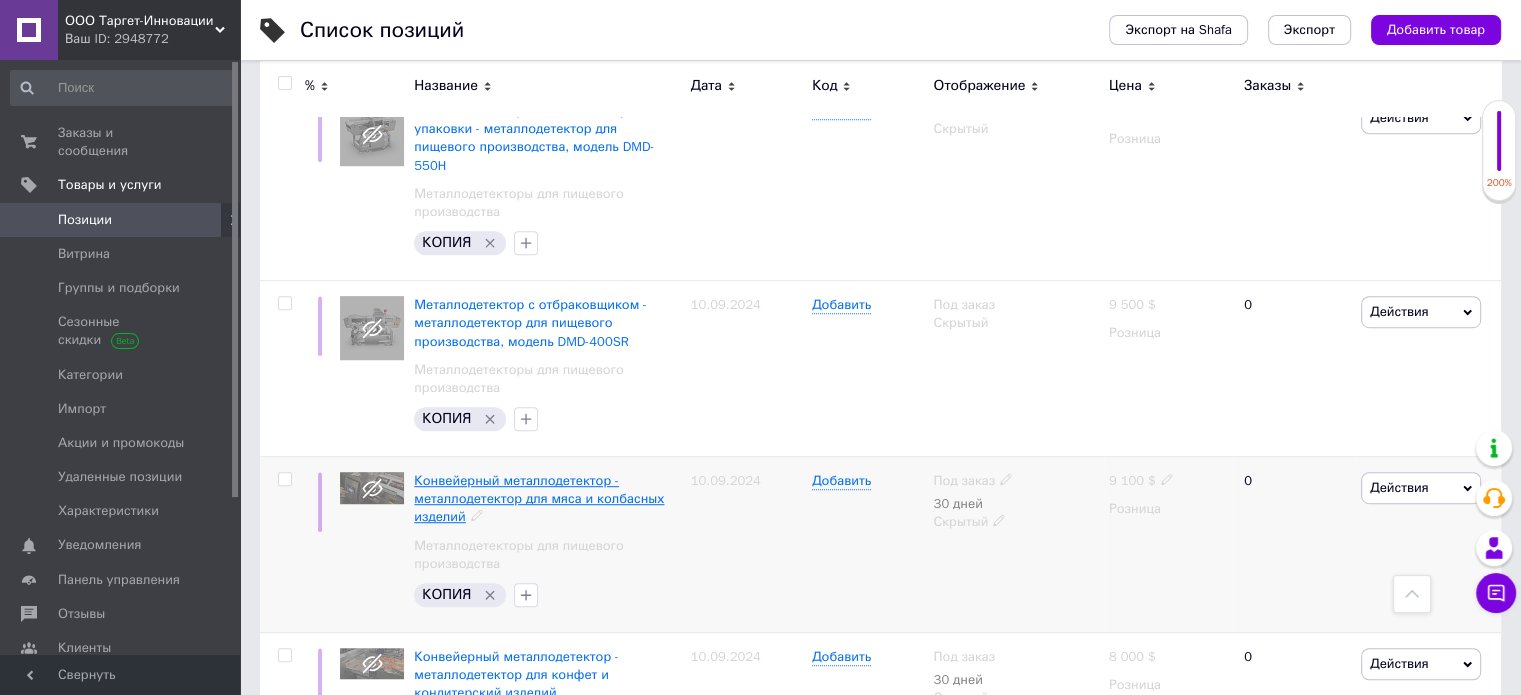 click on "Конвейерный металлодетектор - металлодетектор для мяса и колбасных изделий" at bounding box center [539, 498] 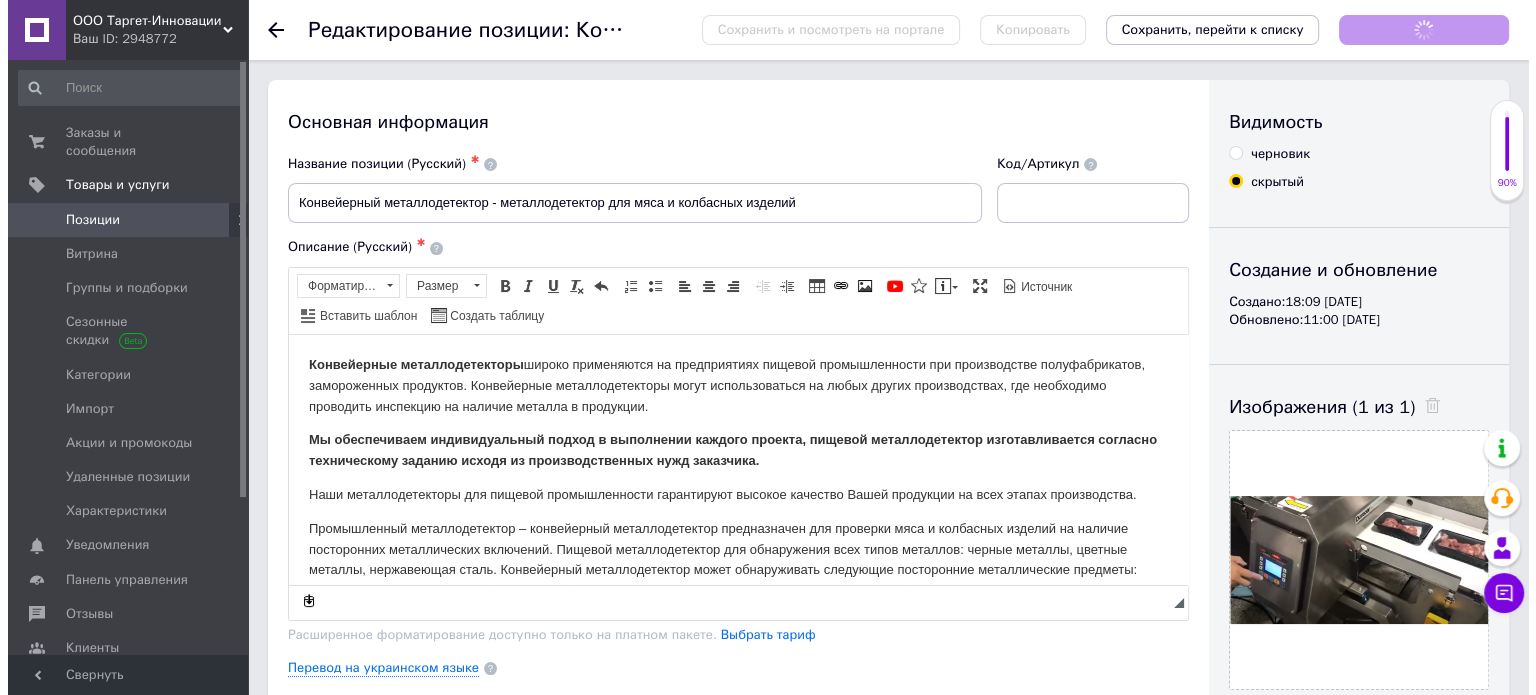 scroll, scrollTop: 0, scrollLeft: 0, axis: both 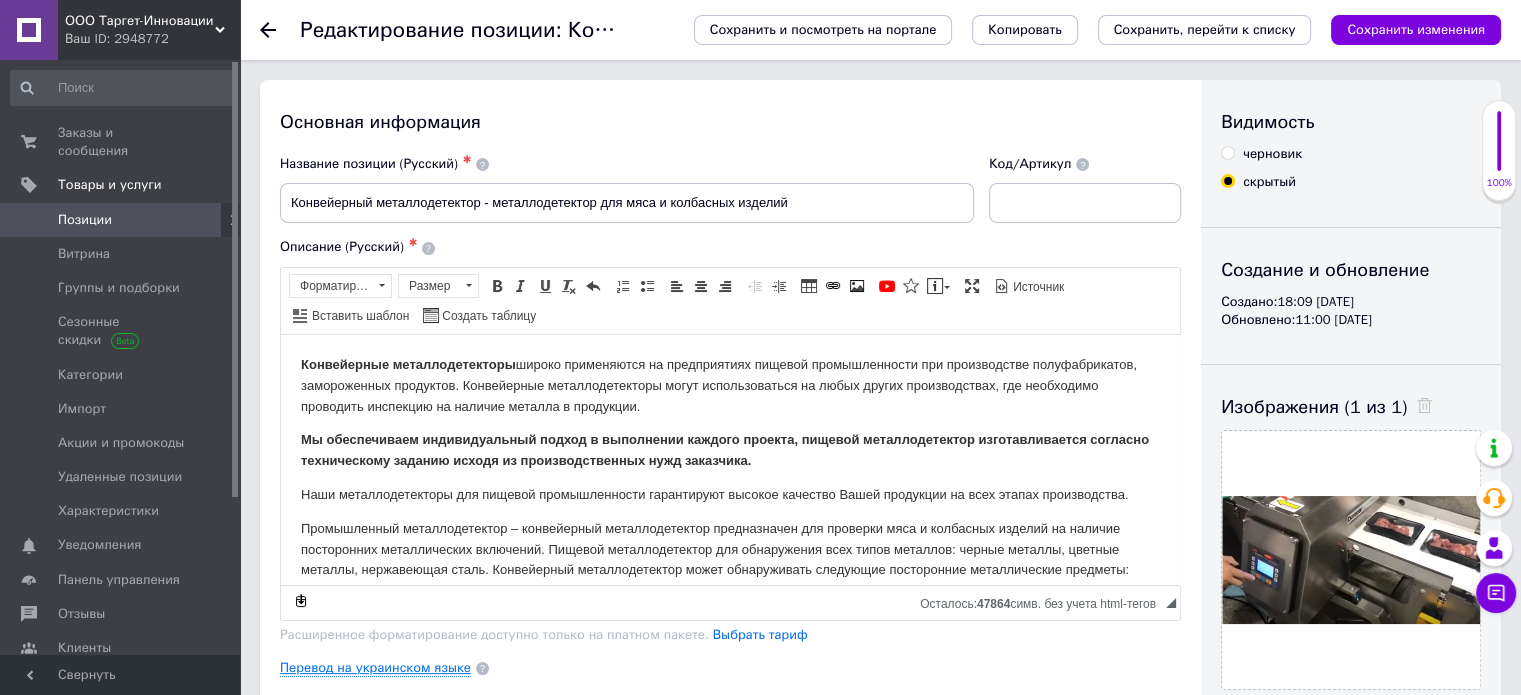 click on "Перевод на украинском языке" at bounding box center [375, 668] 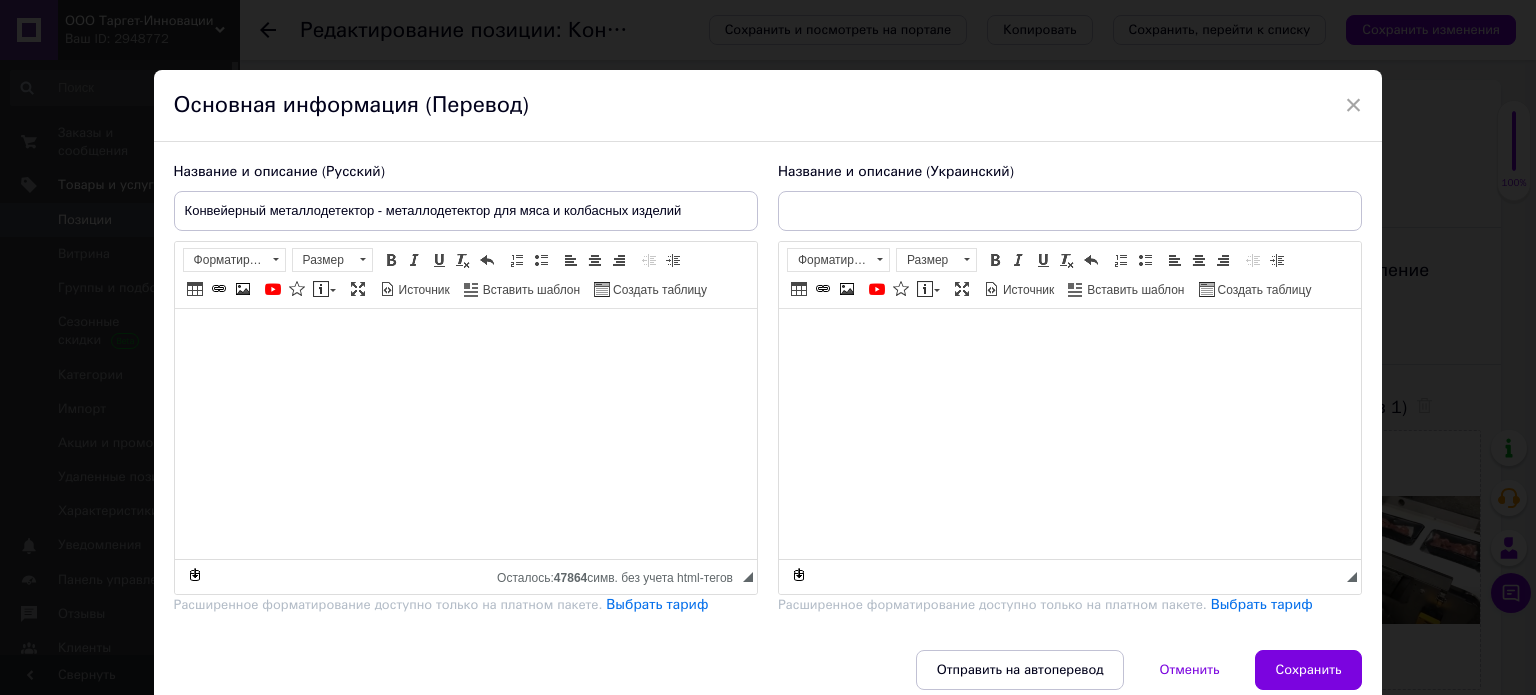 type on "Конвеєрний металодетектор - металодетектор для м'яса та ковбасних виробів" 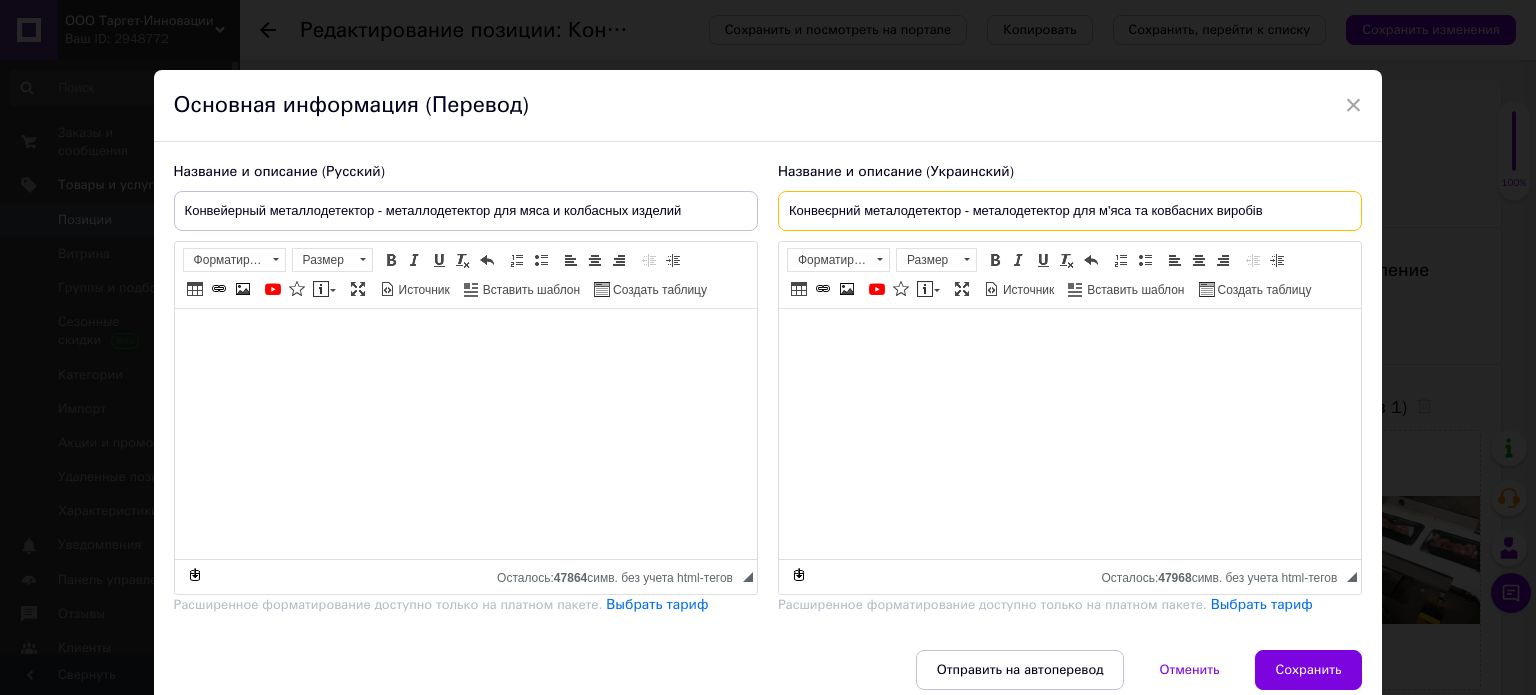 click on "Конвеєрний металодетектор - металодетектор для м'яса та ковбасних виробів" at bounding box center [1070, 211] 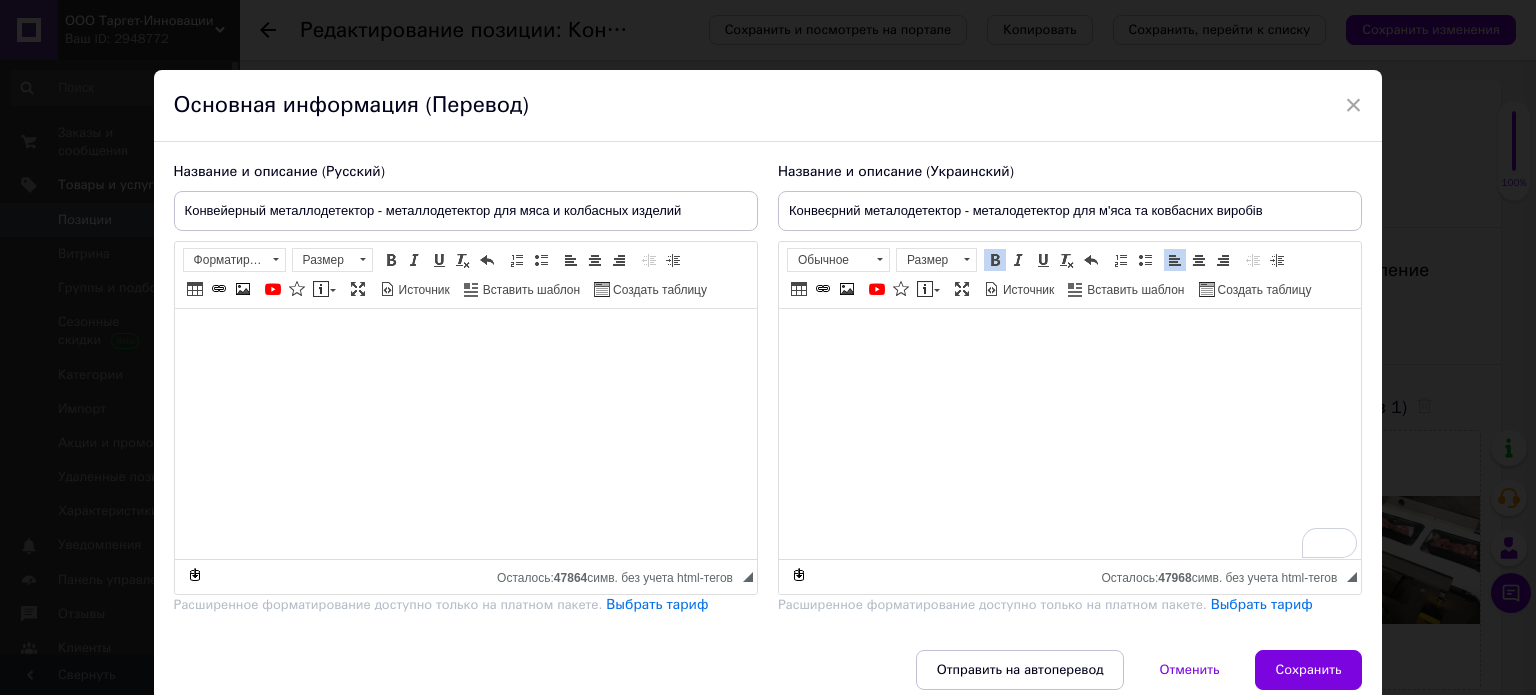 scroll, scrollTop: 4, scrollLeft: 0, axis: vertical 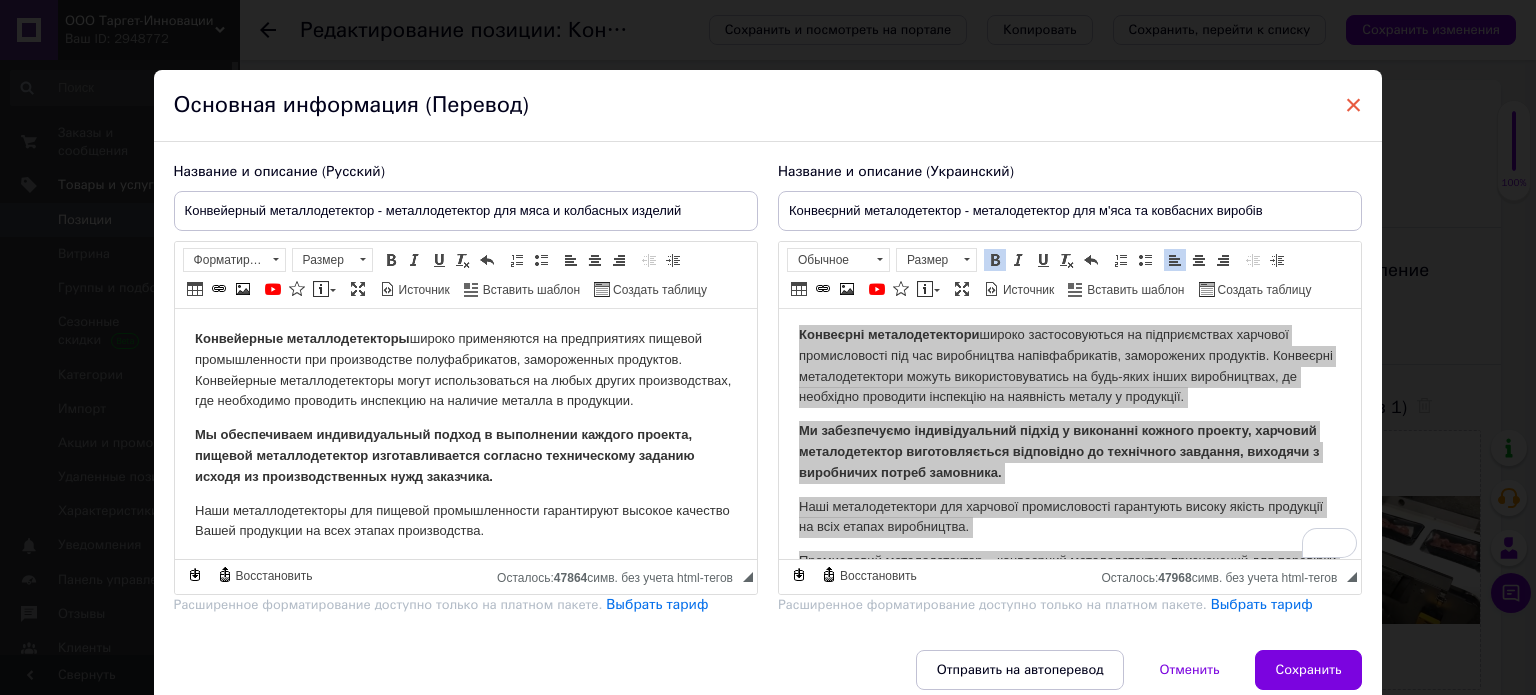 click on "×" at bounding box center (1354, 105) 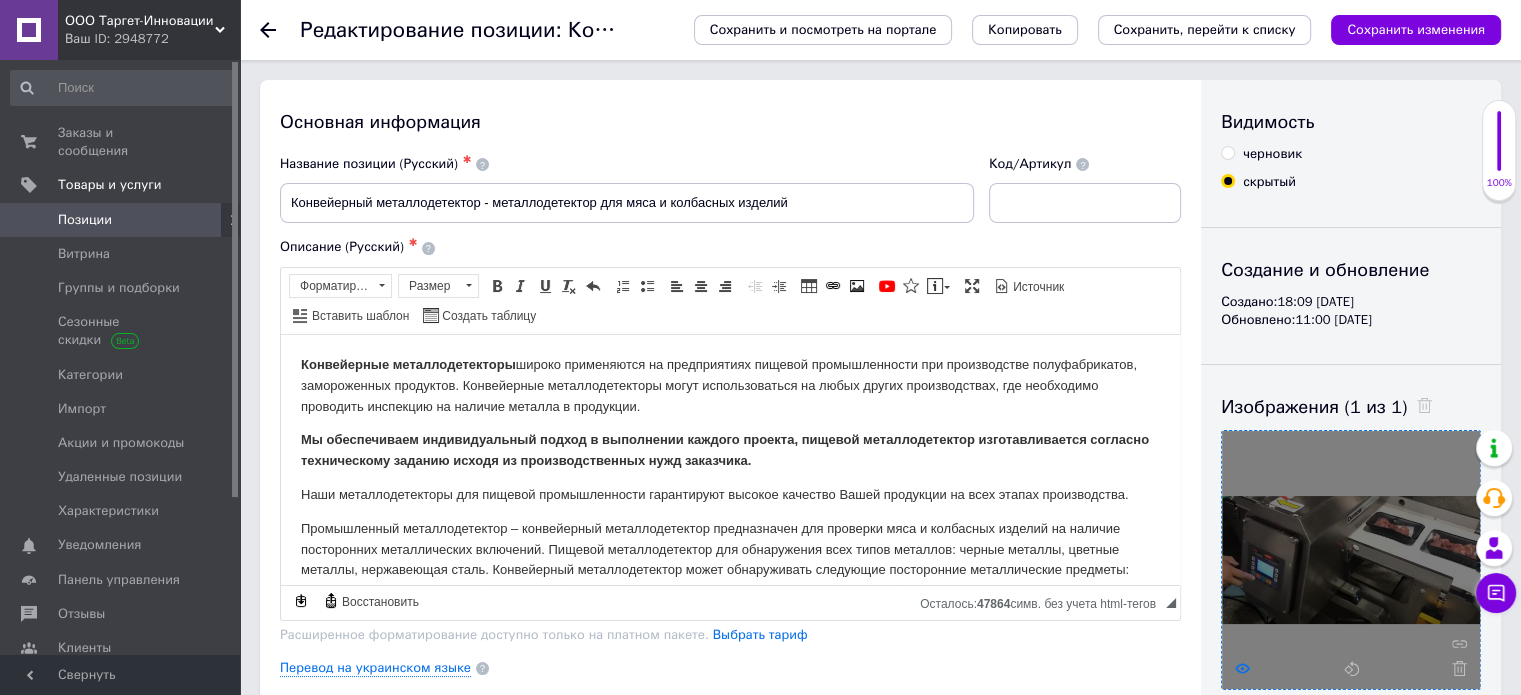 click 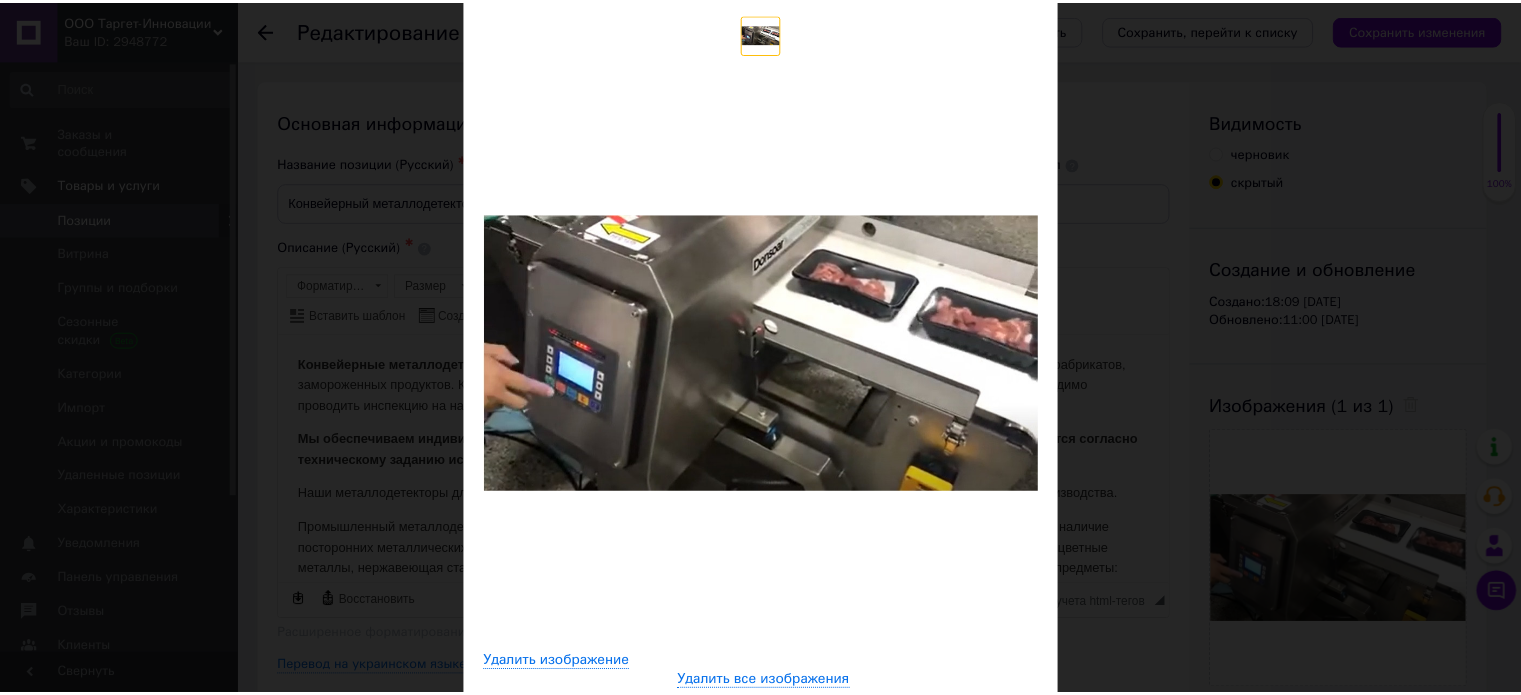 scroll, scrollTop: 151, scrollLeft: 0, axis: vertical 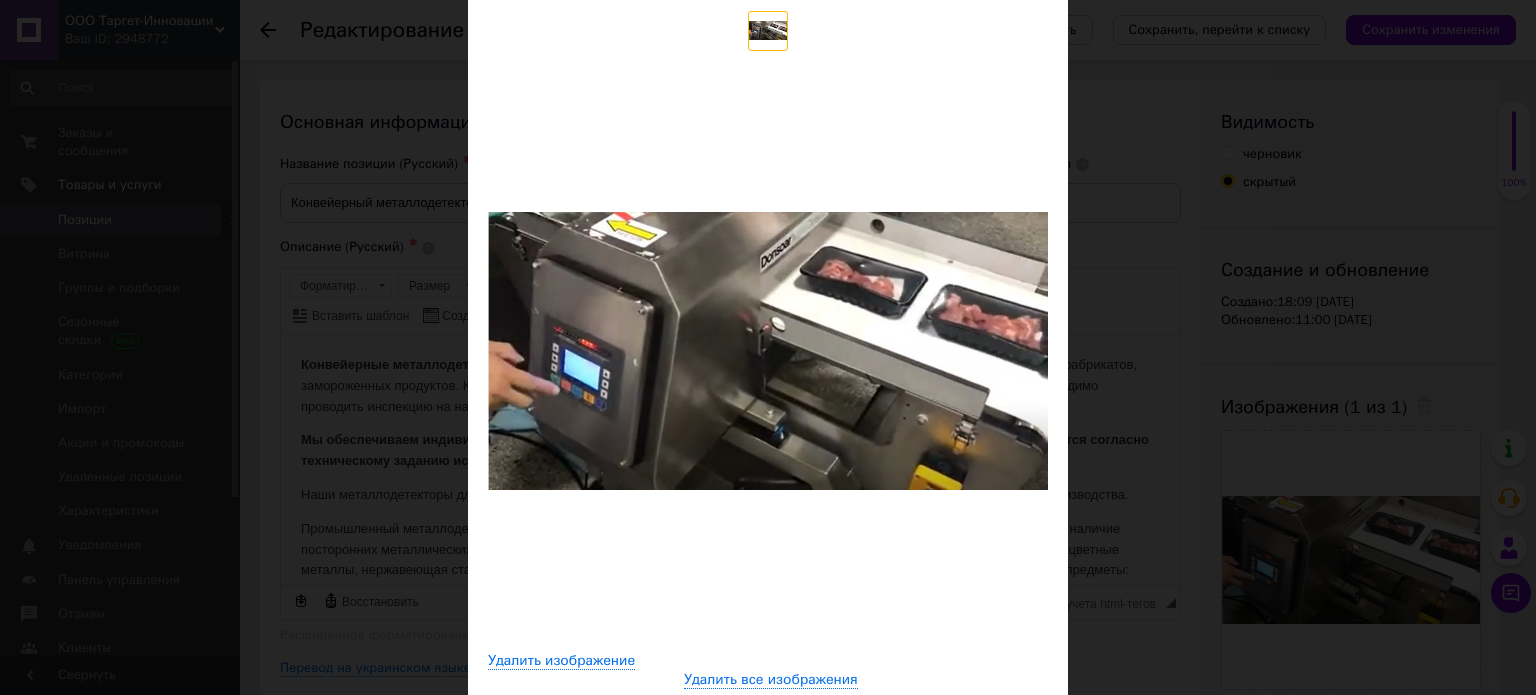 click on "× Просмотр изображения Удалить изображение Удалить все изображения" at bounding box center [768, 347] 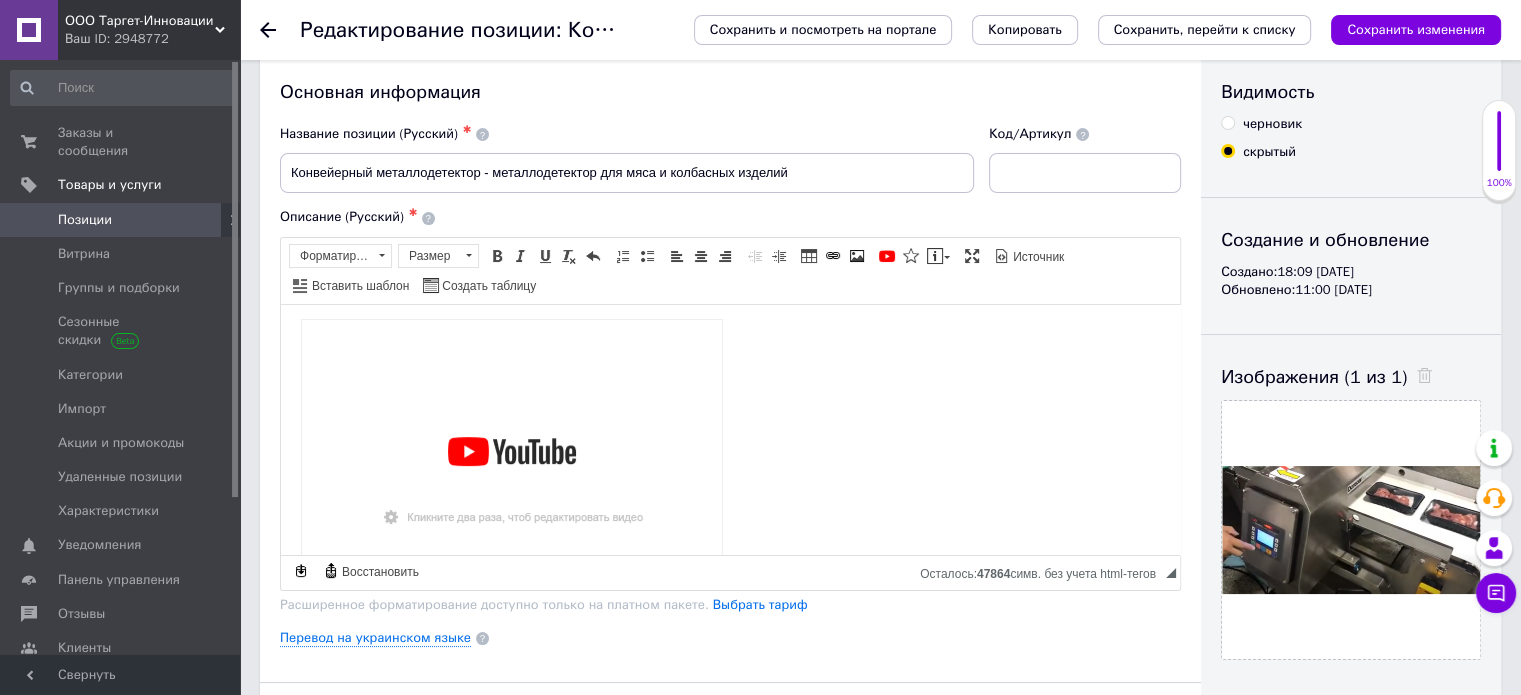 scroll, scrollTop: 468, scrollLeft: 0, axis: vertical 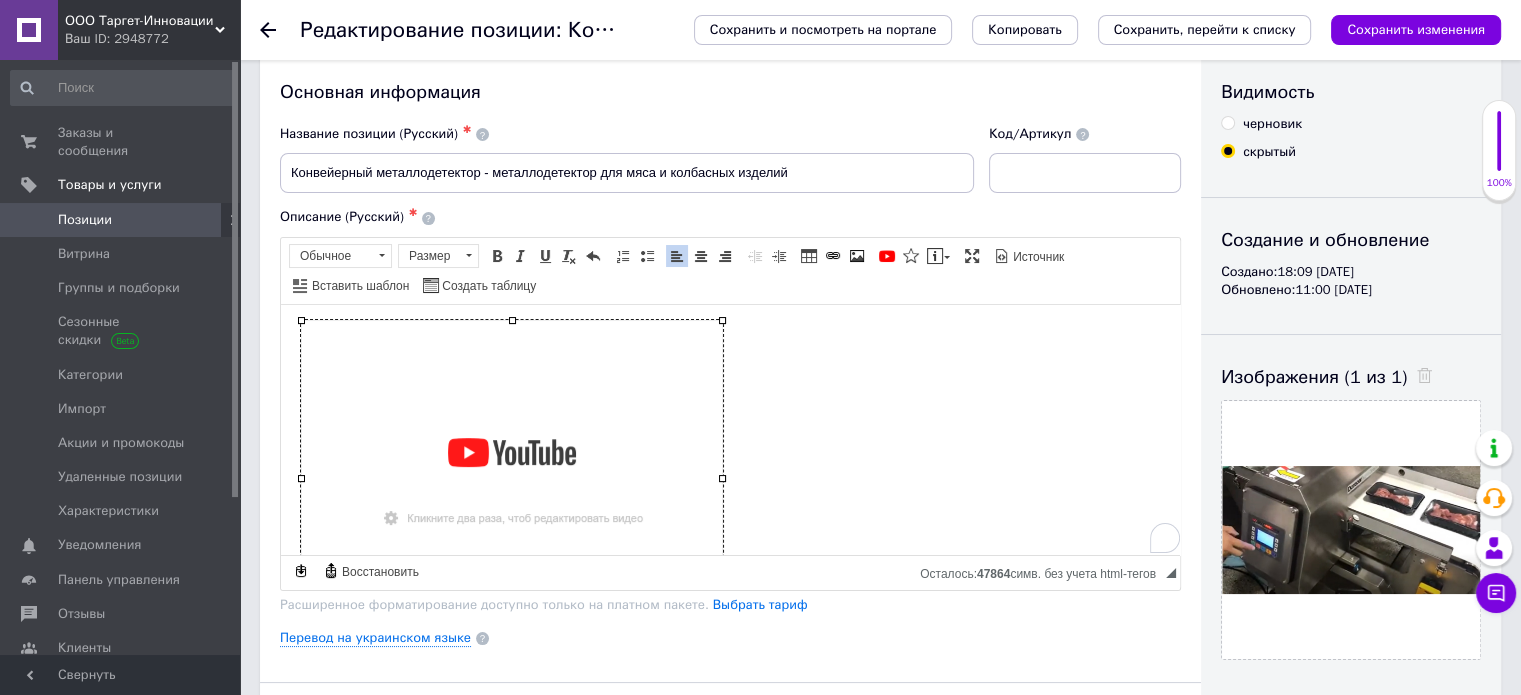 click at bounding box center [512, 477] 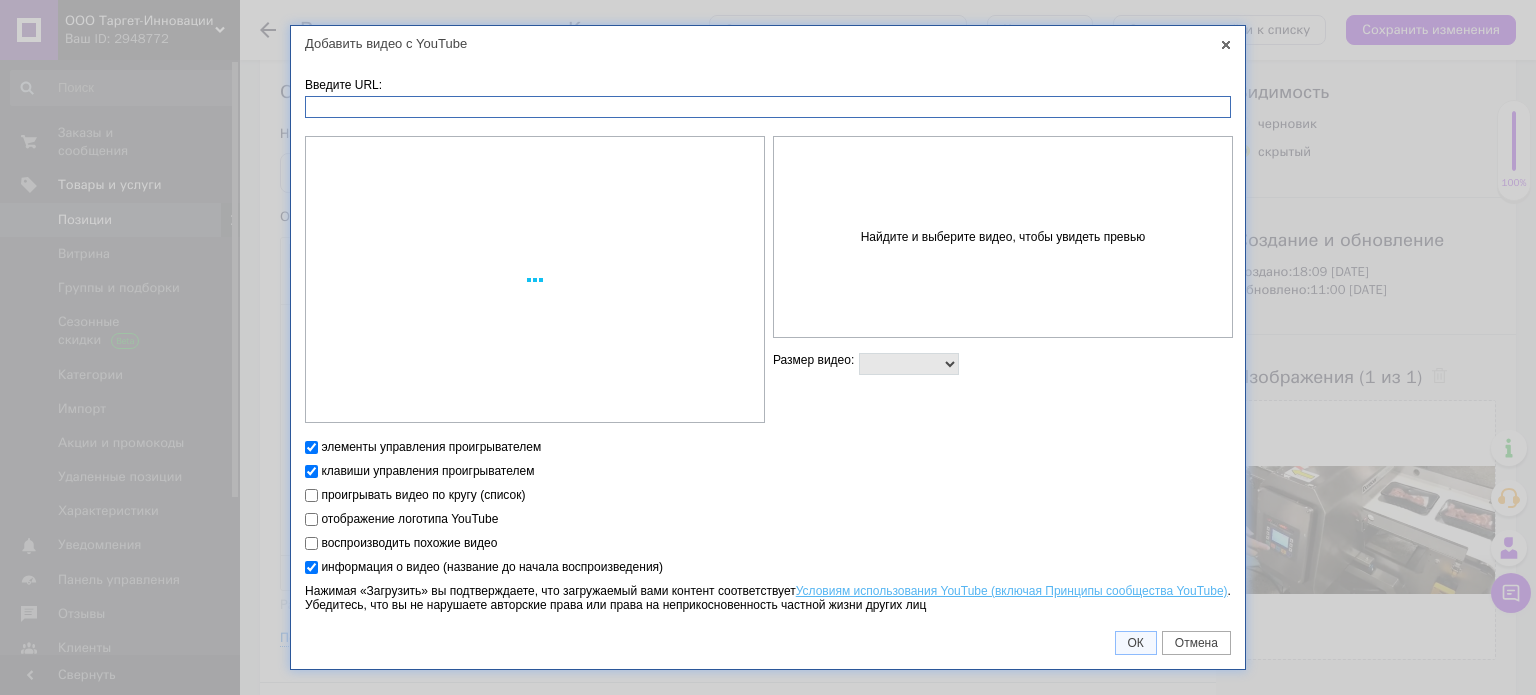 select on "420x315" 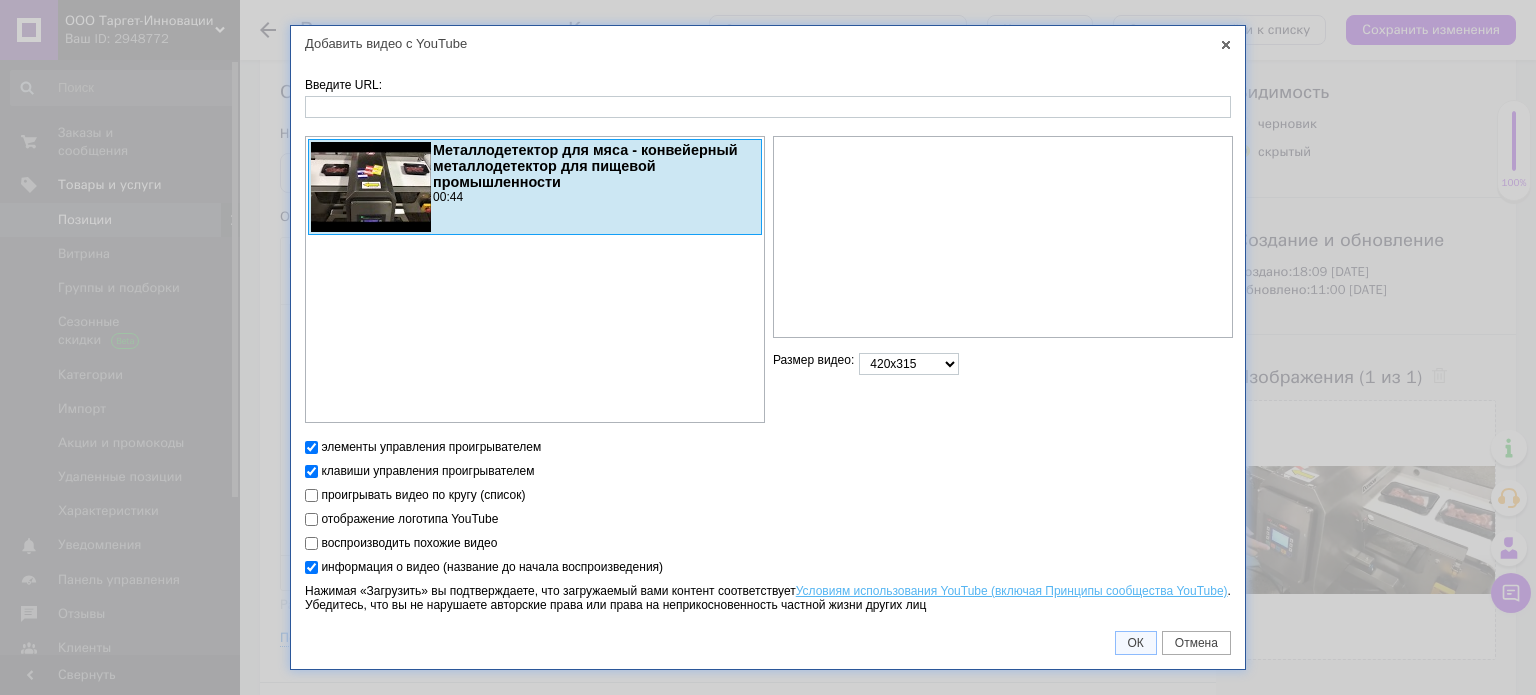 drag, startPoint x: 504, startPoint y: 431, endPoint x: 439, endPoint y: 334, distance: 116.76472 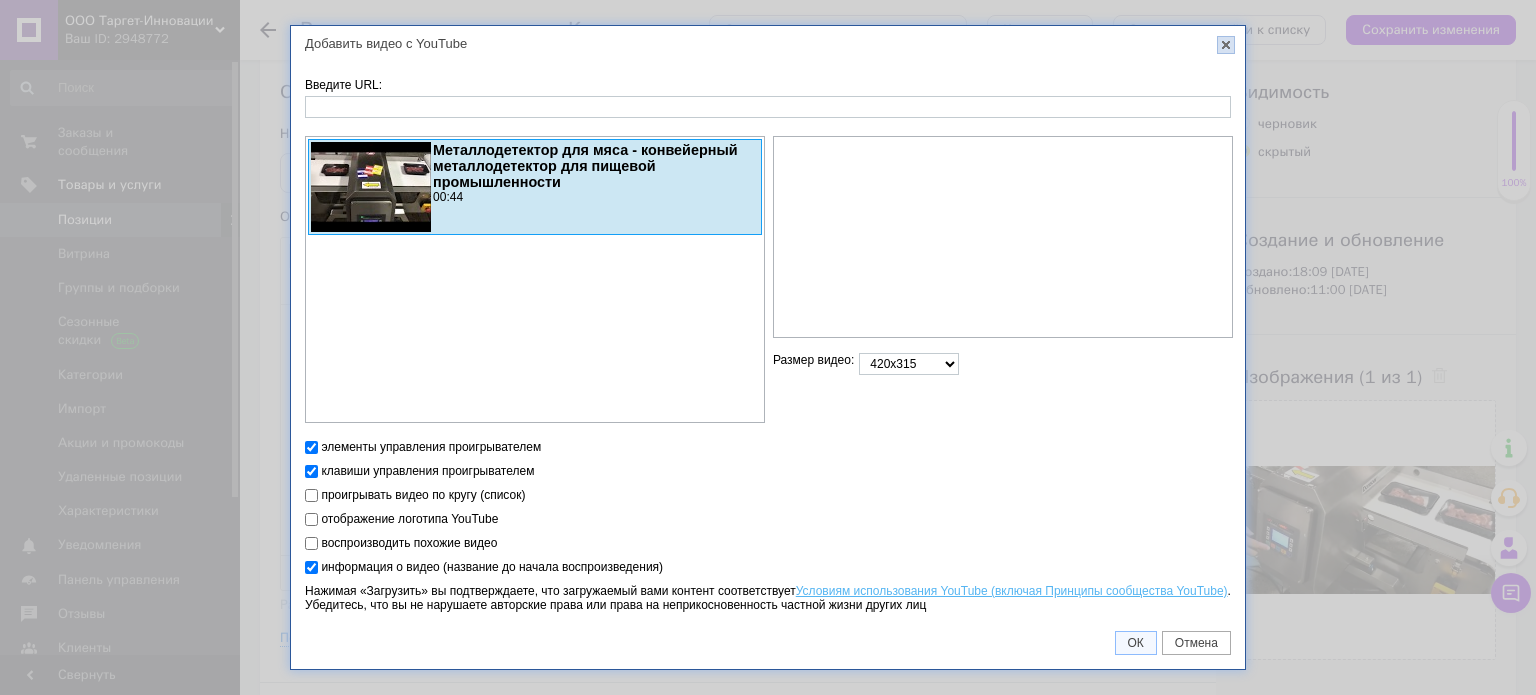 click on "X" at bounding box center (1226, 45) 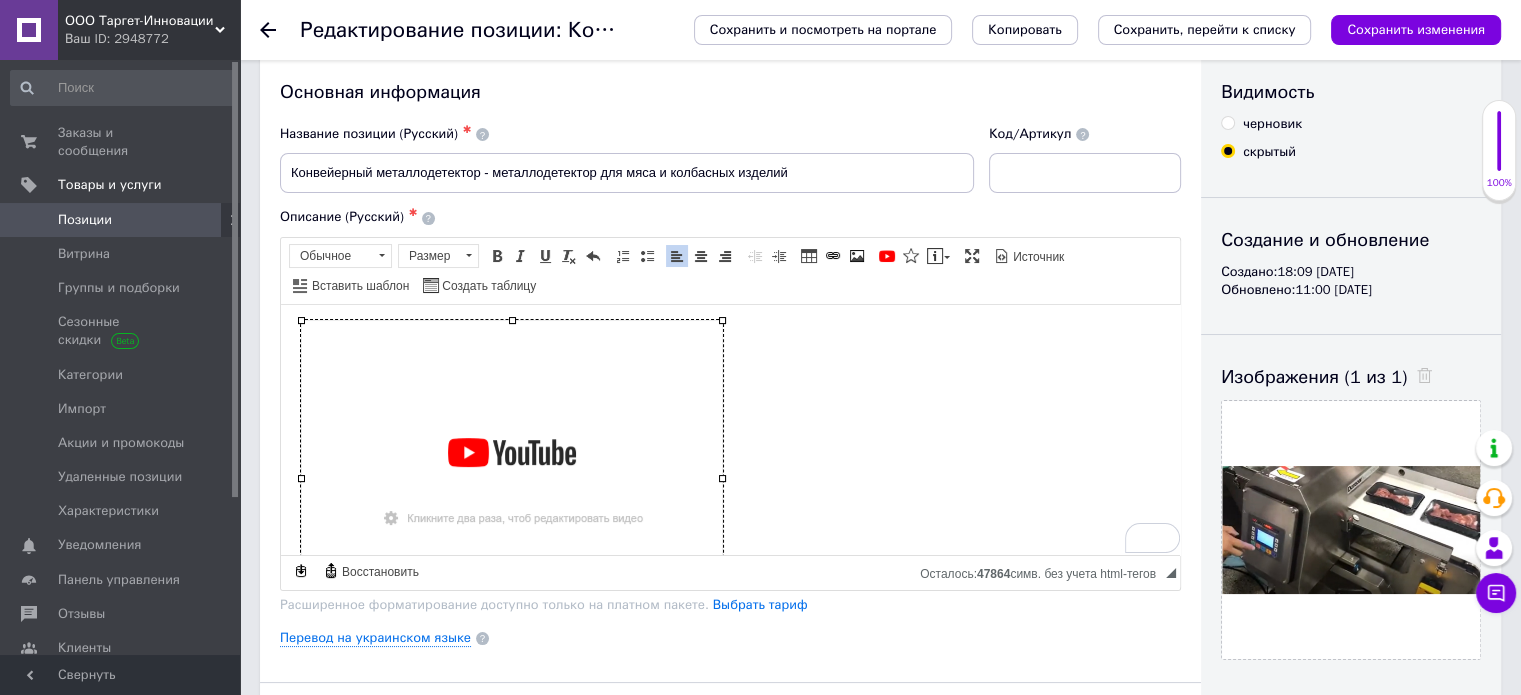 click 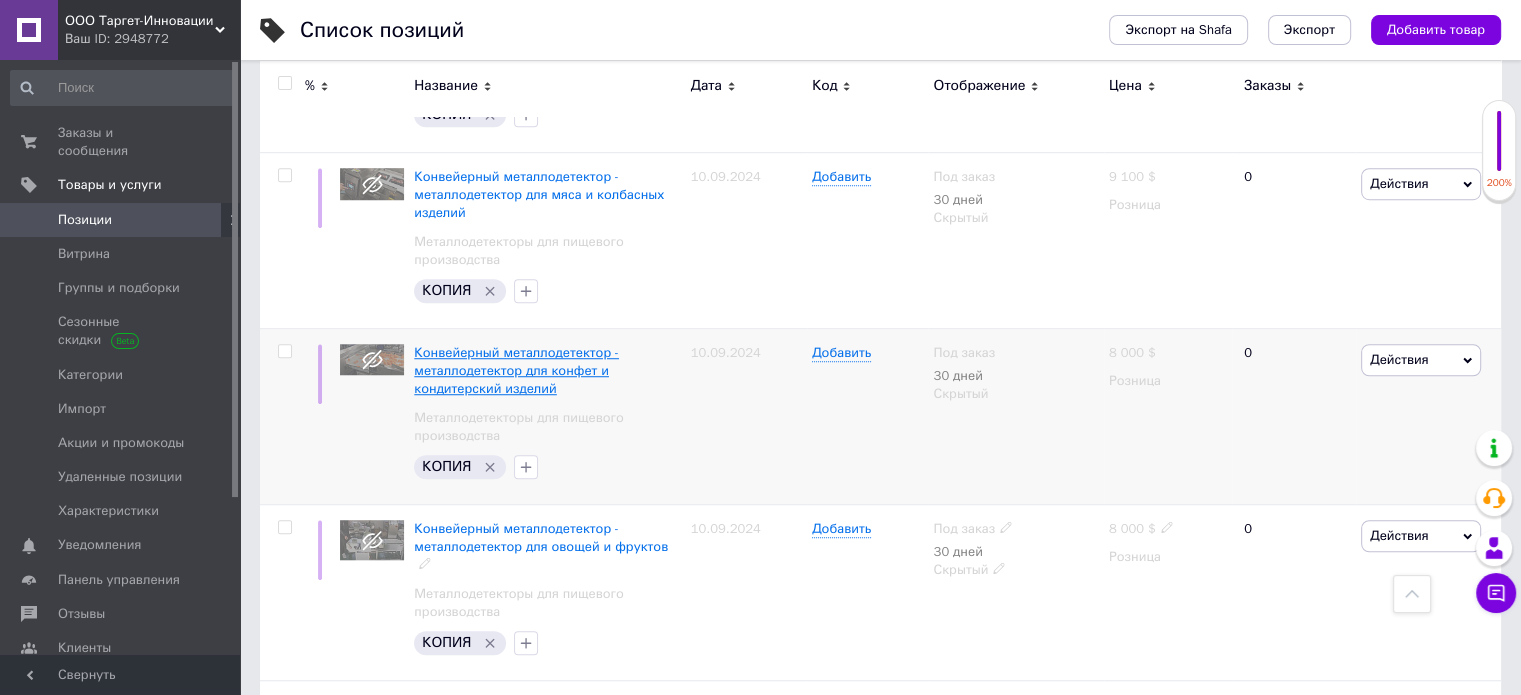 scroll, scrollTop: 1365, scrollLeft: 0, axis: vertical 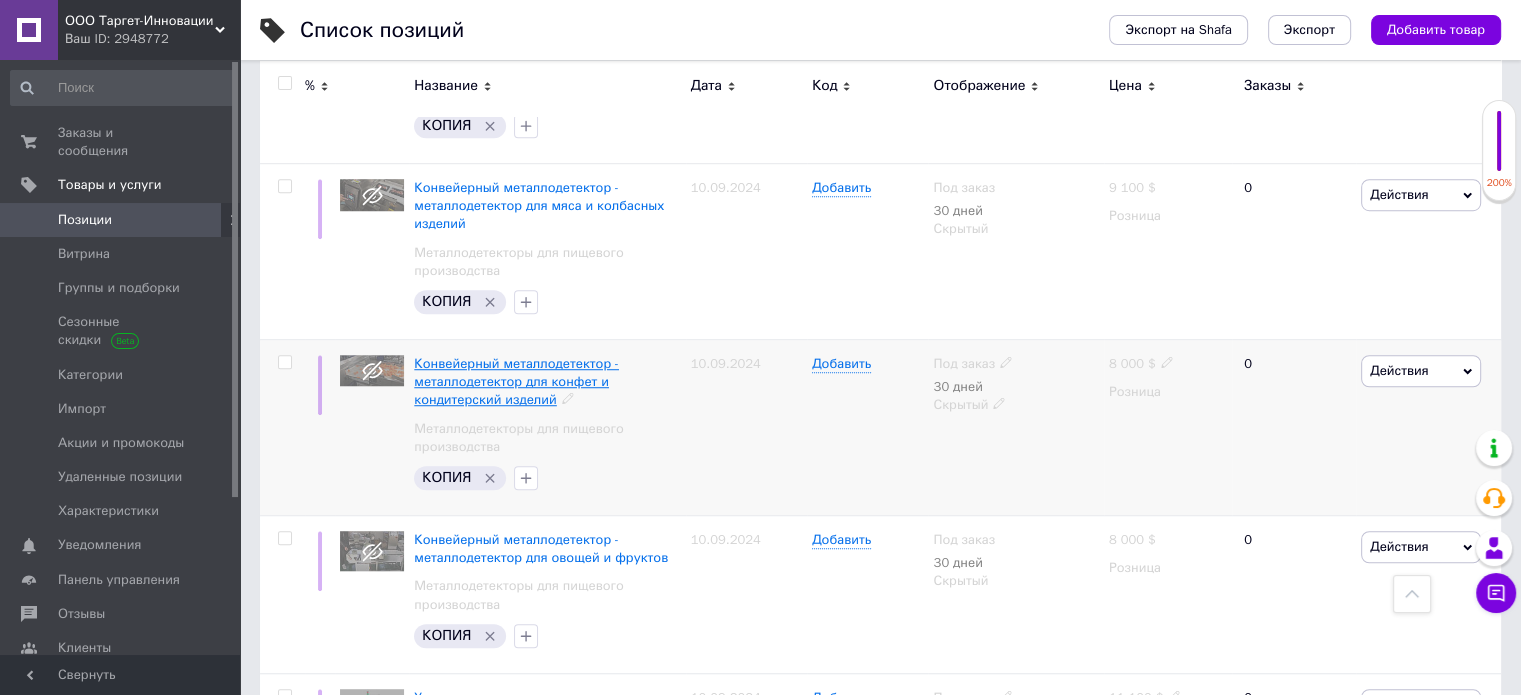 click on "Конвейерный металлодетектор - металлодетектор для конфет и кондитерский изделий" at bounding box center (516, 381) 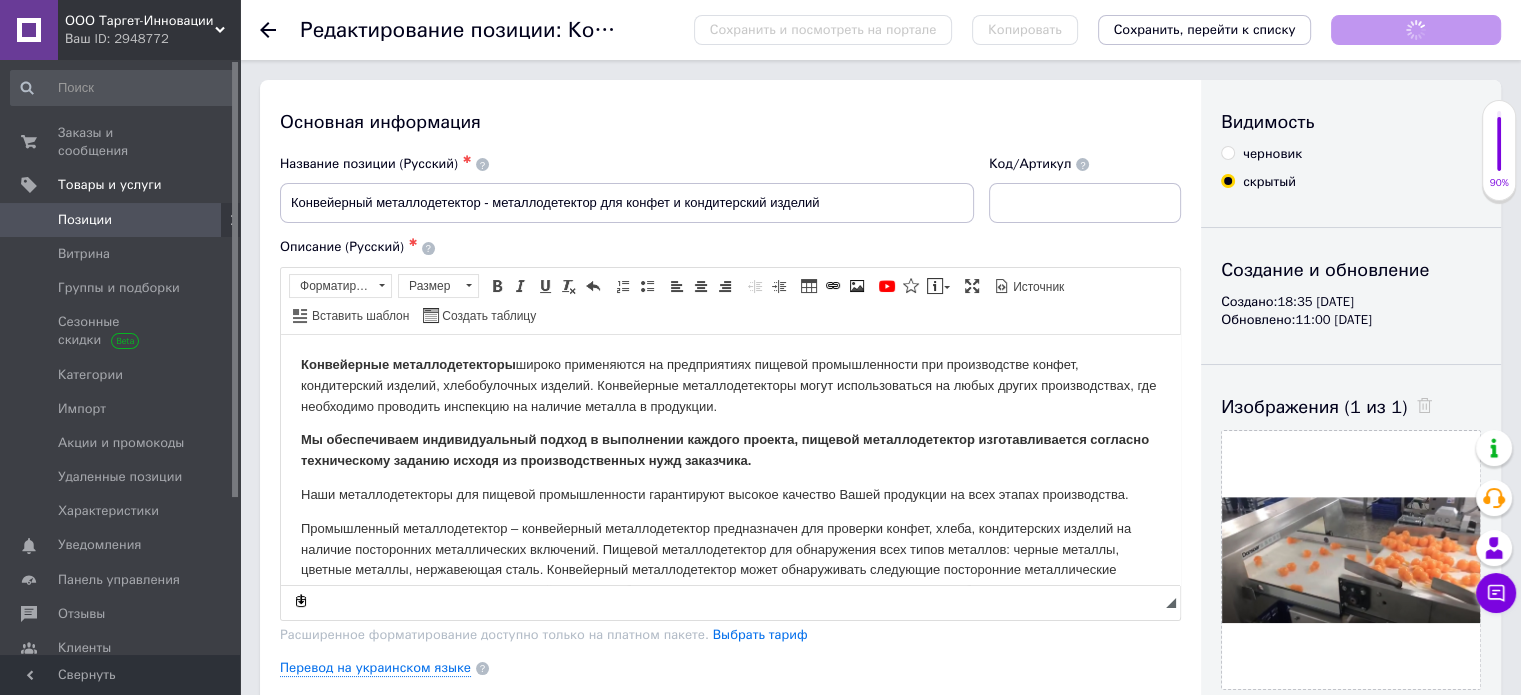 scroll, scrollTop: 0, scrollLeft: 0, axis: both 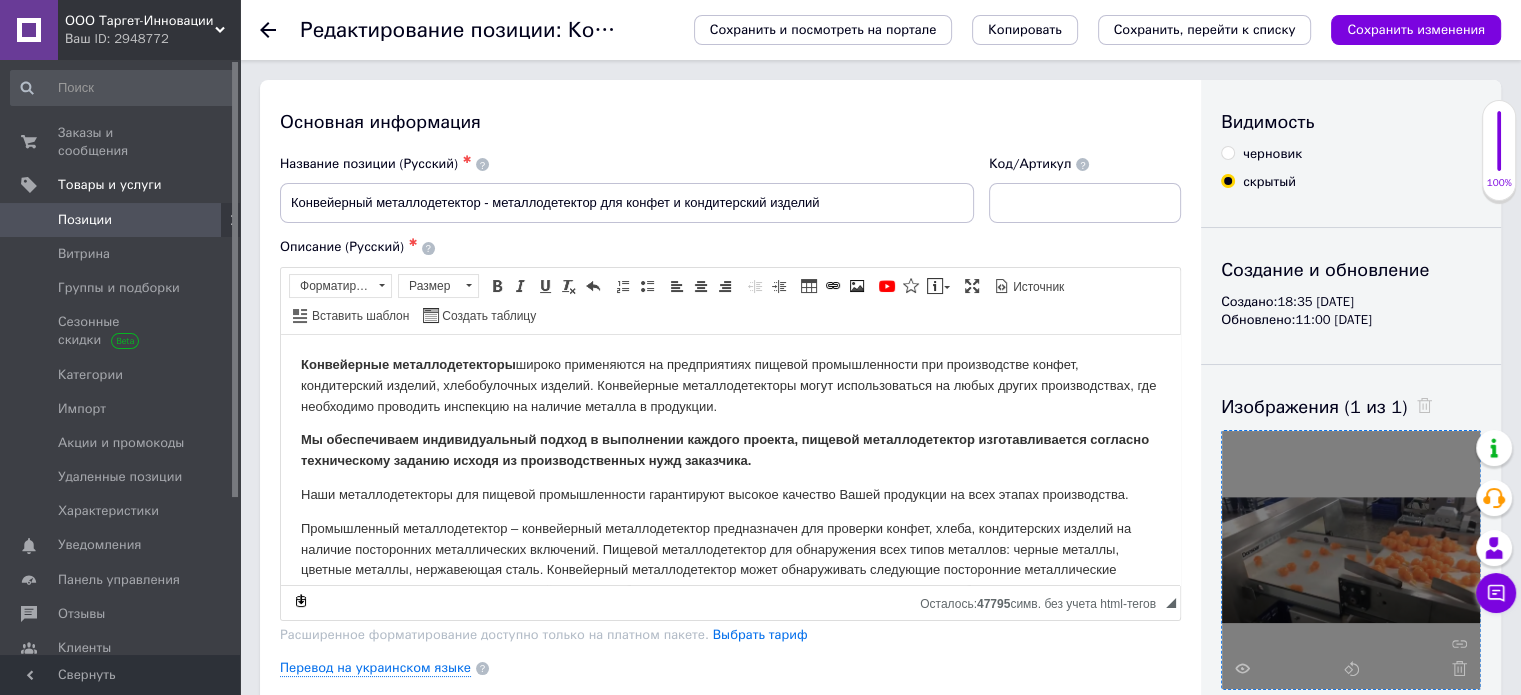 click at bounding box center [1351, 560] 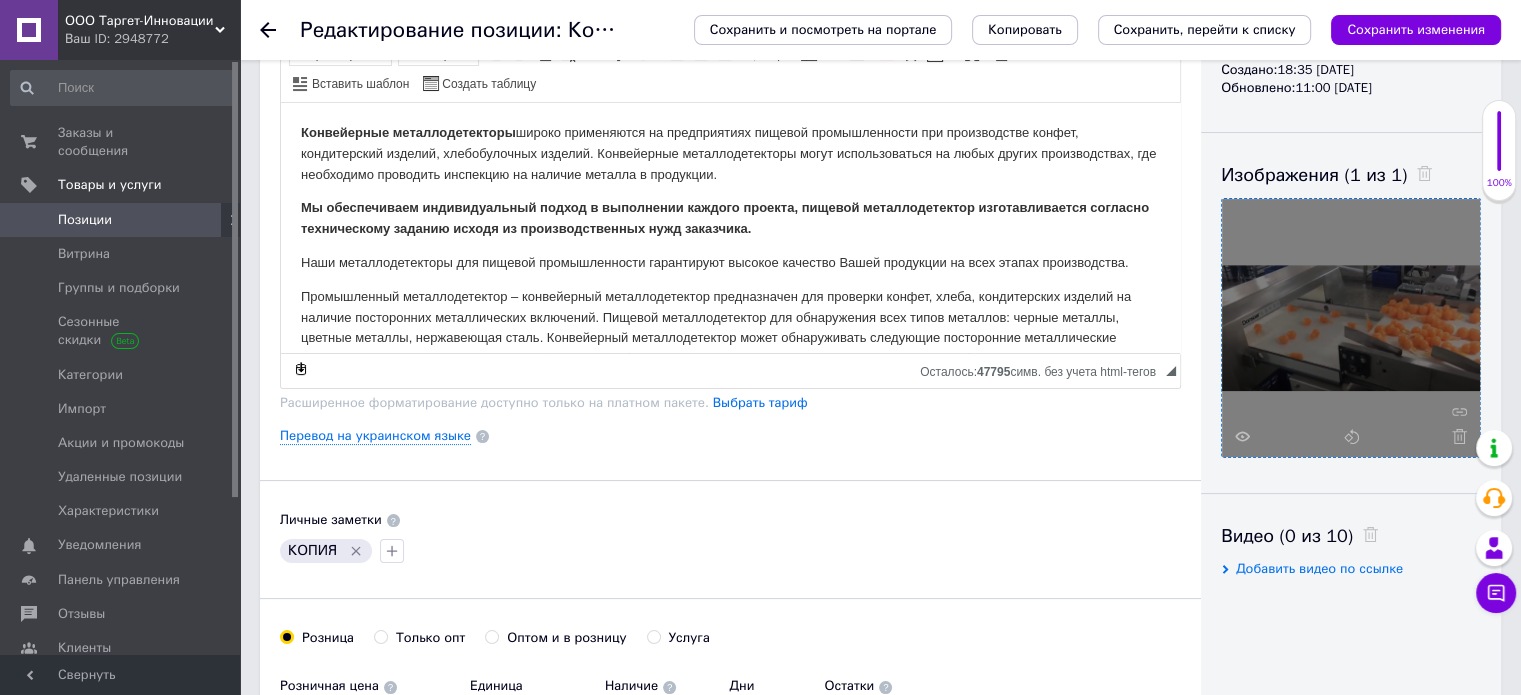 scroll, scrollTop: 232, scrollLeft: 0, axis: vertical 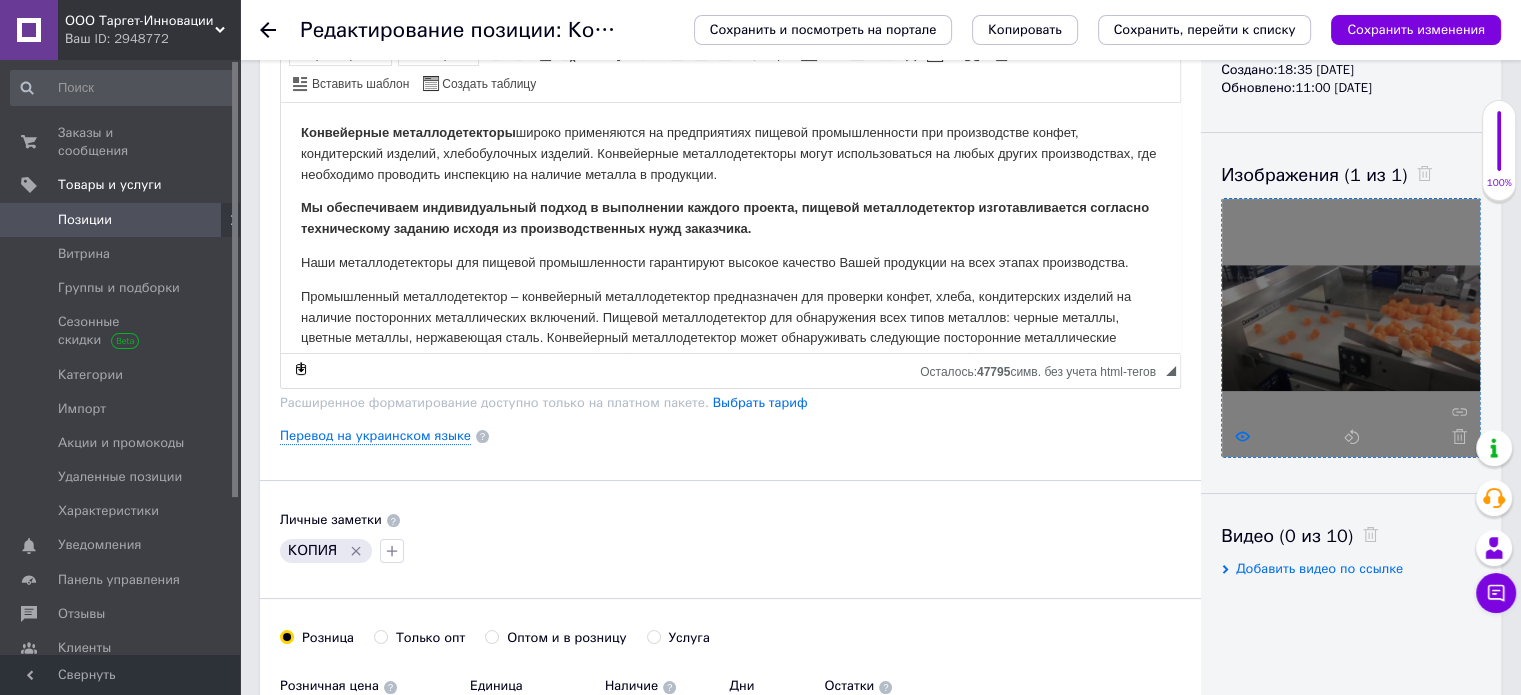 click 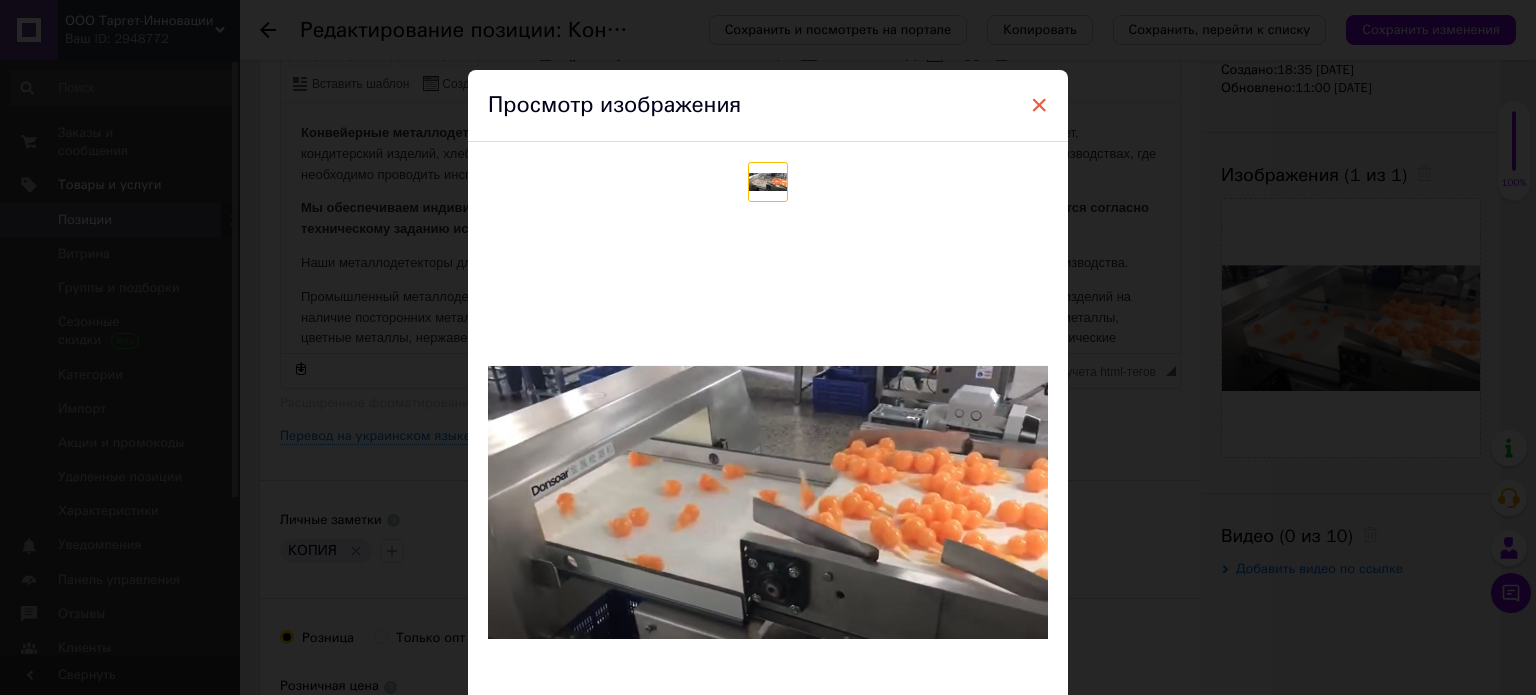 click on "×" at bounding box center [1039, 105] 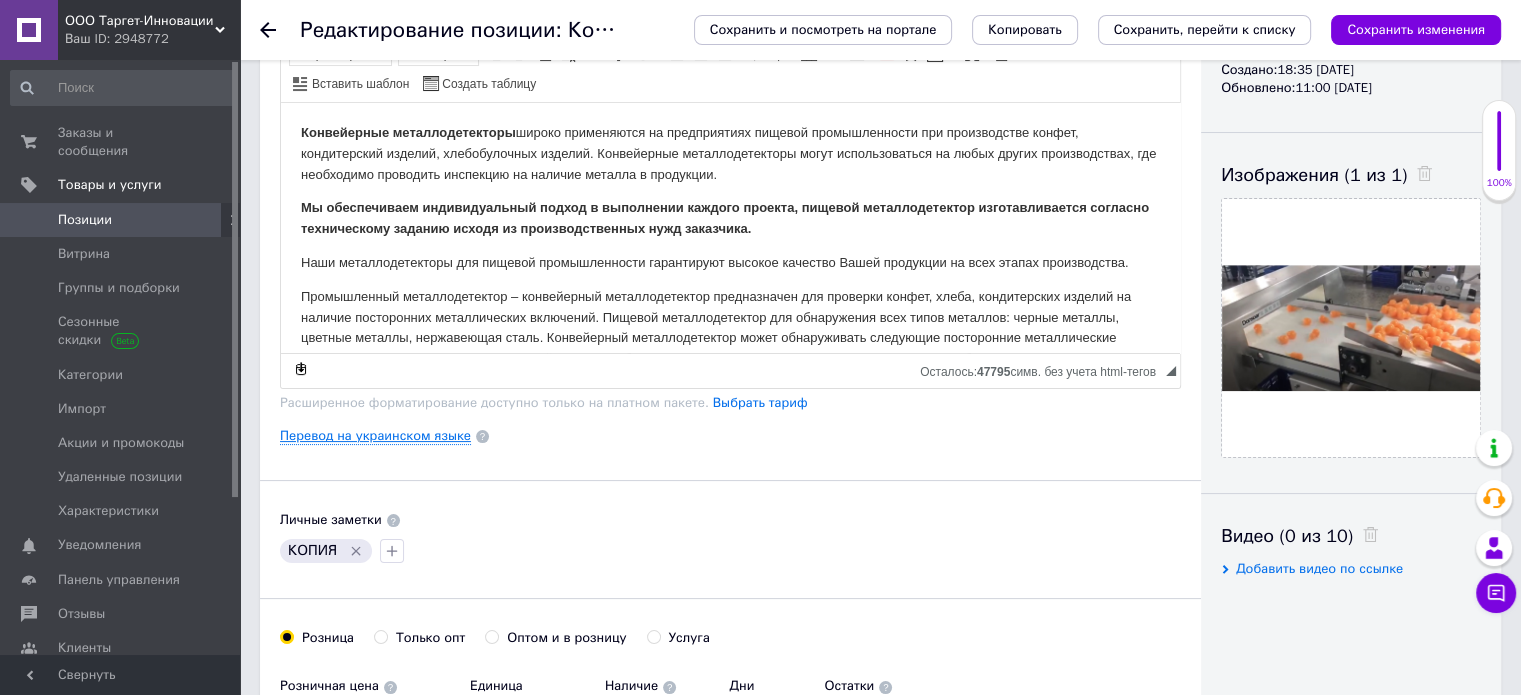 click on "Перевод на украинском языке" at bounding box center (375, 436) 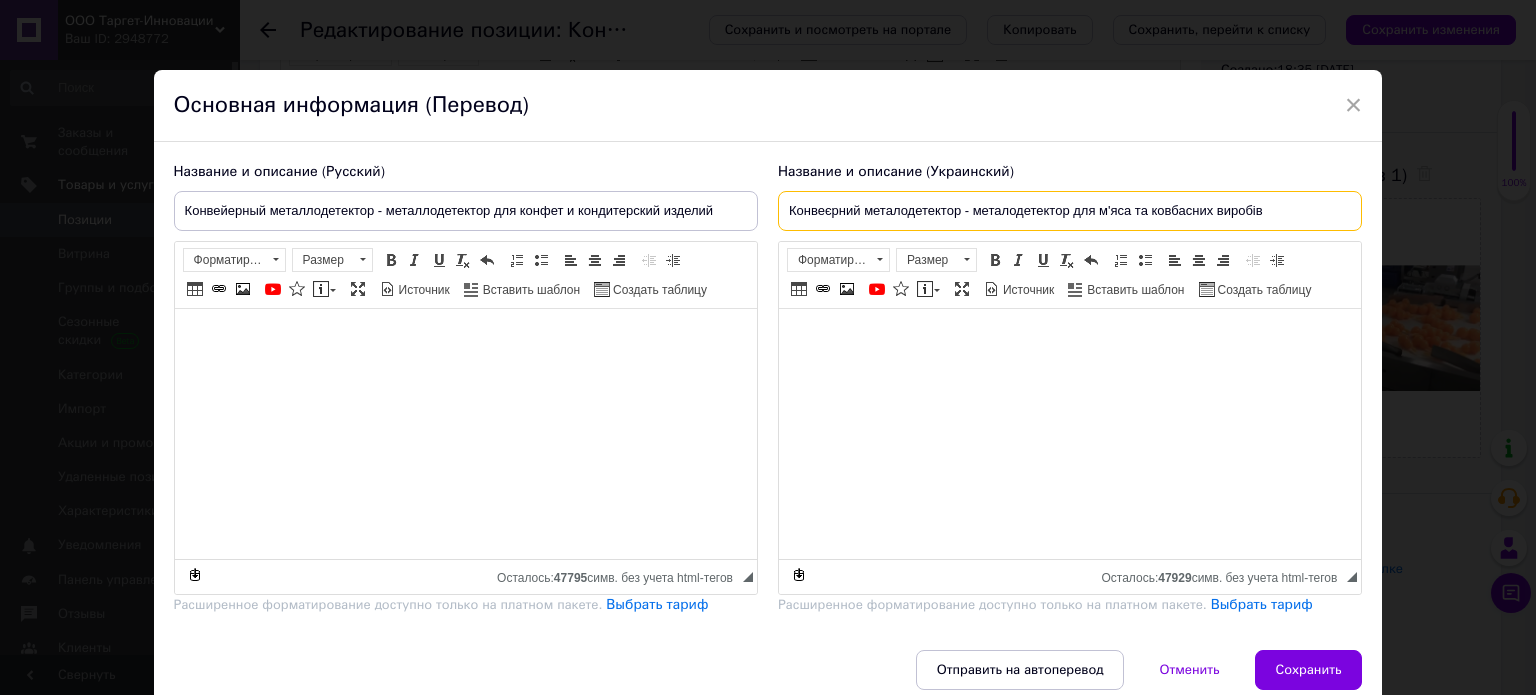 click on "Конвеєрний металодетектор - металодетектор для м'яса та ковбасних виробів" at bounding box center (1070, 211) 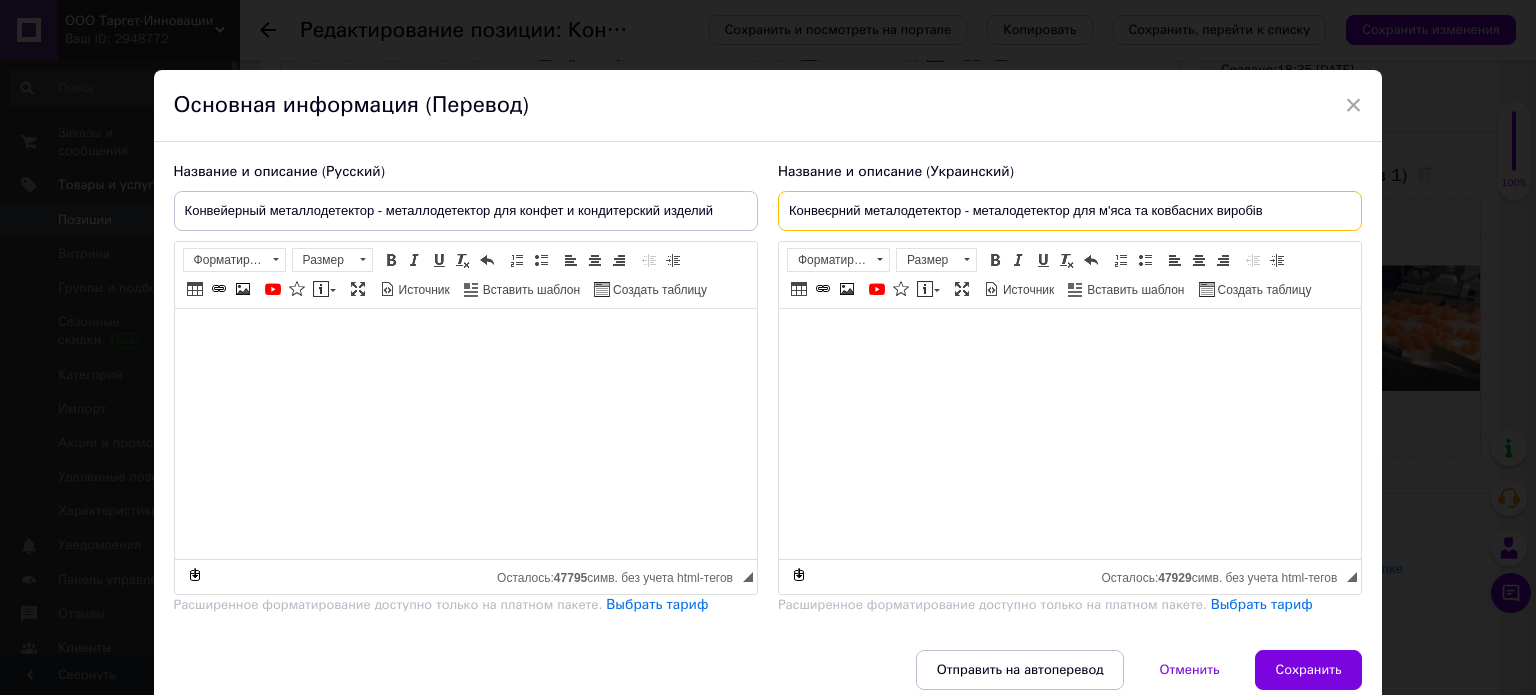 drag, startPoint x: 1095, startPoint y: 215, endPoint x: 1314, endPoint y: 206, distance: 219.18486 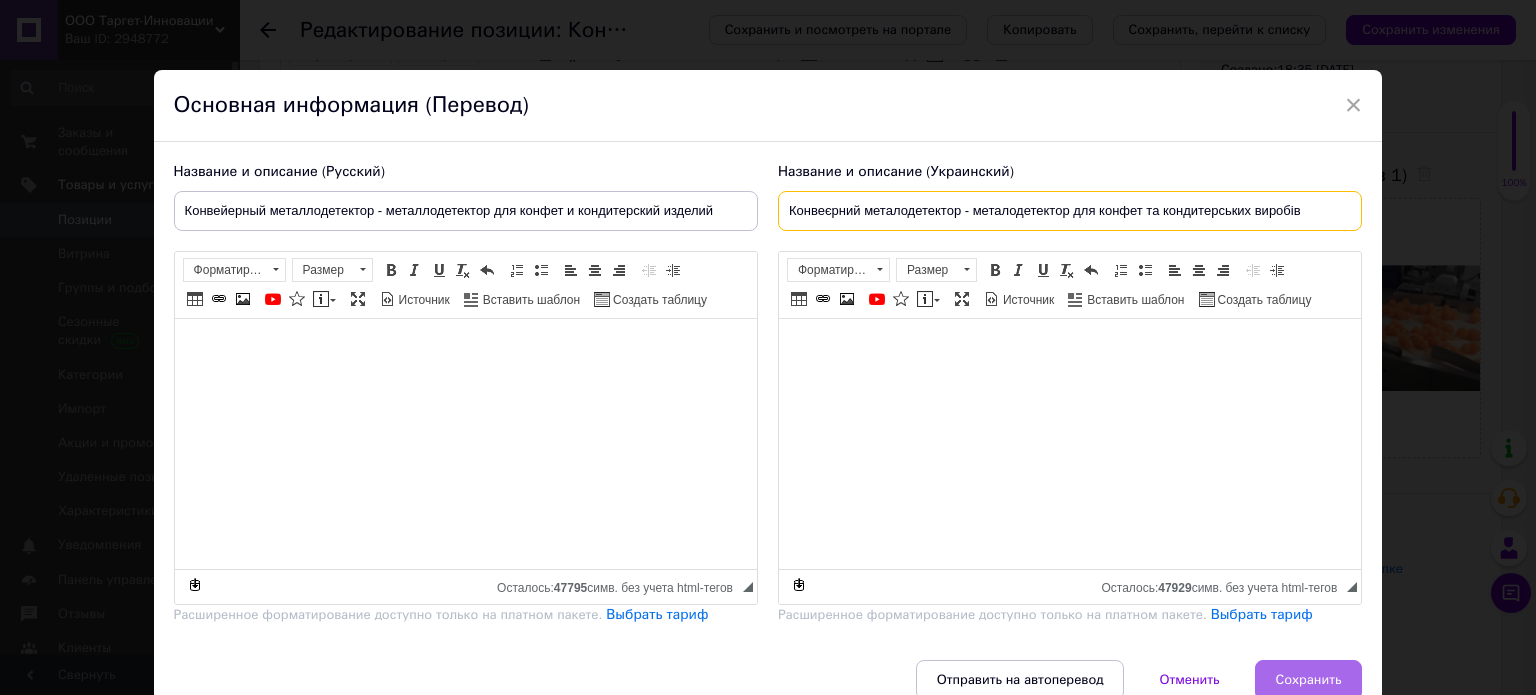 type on "Конвеєрний металодетектор - металодетектор для конфет та кондитерських виробів" 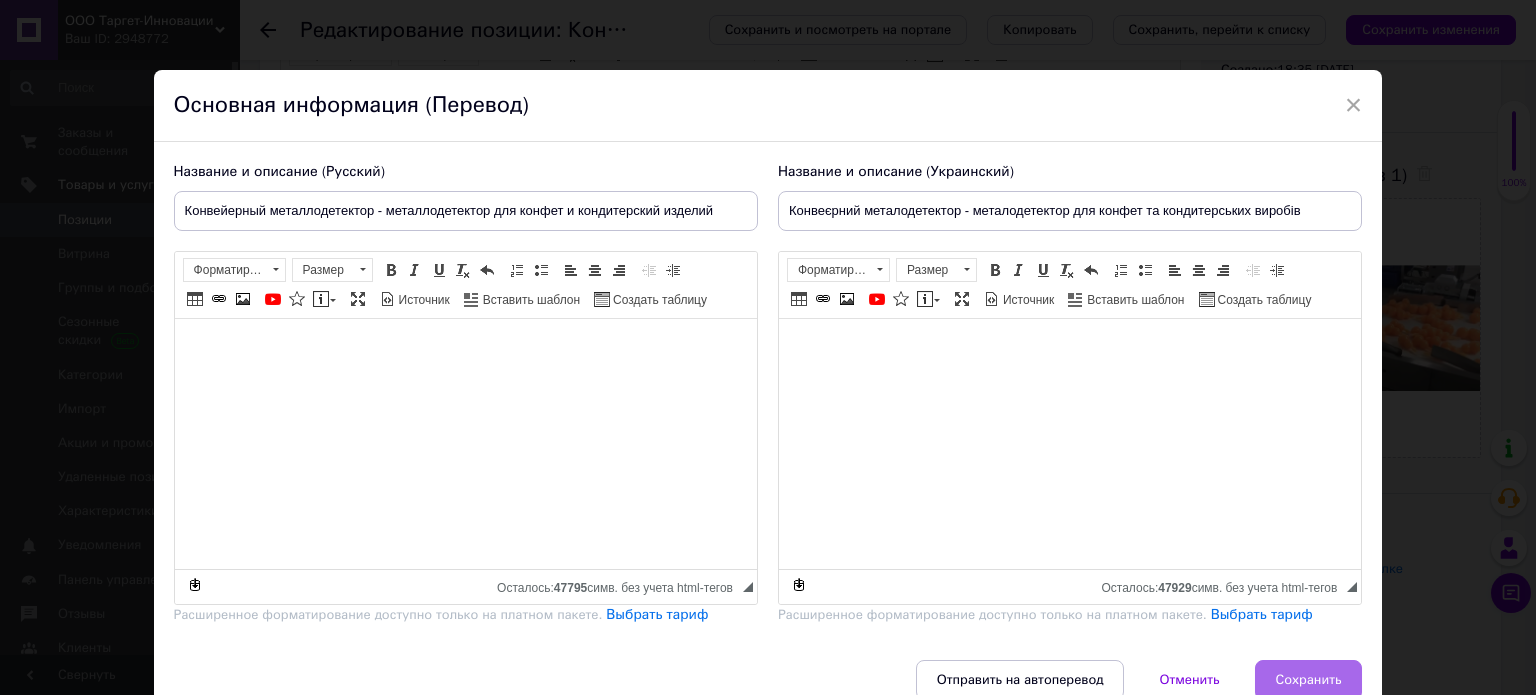 click on "Сохранить" at bounding box center [1309, 680] 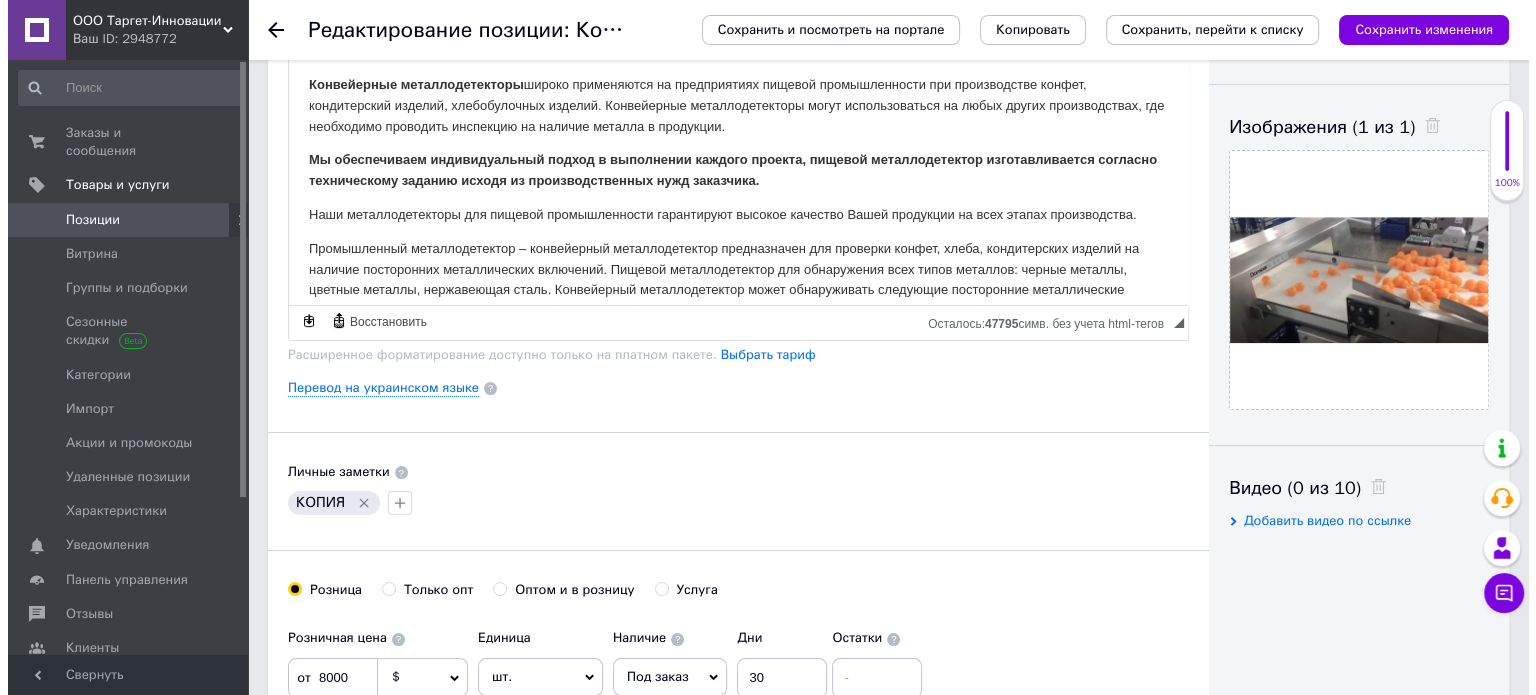 scroll, scrollTop: 287, scrollLeft: 0, axis: vertical 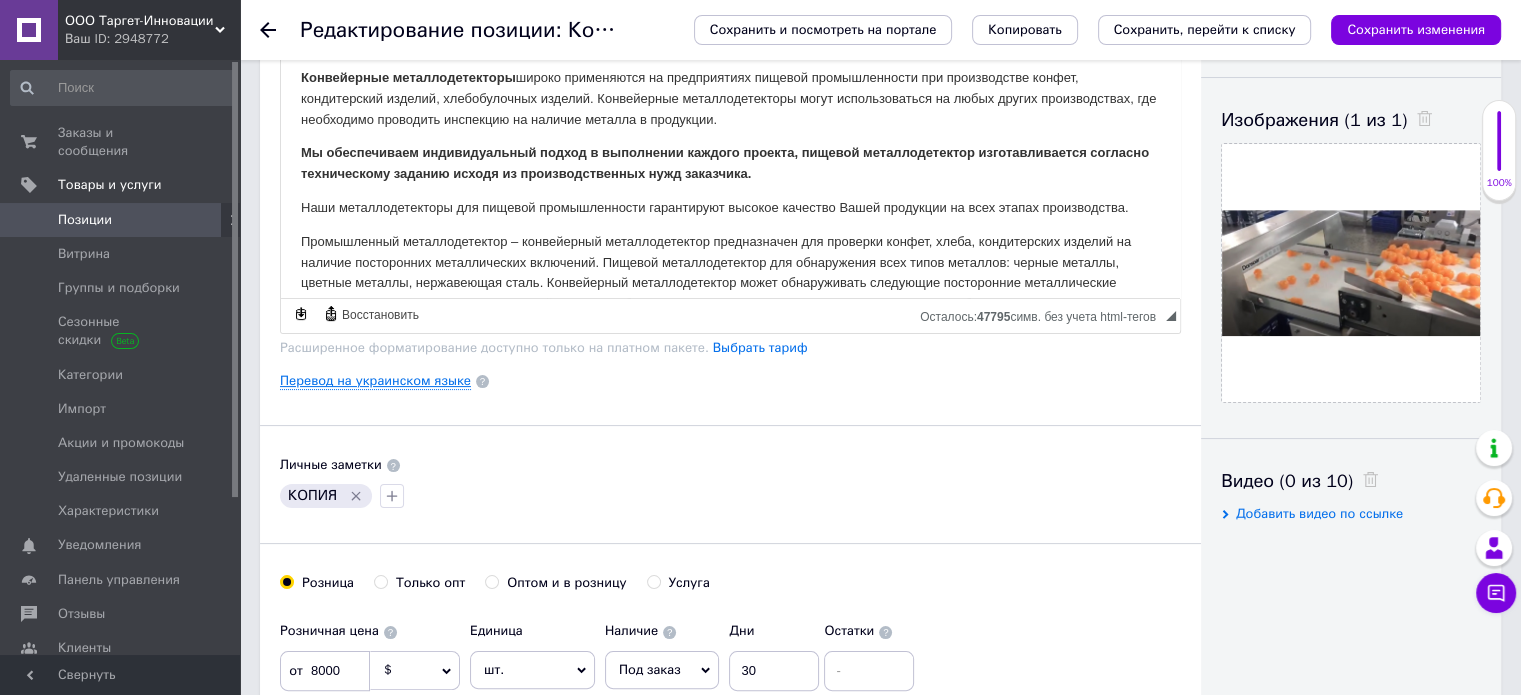 click on "Перевод на украинском языке" at bounding box center (375, 381) 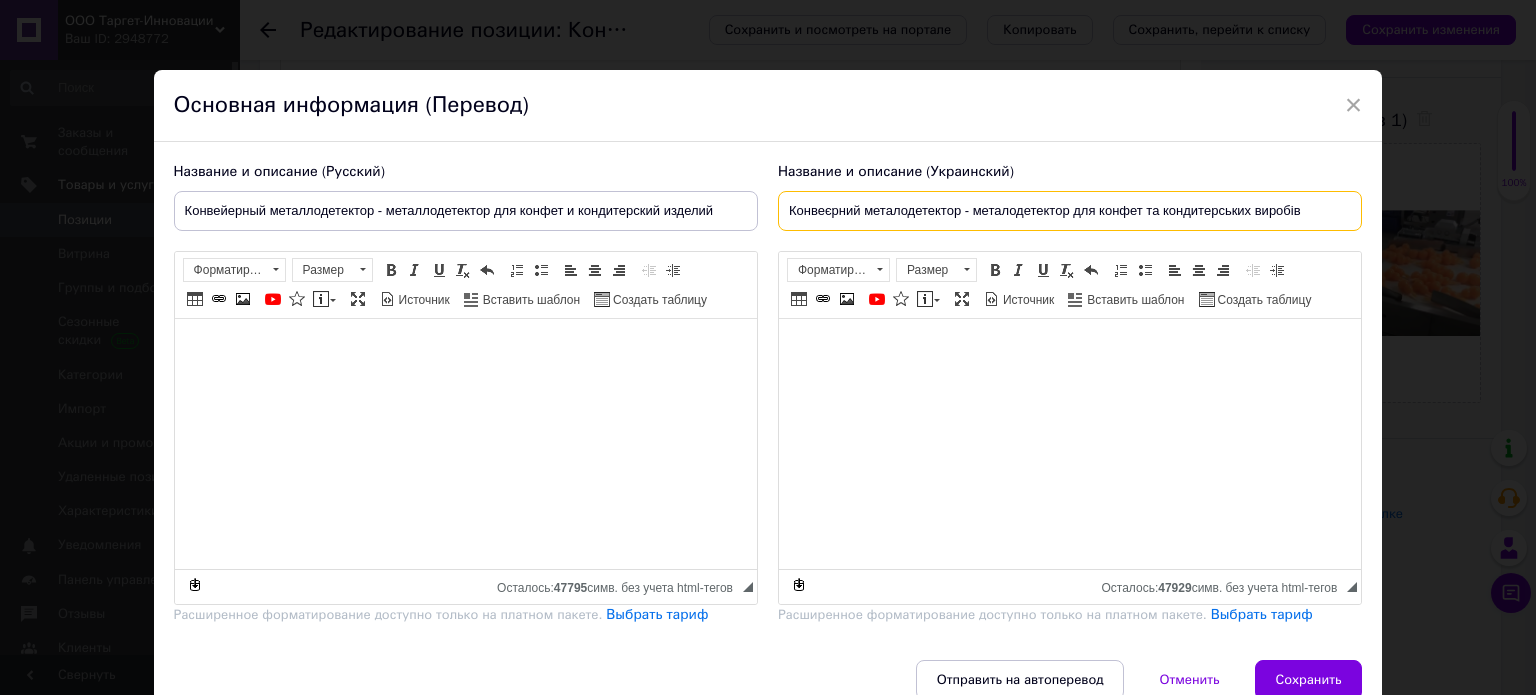 click on "Конвеєрний металодетектор - металодетектор для конфет та кондитерських виробів" at bounding box center [1070, 211] 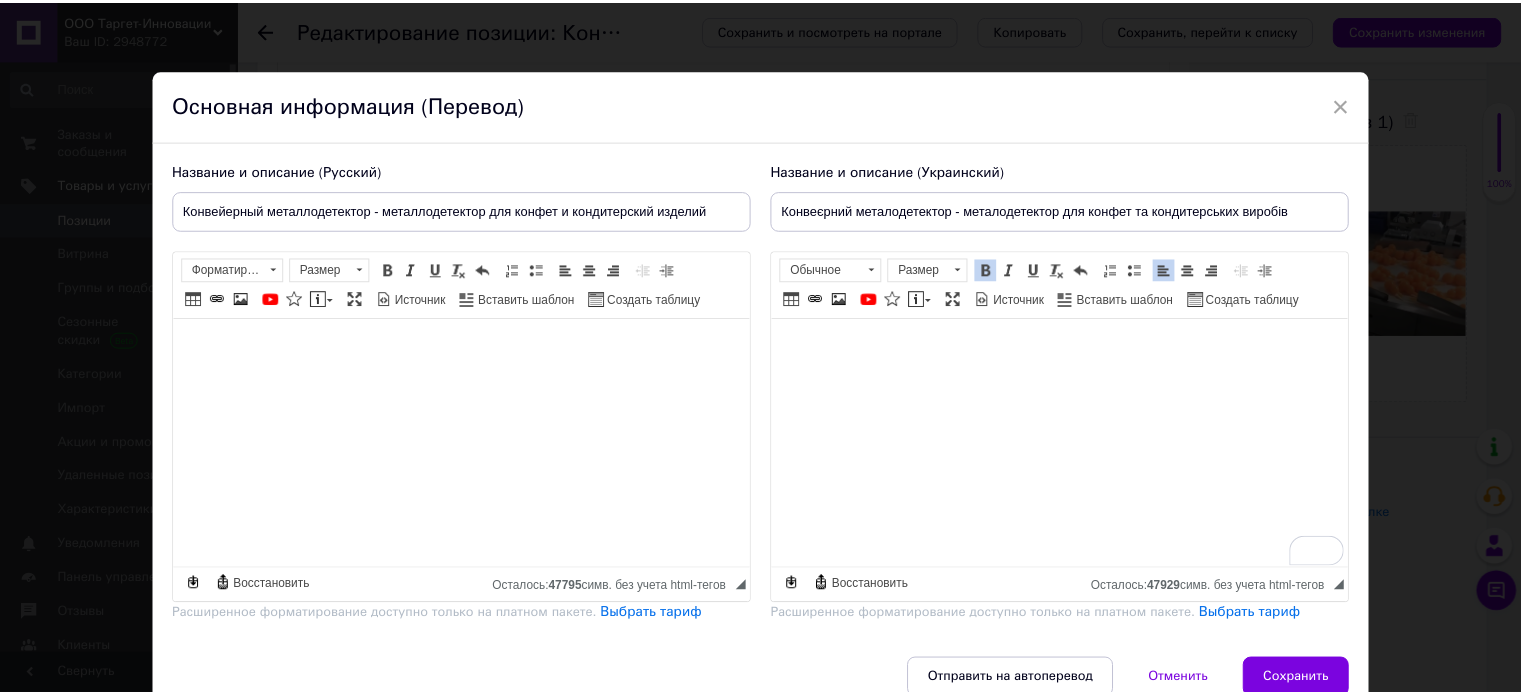 scroll, scrollTop: 738, scrollLeft: 0, axis: vertical 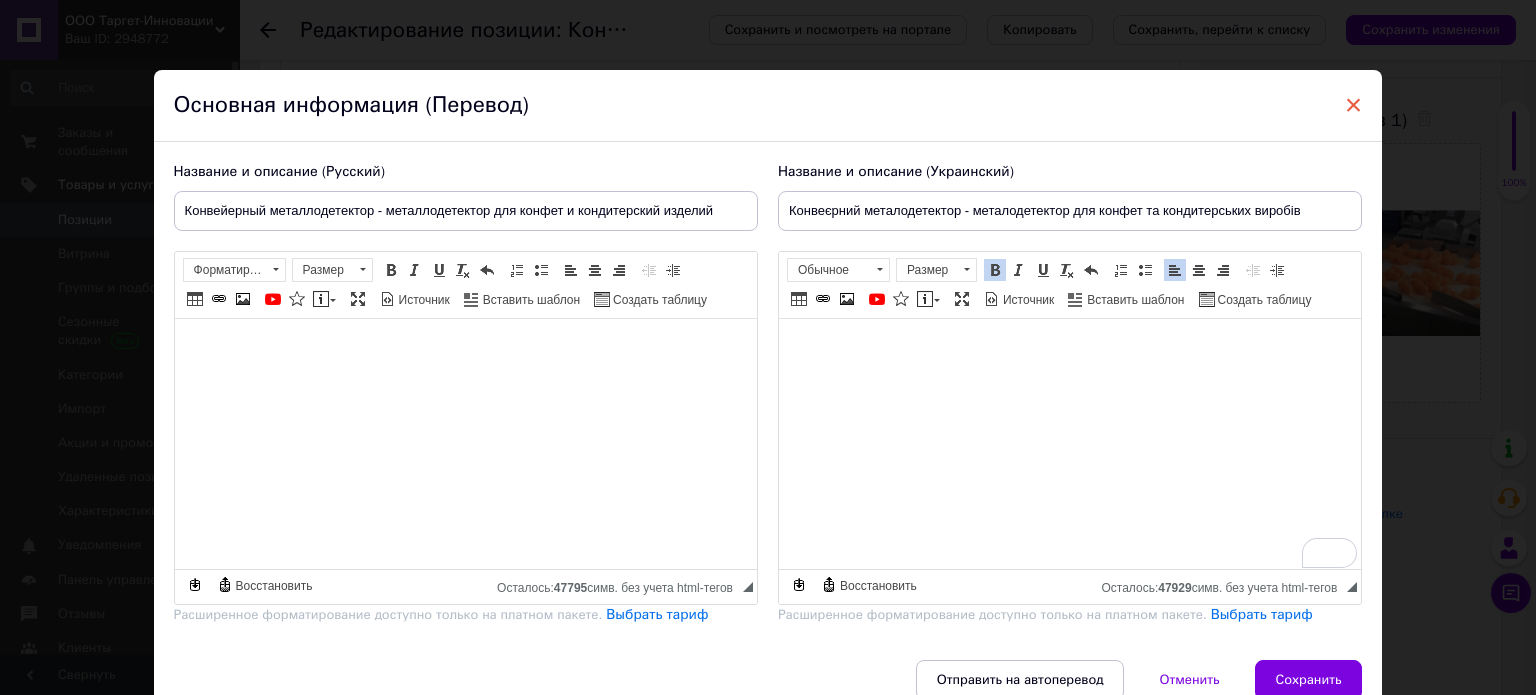 click on "×" at bounding box center [1354, 105] 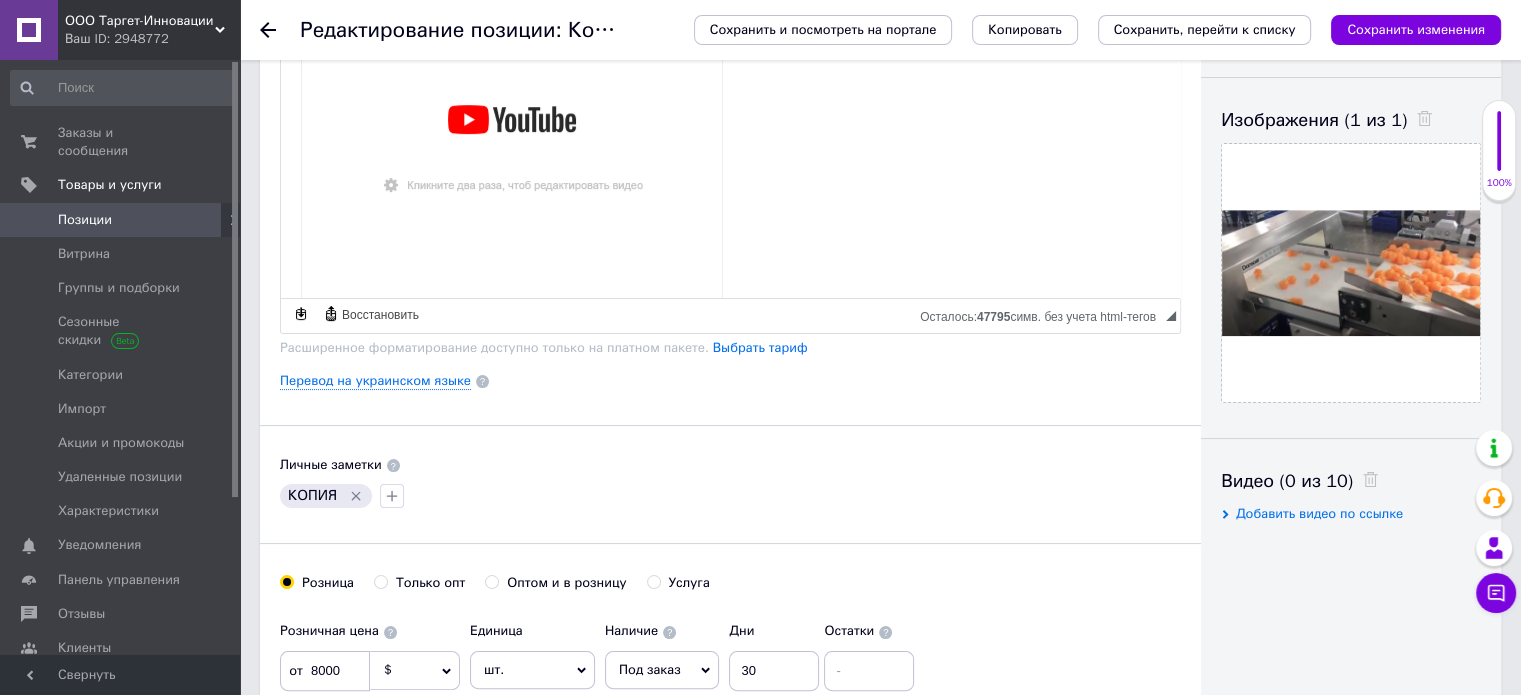 scroll, scrollTop: 546, scrollLeft: 0, axis: vertical 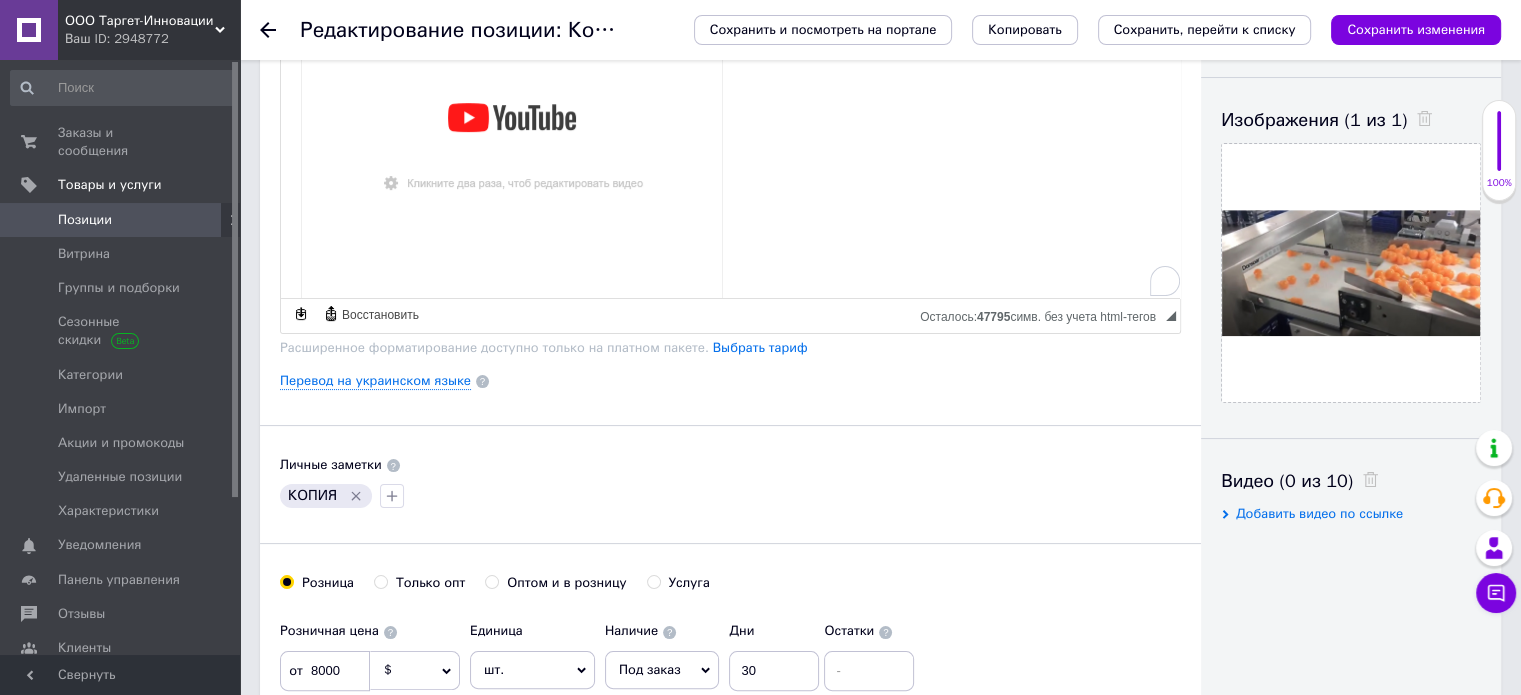 click at bounding box center (512, 142) 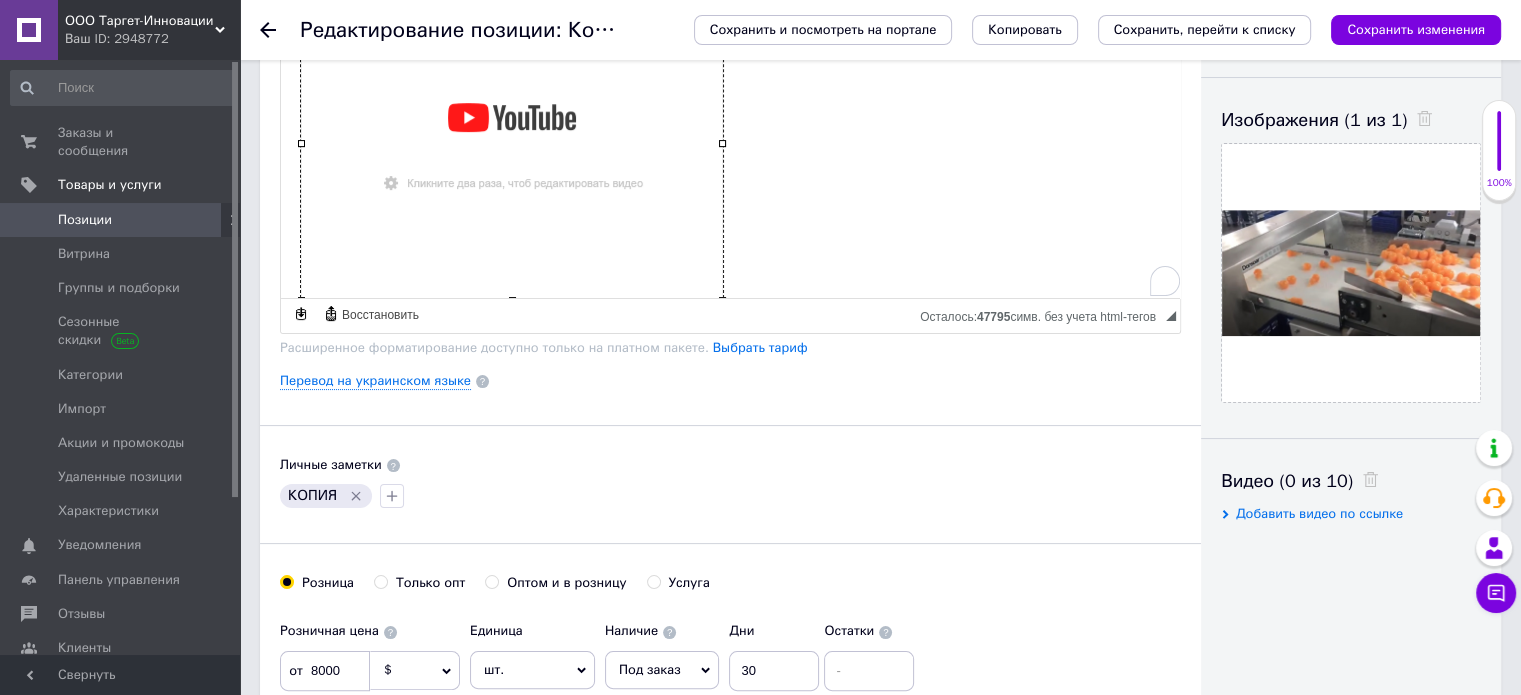 scroll, scrollTop: 546, scrollLeft: 0, axis: vertical 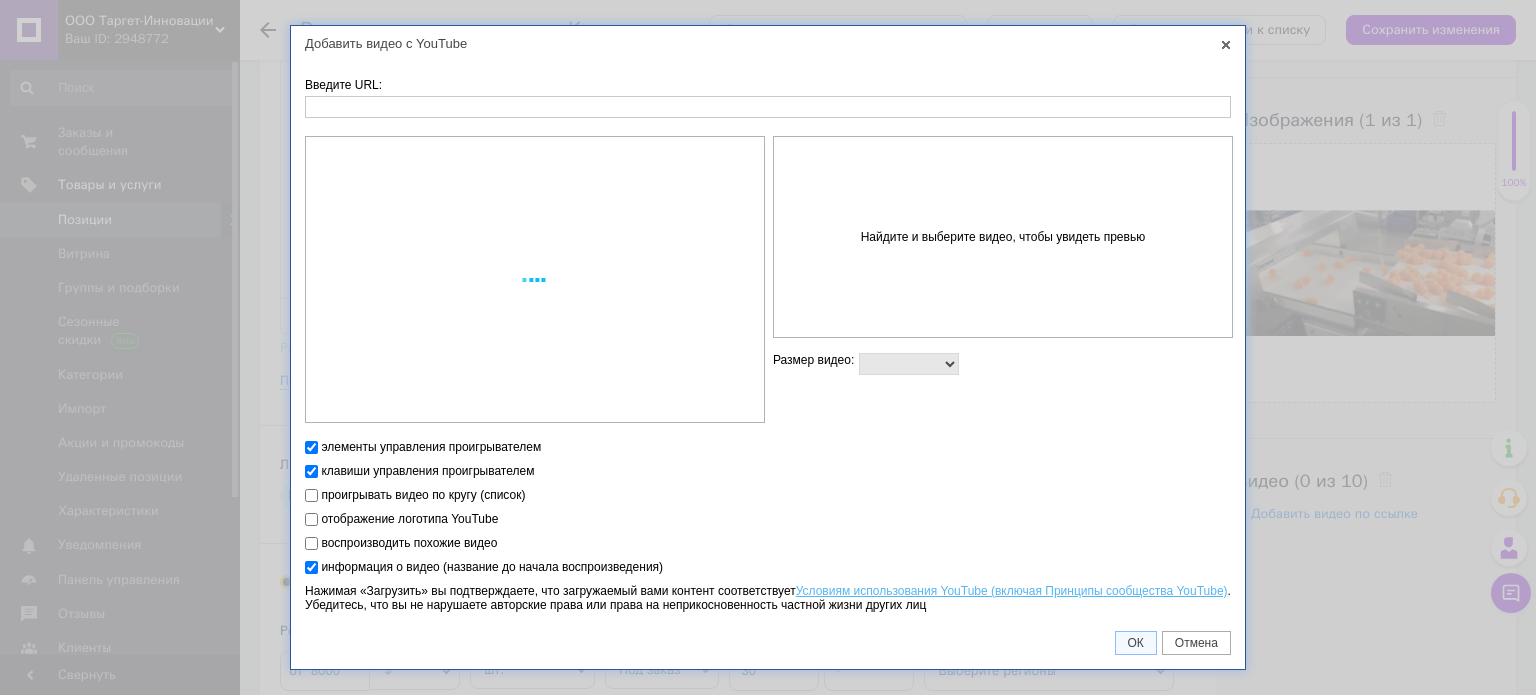select on "420x315" 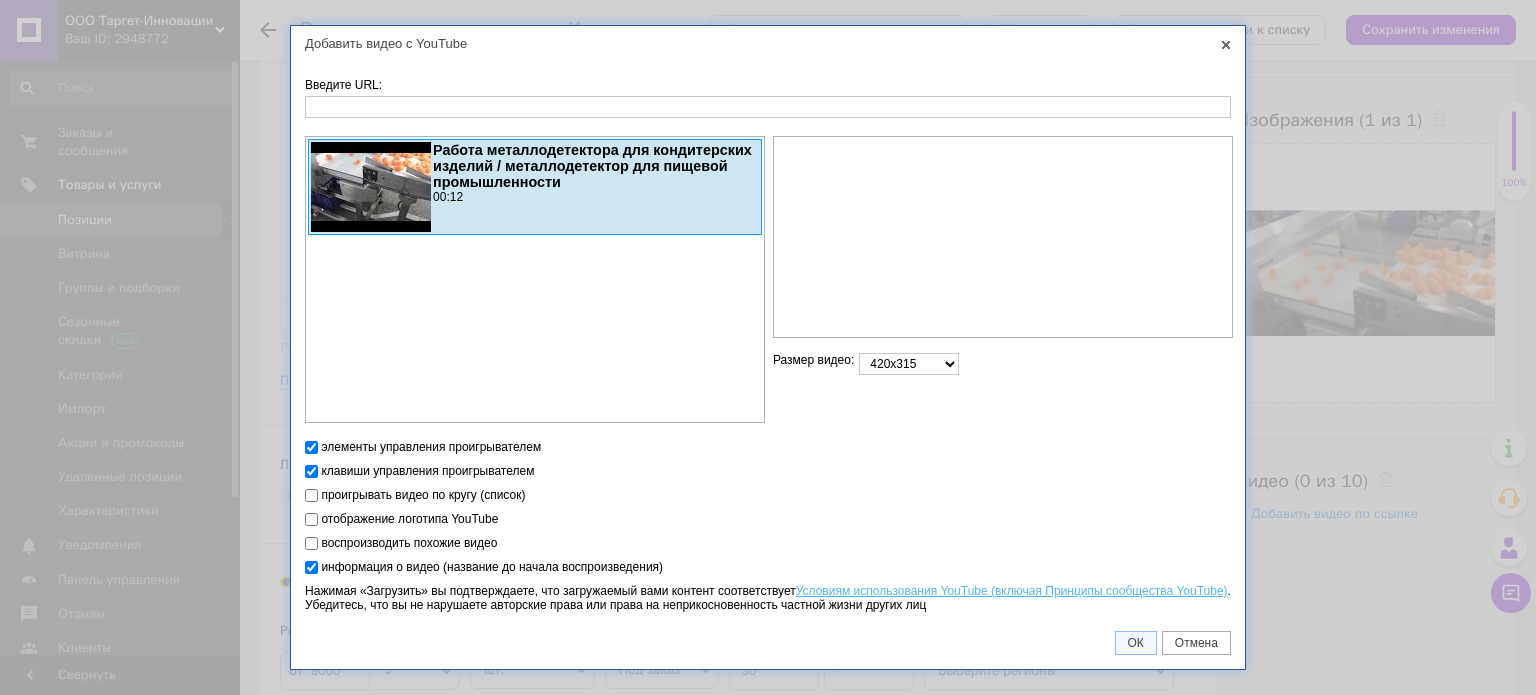 drag, startPoint x: 302, startPoint y: 182, endPoint x: 520, endPoint y: 190, distance: 218.14674 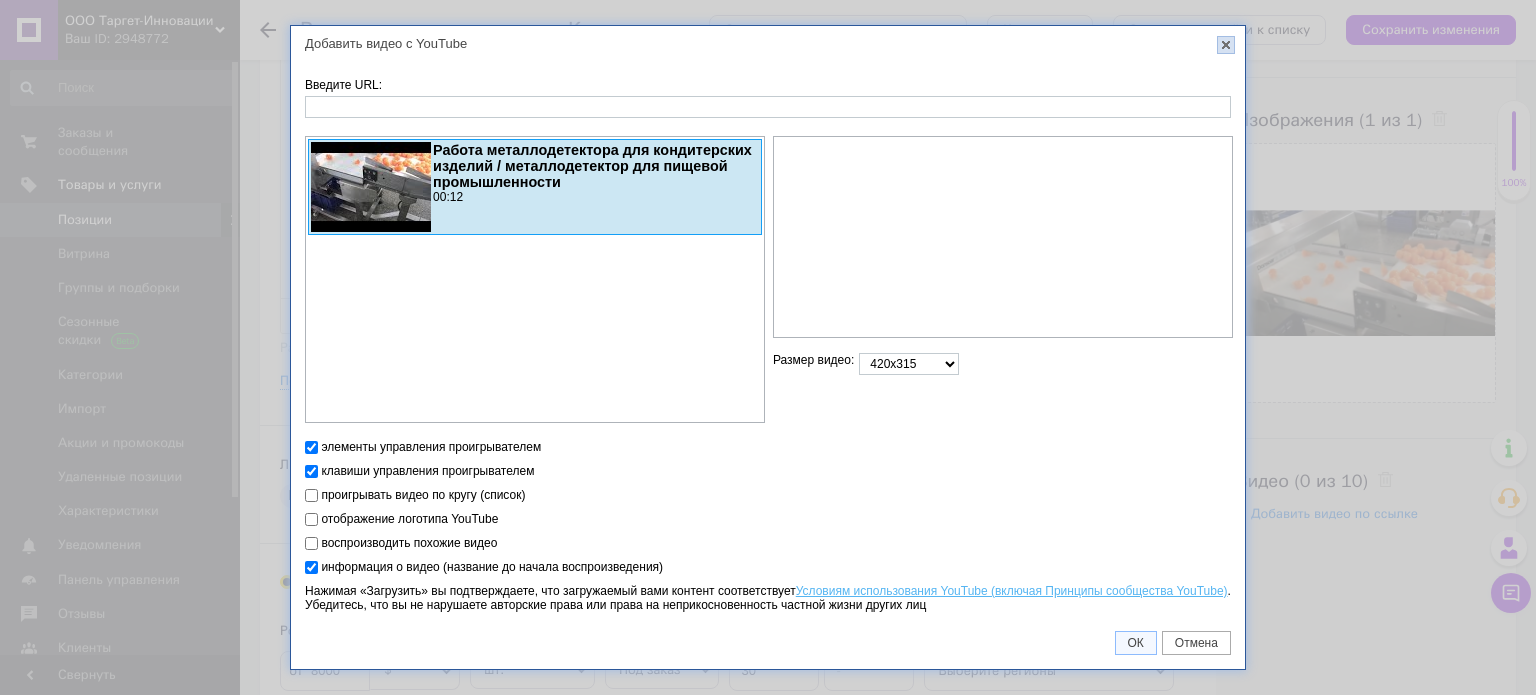 click on "X" at bounding box center [1226, 45] 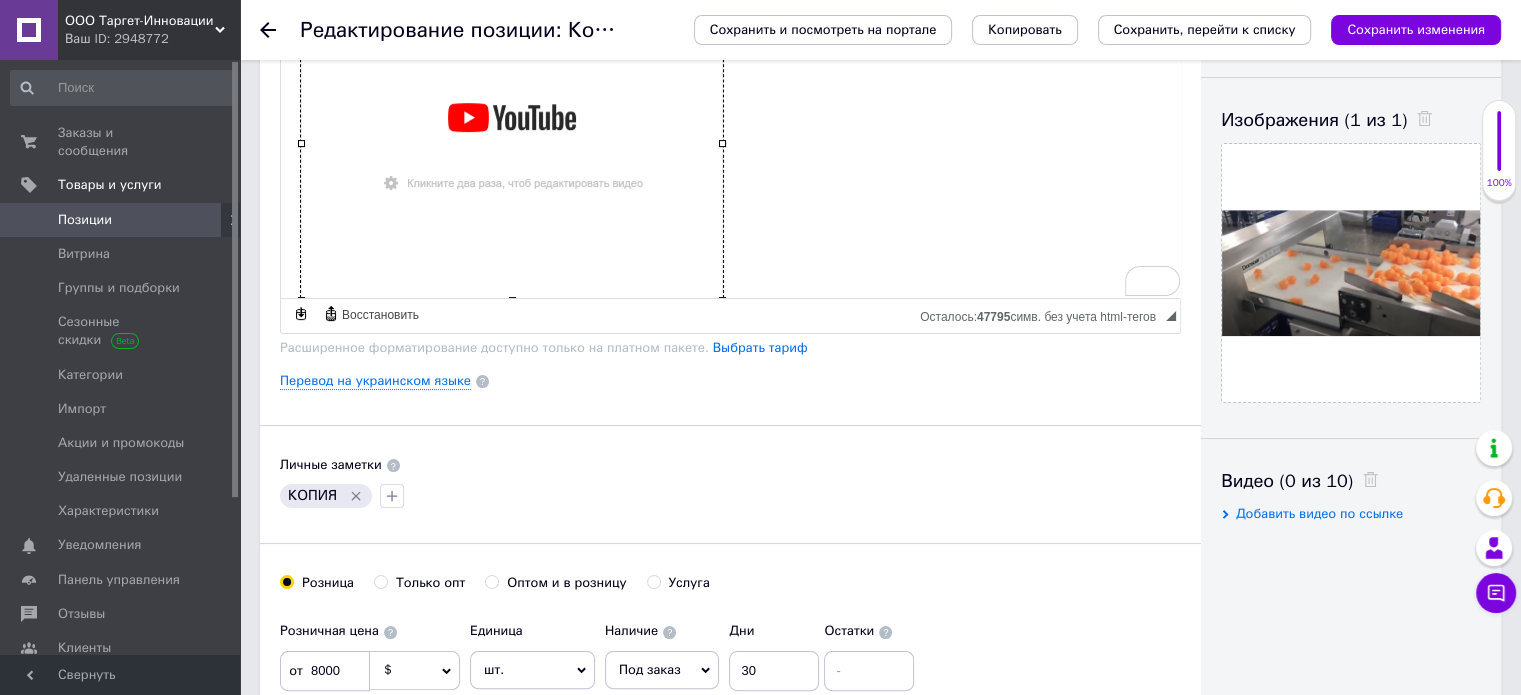 click 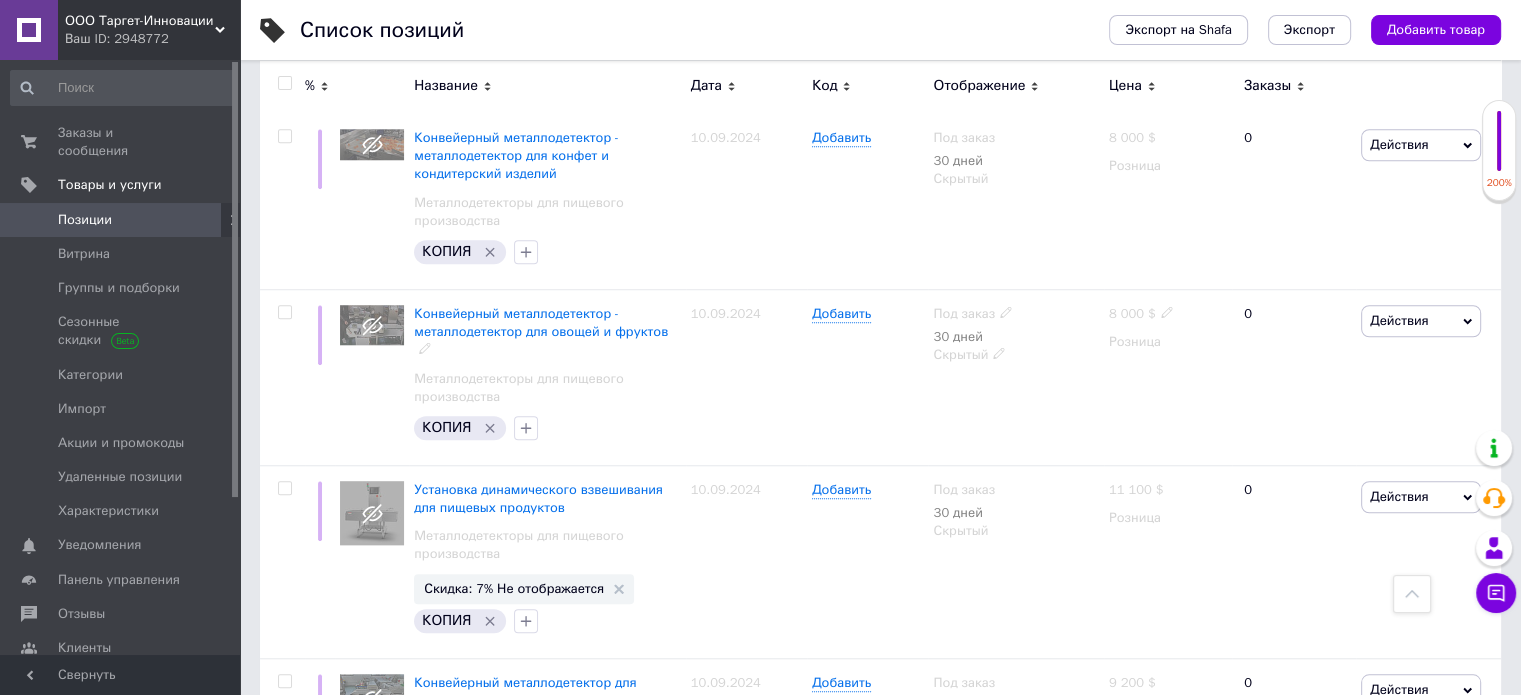scroll, scrollTop: 1692, scrollLeft: 0, axis: vertical 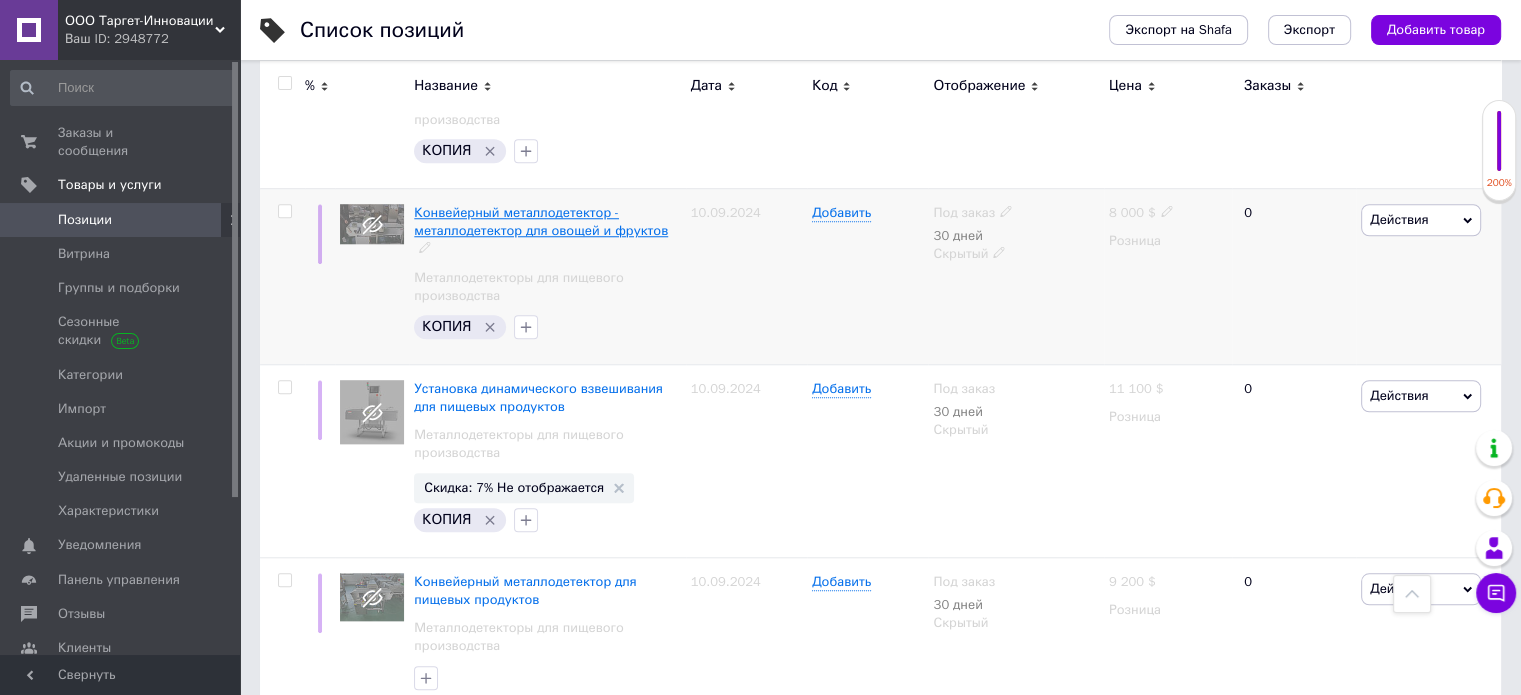 click on "Конвейерный металлодетектор - металлодетектор для овощей и фруктов" at bounding box center (541, 221) 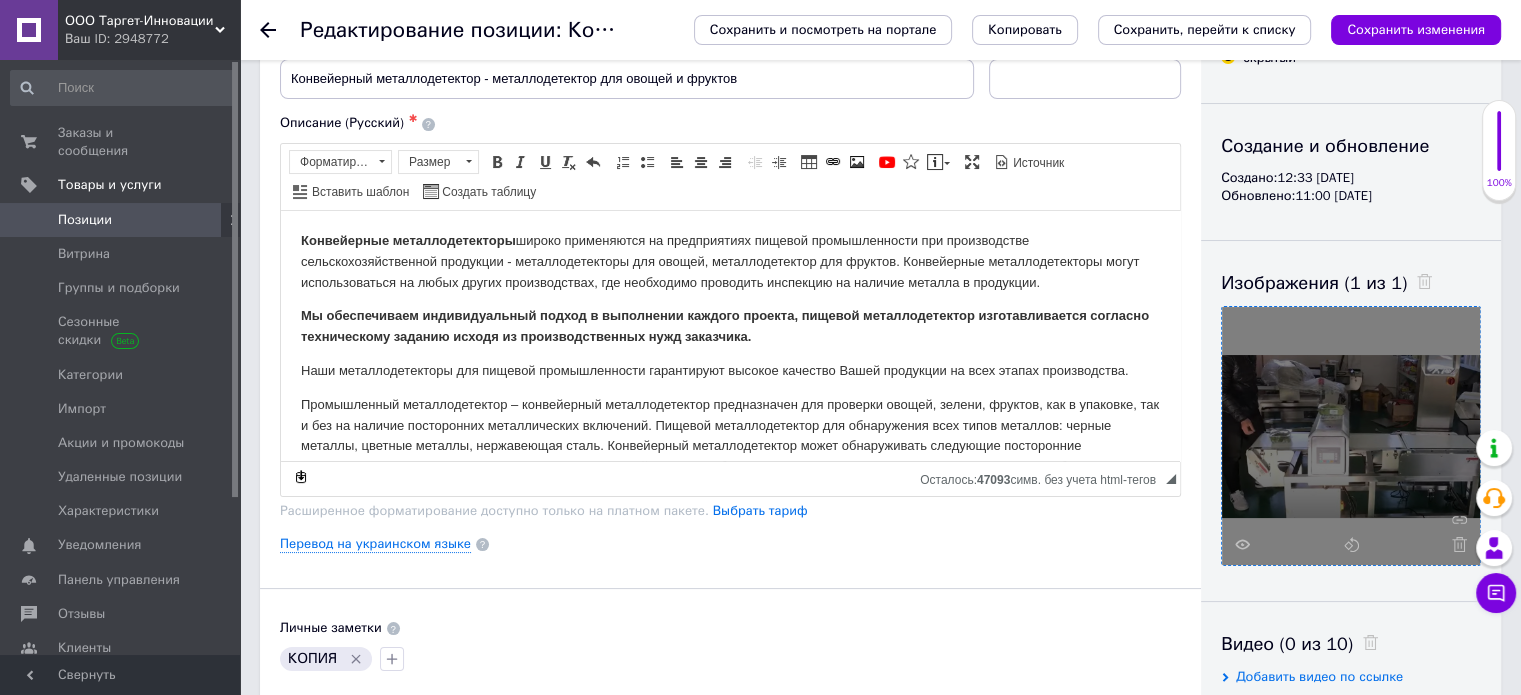 scroll, scrollTop: 154, scrollLeft: 0, axis: vertical 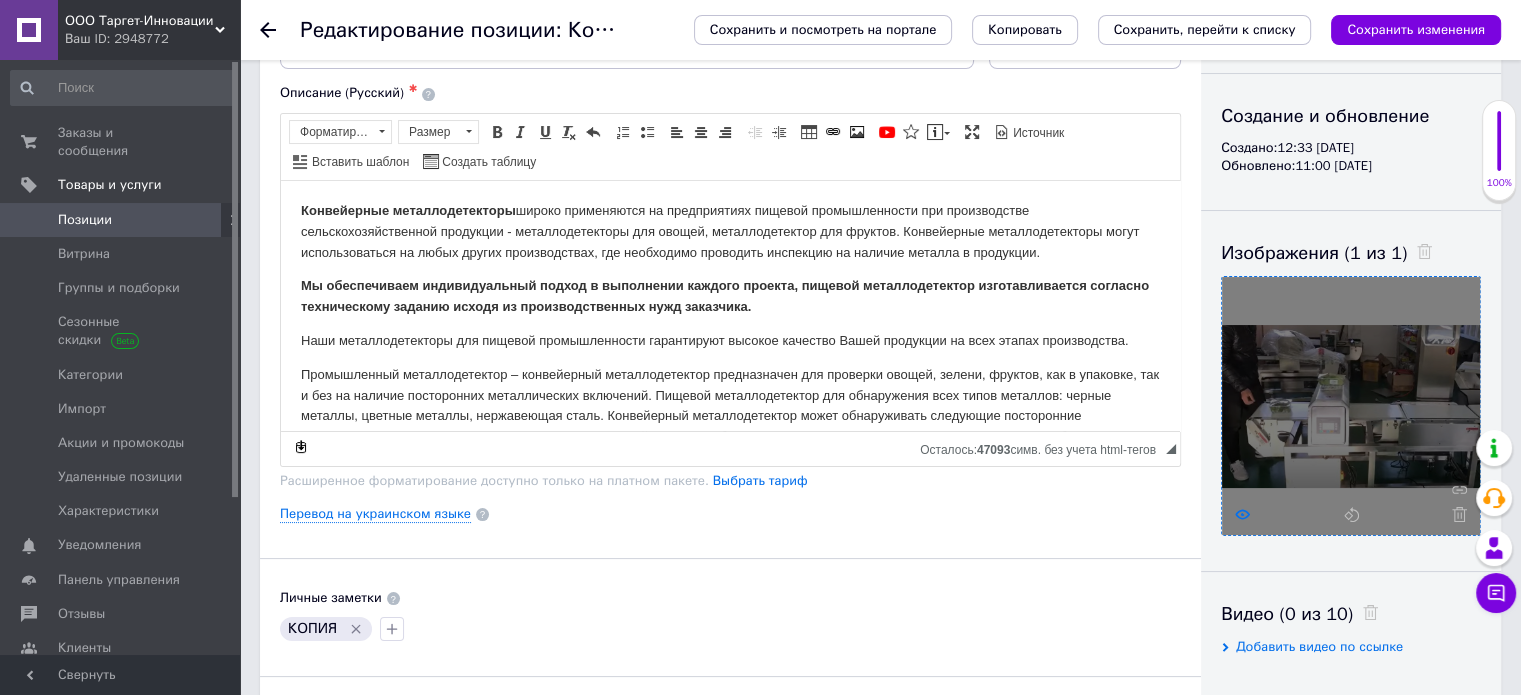 click 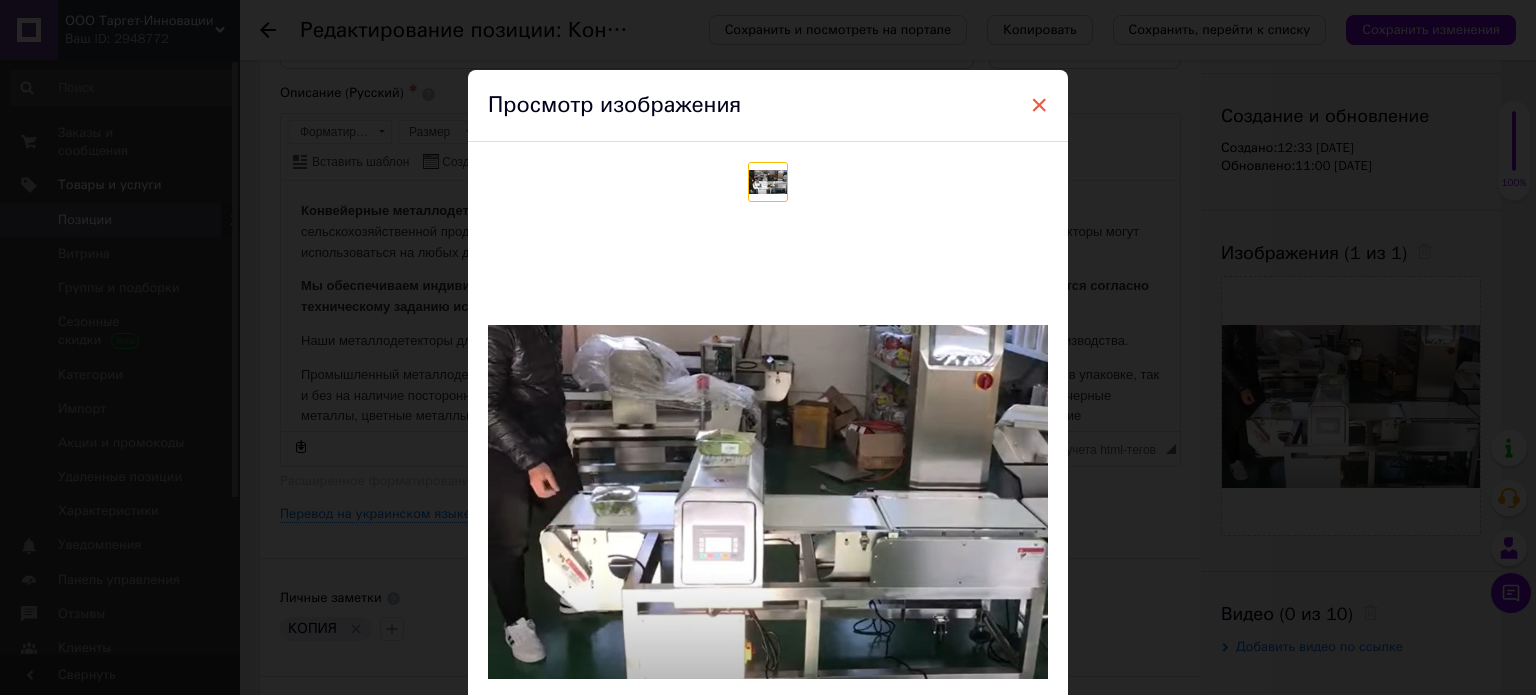 click on "×" at bounding box center (1039, 105) 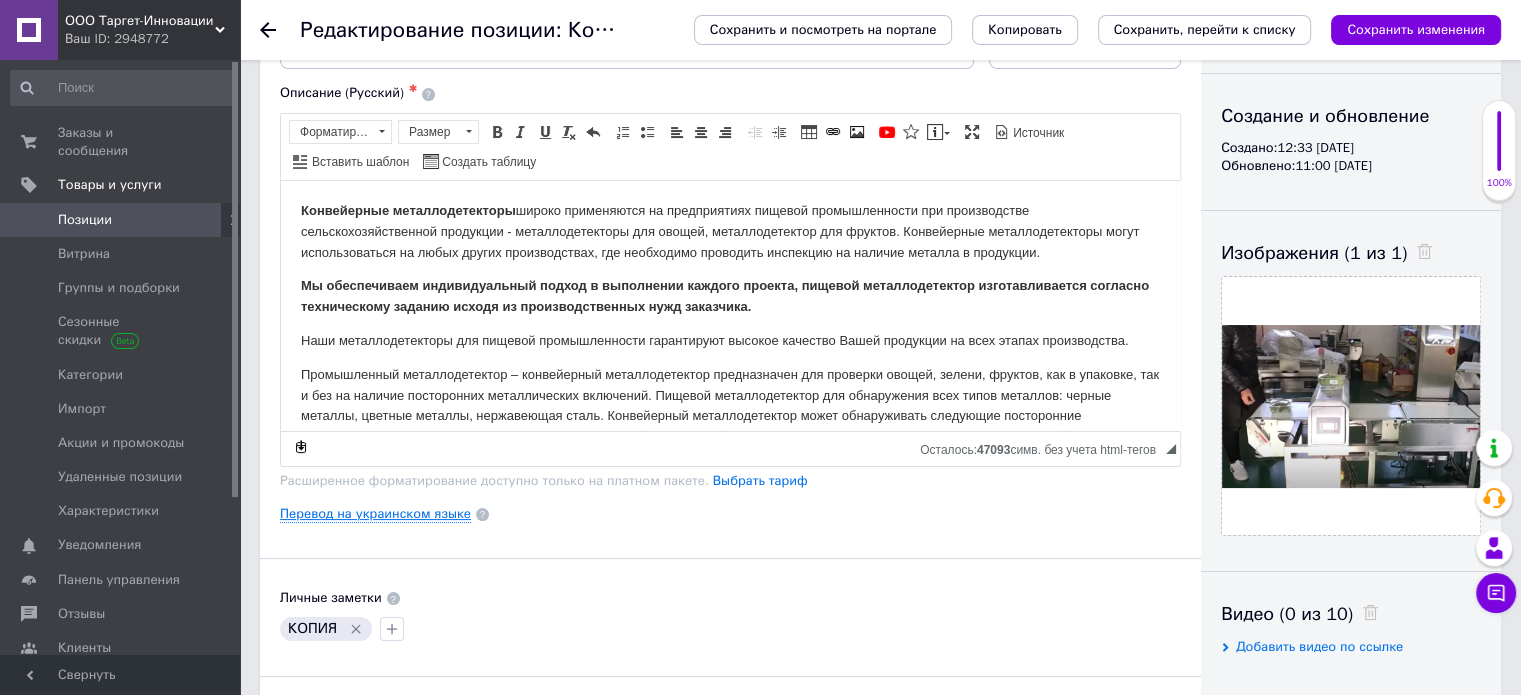 click on "Перевод на украинском языке" at bounding box center [375, 514] 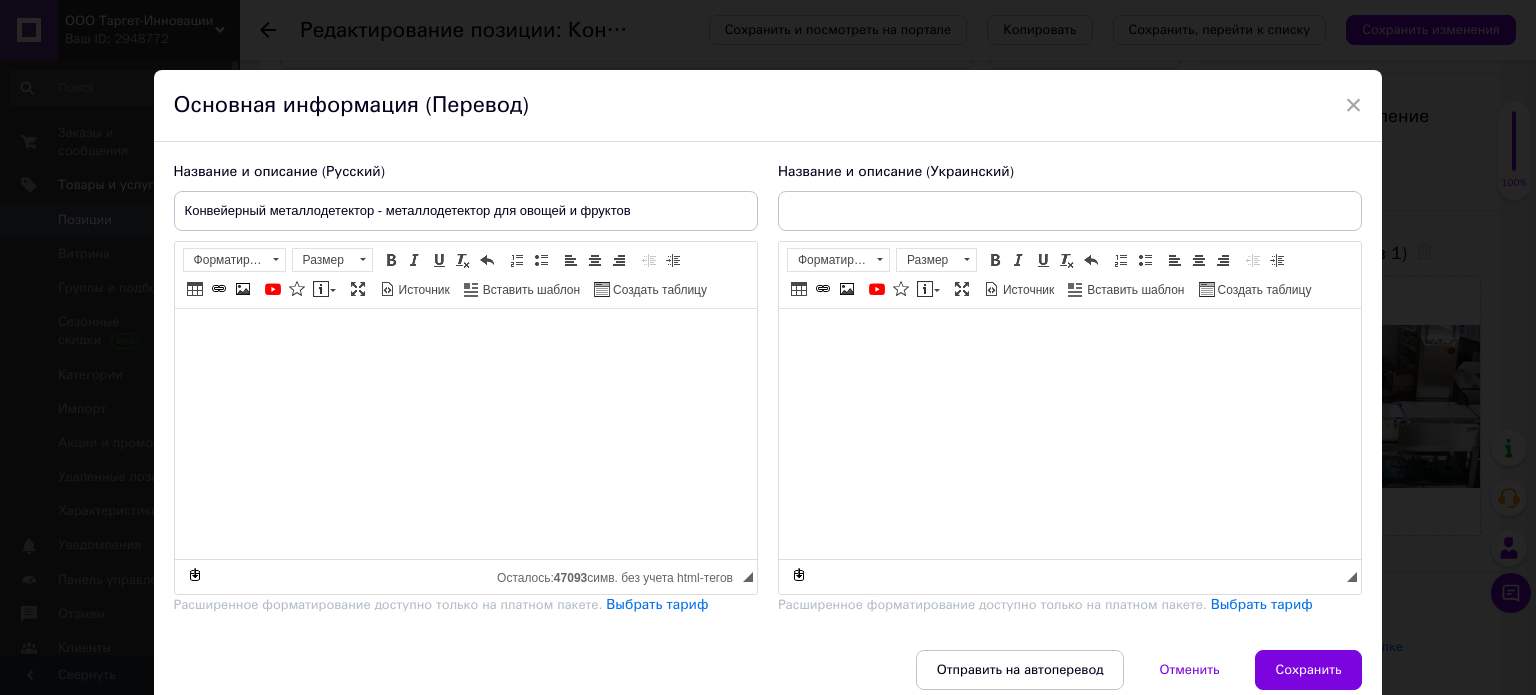 type on "Конвеєрний металодетектор - металодетектор для фруктів та овочей" 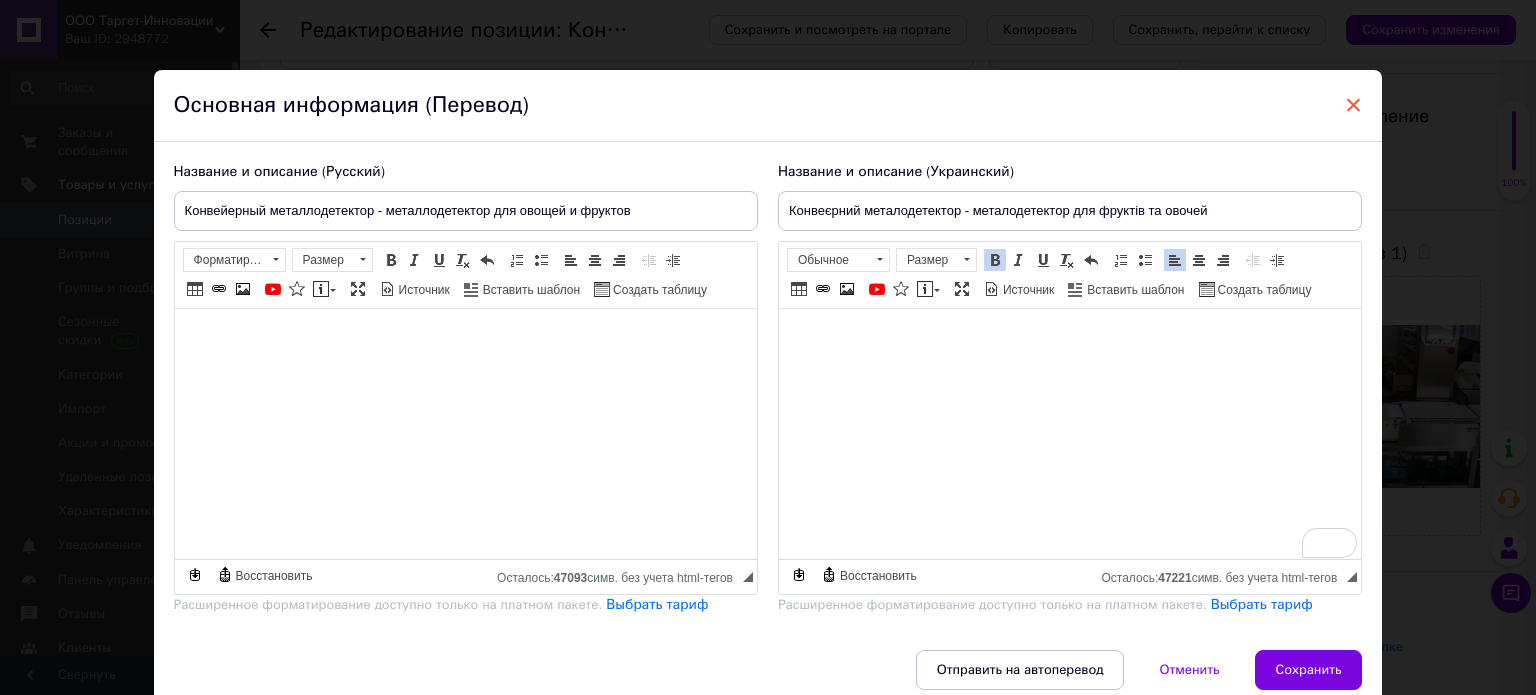 click on "×" at bounding box center [1354, 105] 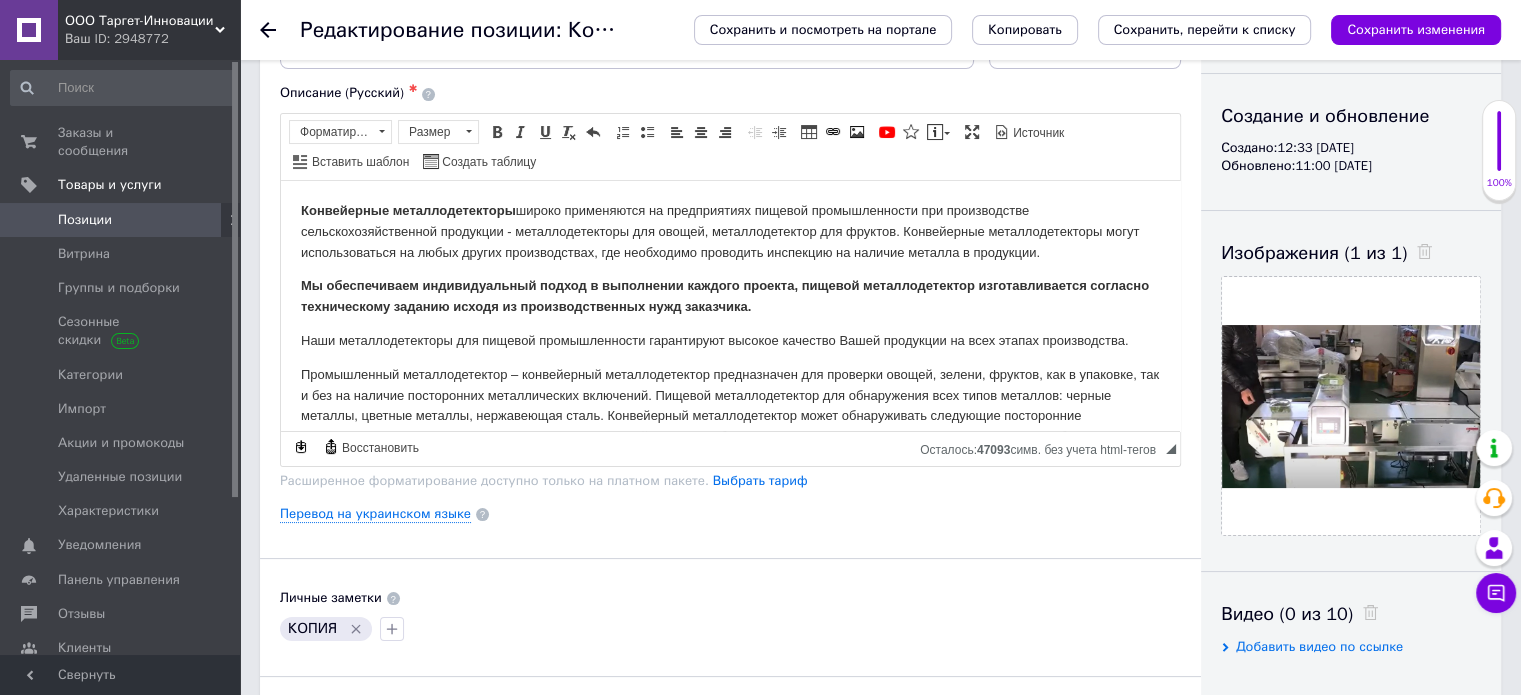 click 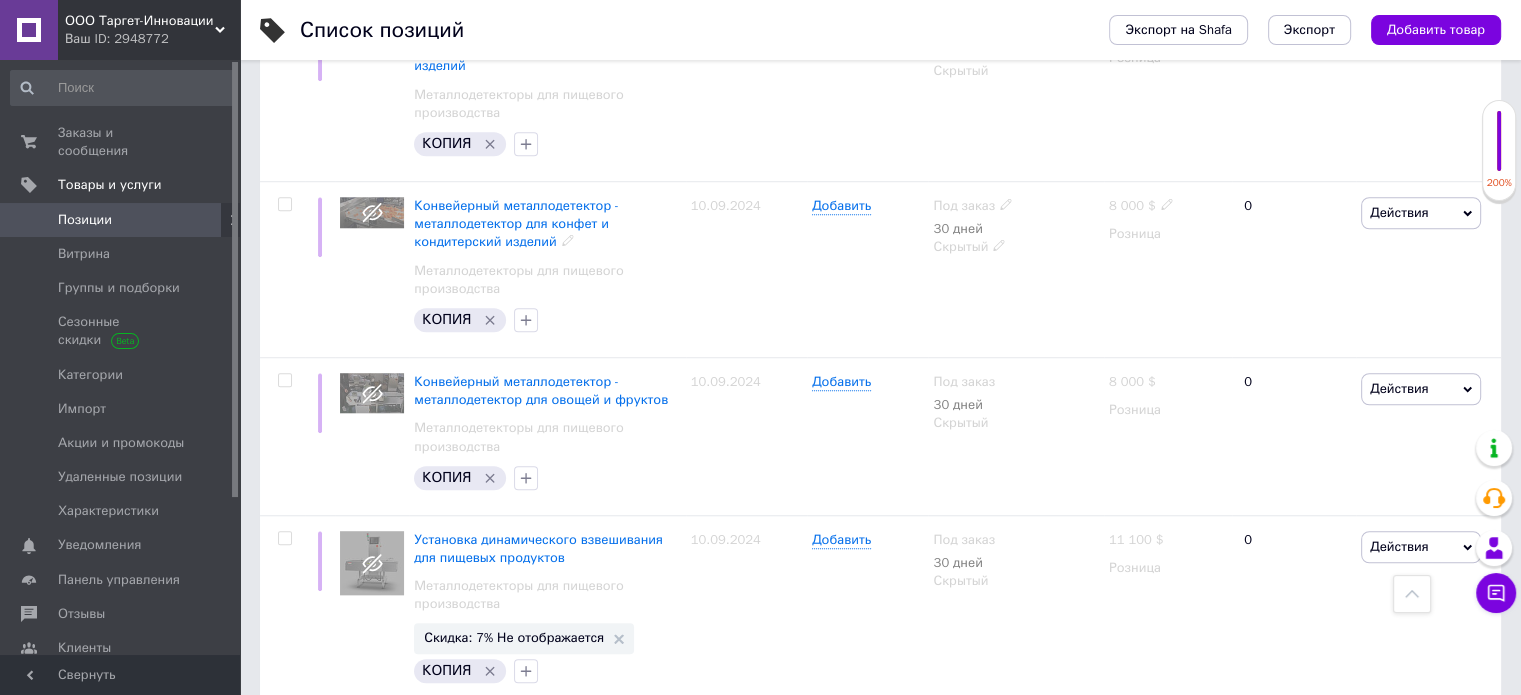 scroll, scrollTop: 1692, scrollLeft: 0, axis: vertical 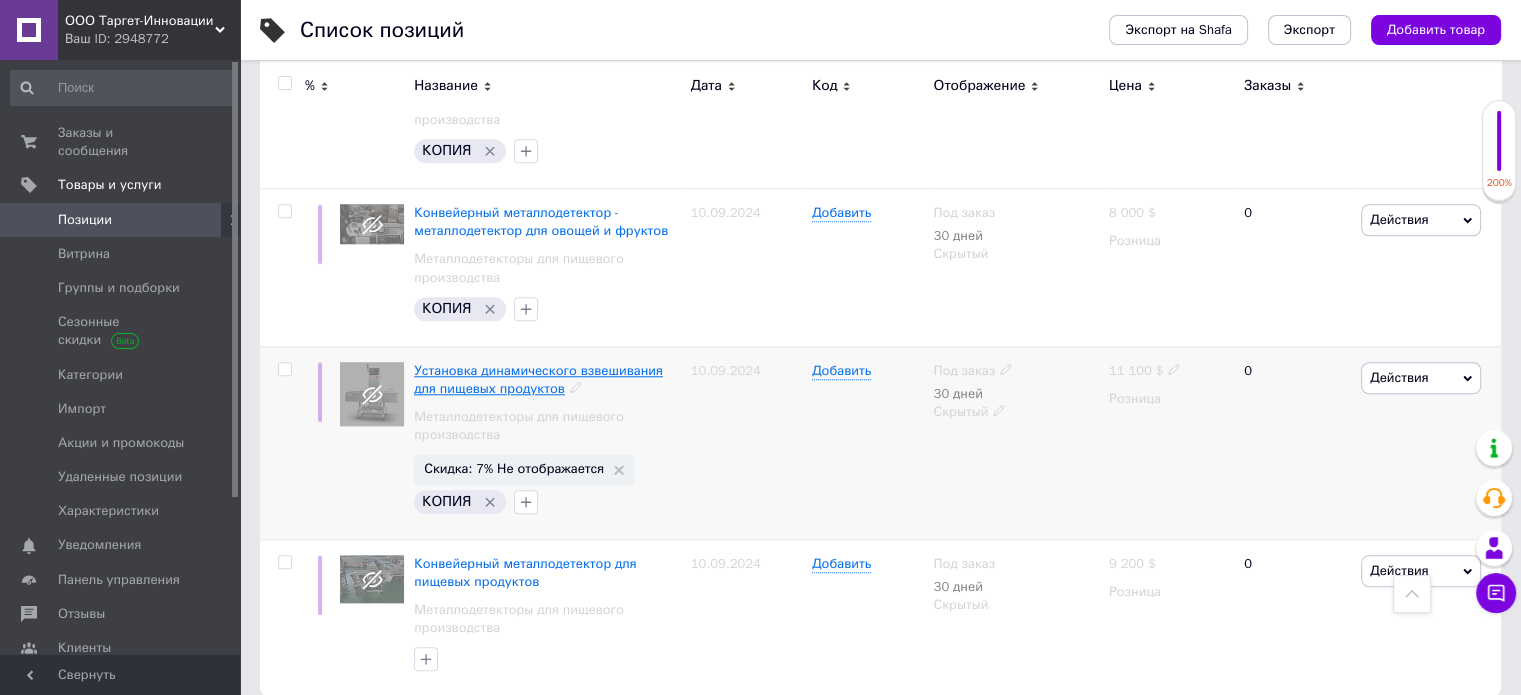 click on "Установка динамического взвешивания для пищевых продуктов" at bounding box center (538, 379) 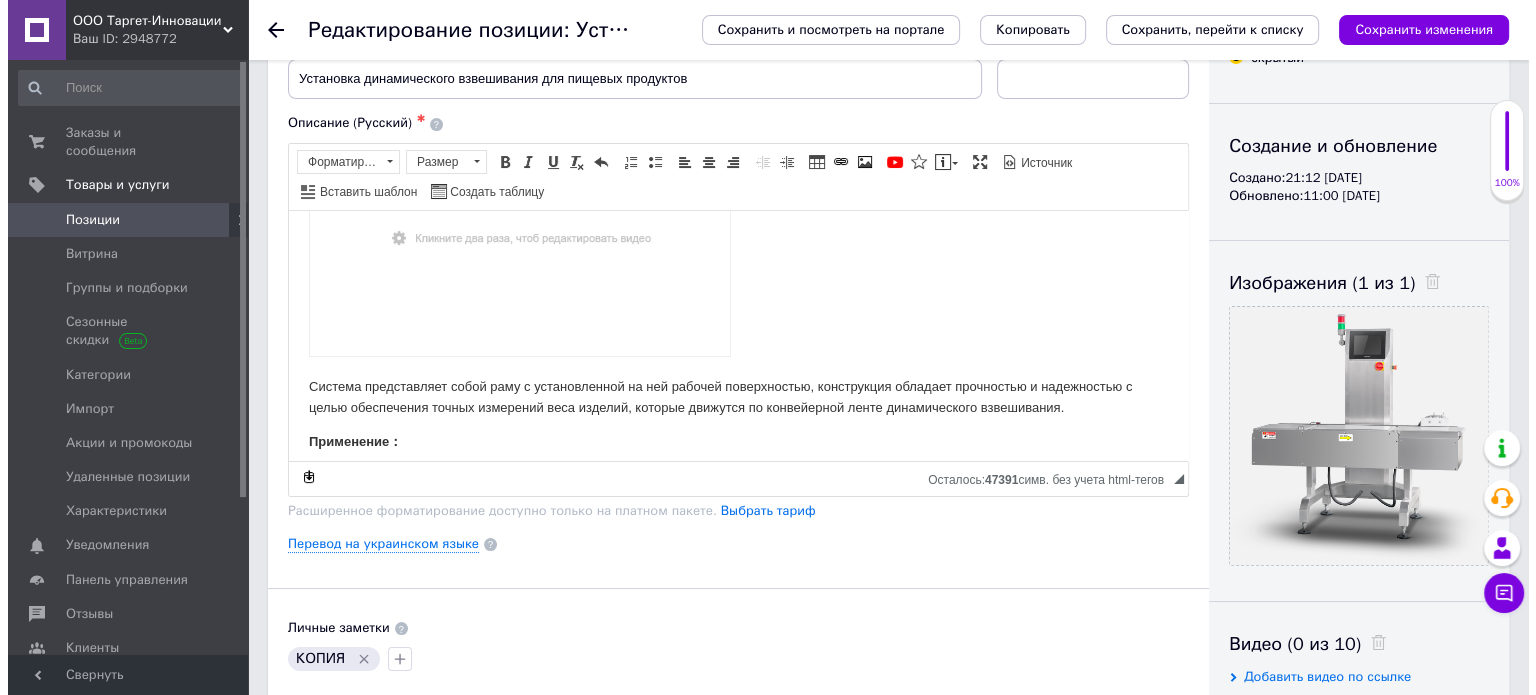 scroll, scrollTop: 131, scrollLeft: 0, axis: vertical 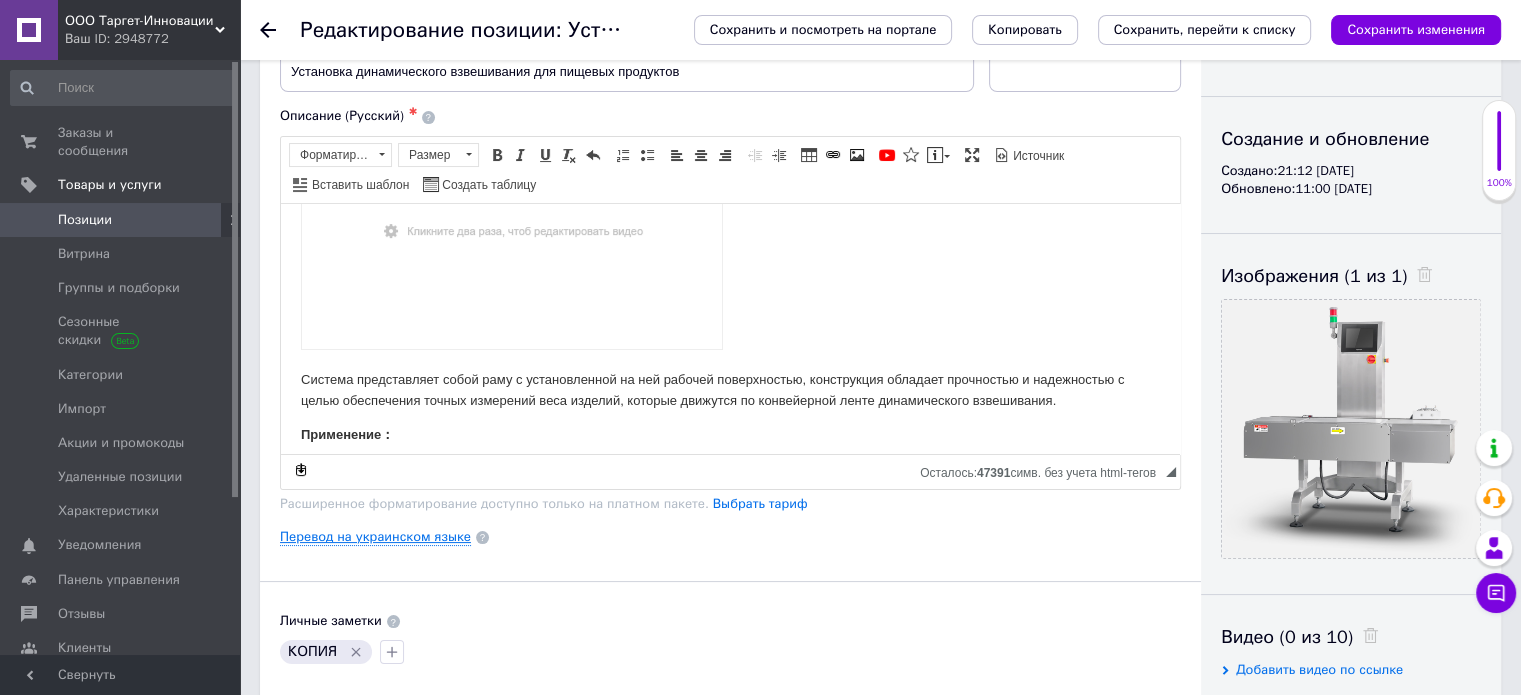 click on "Перевод на украинском языке" at bounding box center (375, 537) 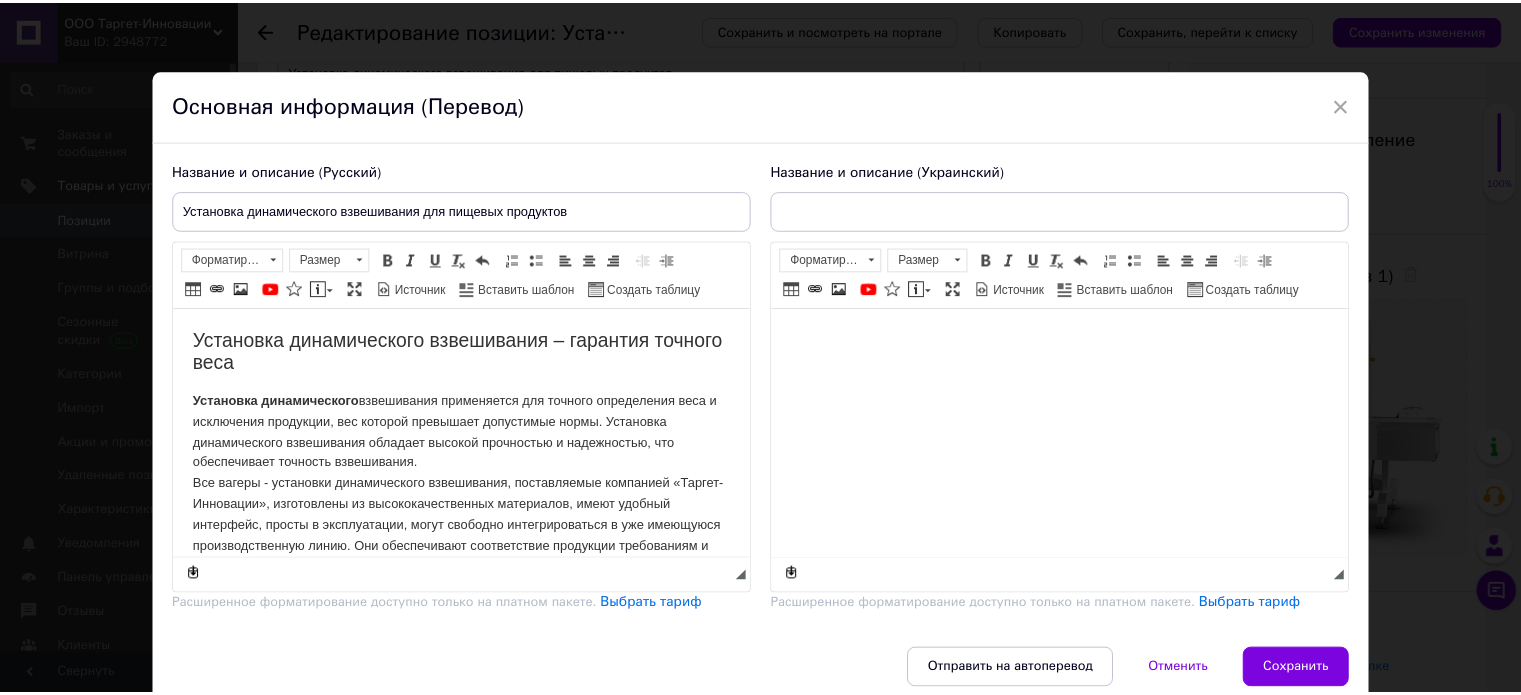 scroll, scrollTop: 0, scrollLeft: 0, axis: both 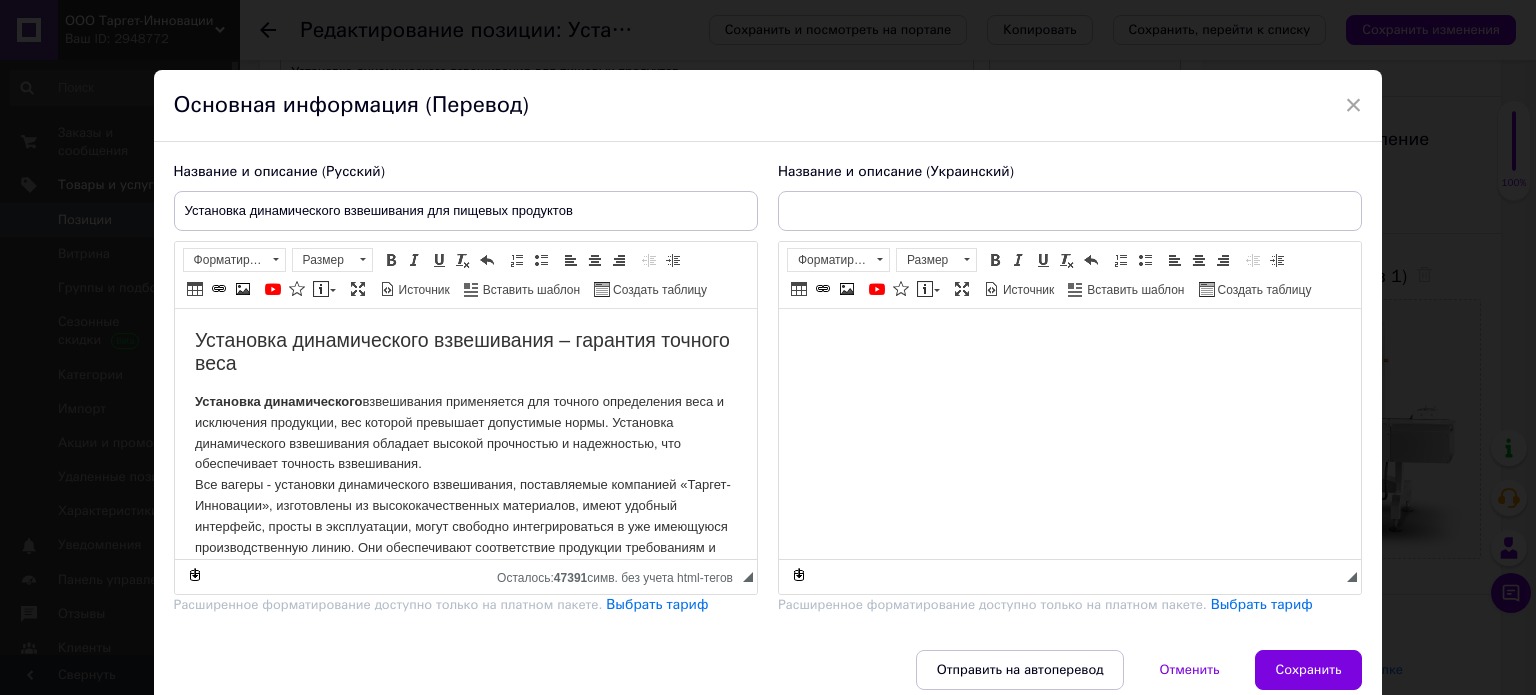 type on "Система динамічного зважування для харчових продуктів" 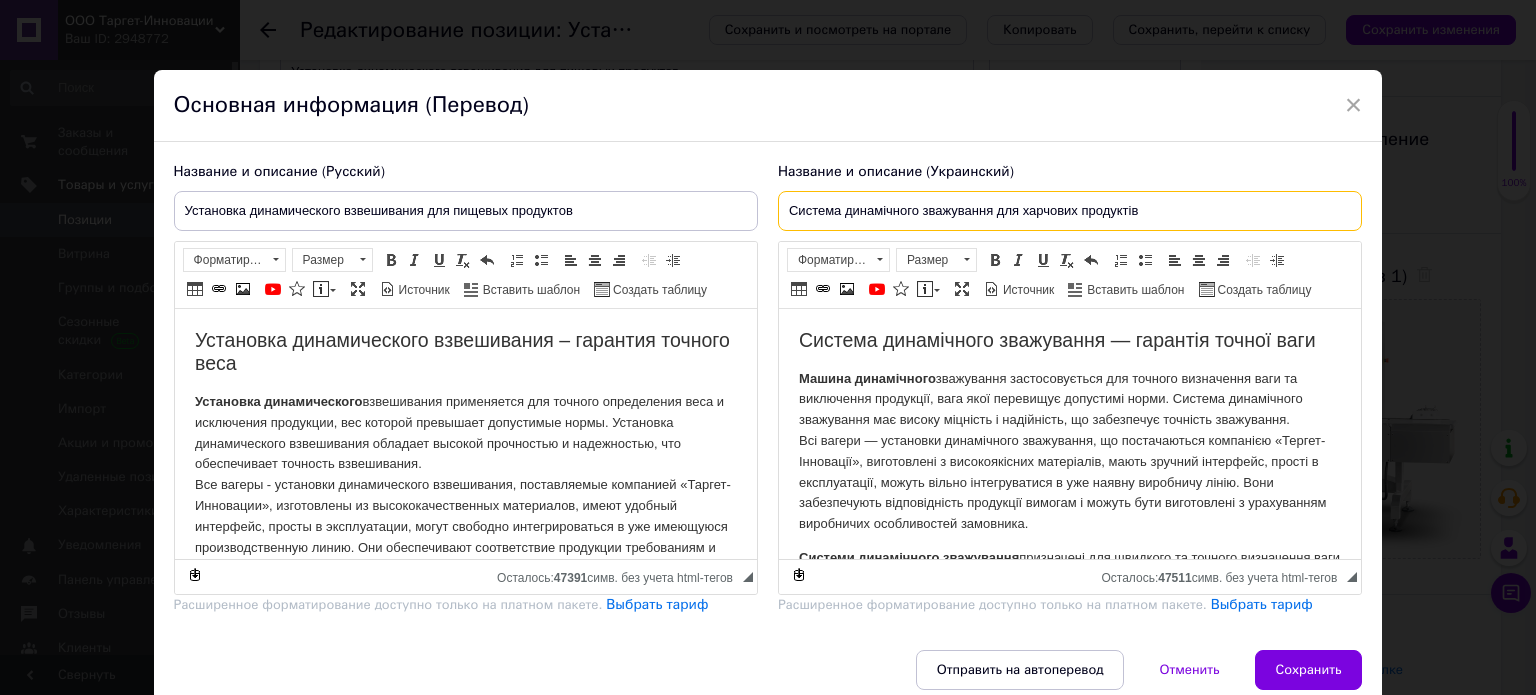click on "Система динамічного зважування для харчових продуктів" at bounding box center [1070, 211] 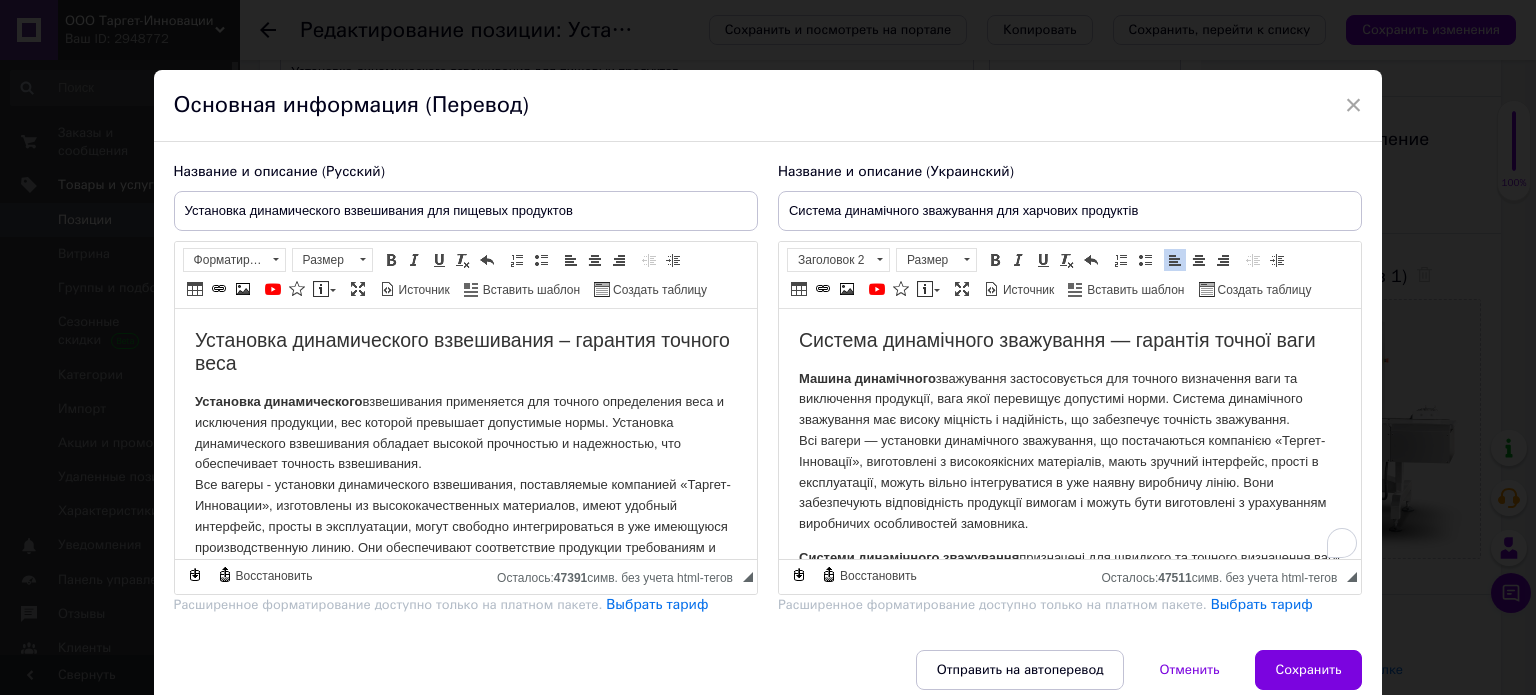 click on "Машина динамічного  зважування застосовується для точного визначення ваги та виключення продукції, вага якої перевищує допустимі норми. Система динамічного зважування має високу міцність і надійність, що забезпечує точність зважування." at bounding box center [1069, 452] 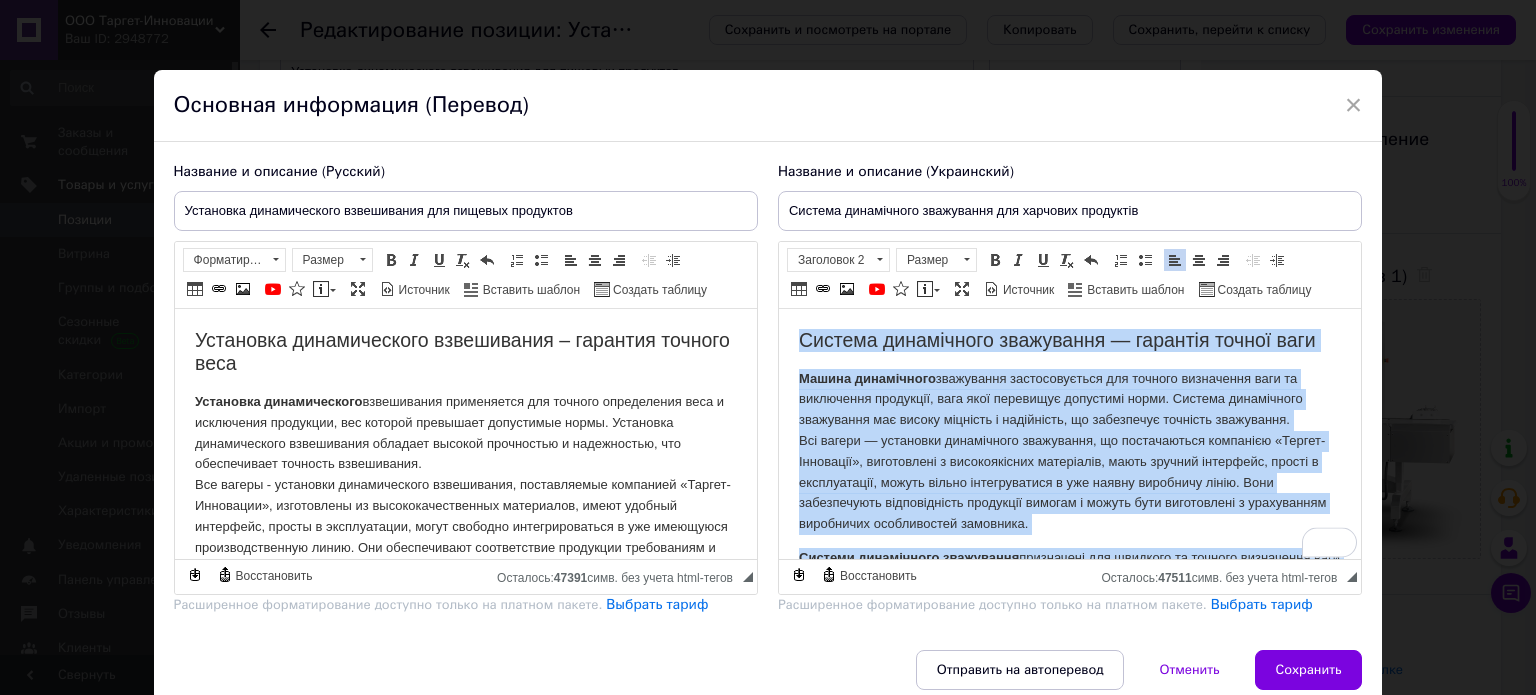 copy on "Система динамічного зважування — гарантія точної ваги Машина динамічного  зважування застосовується для точного визначення ваги та виключення продукції, вага якої перевищує допустимі норми. Система динамічного зважування має високу міцність і надійність, що забезпечує точність зважування. Всі вагери — установки динамічного зважування, що постачаються компанією «Тергет-Інновації», виготовлені з високоякісних матеріалів, мають зручний інтерфейс, прості в експлуатації, можуть вільно інтегруватися в уже наявну виробничу лінію. Вони забезпечують відповідність продукції вимогам і можуть бути виготовлені з урахуванням виробничих особливостей замовника. Системи динамічного зважування  призначені для швидкого та точного визначення ваги продукції та її відкидання в разі невідповідності допустимого значення ваги. Може застосовуватися для роботи як із упакованими продуктом, так і не упакованими виробами. Ми пропонуємо системи динамічного зважування, виготовлені відповідно до вимог виробничої технології замовника, із з..." 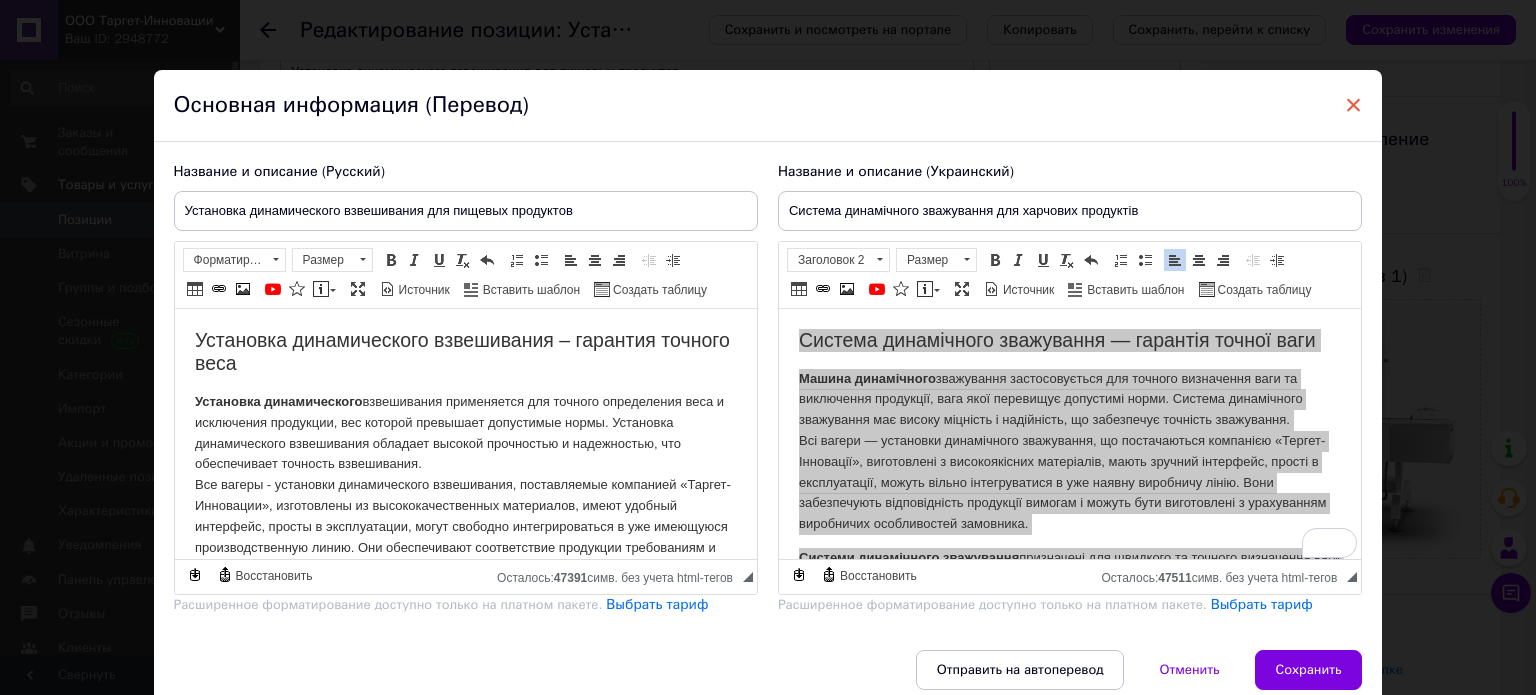 click on "×" at bounding box center [1354, 105] 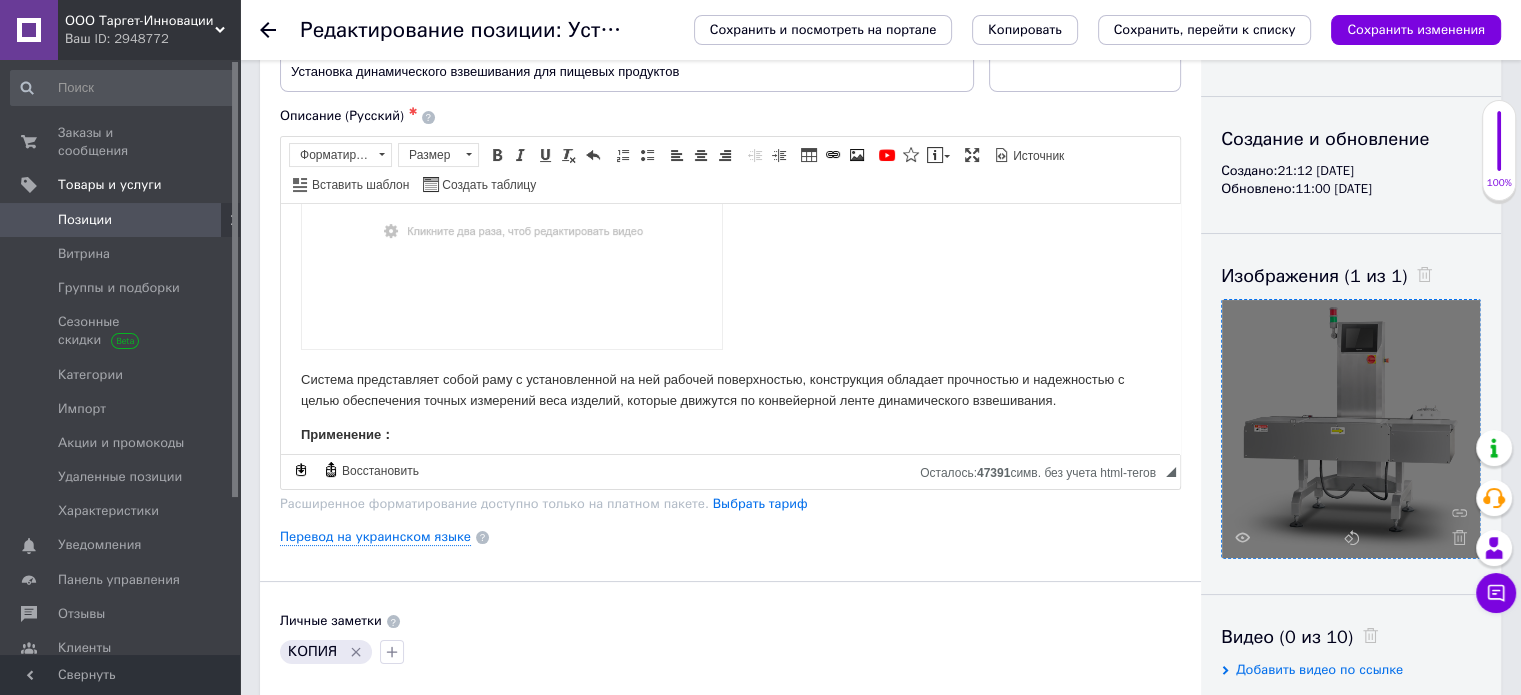 click at bounding box center (1351, 429) 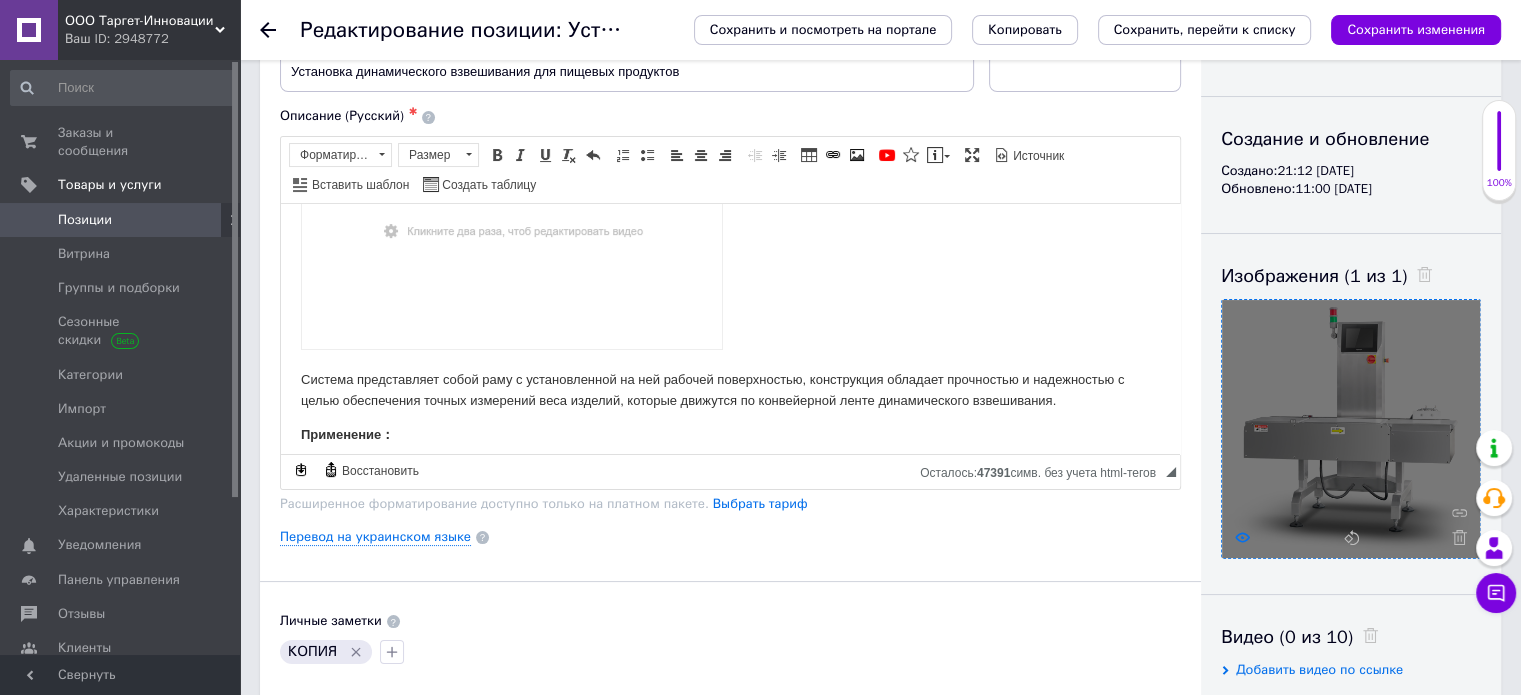 click 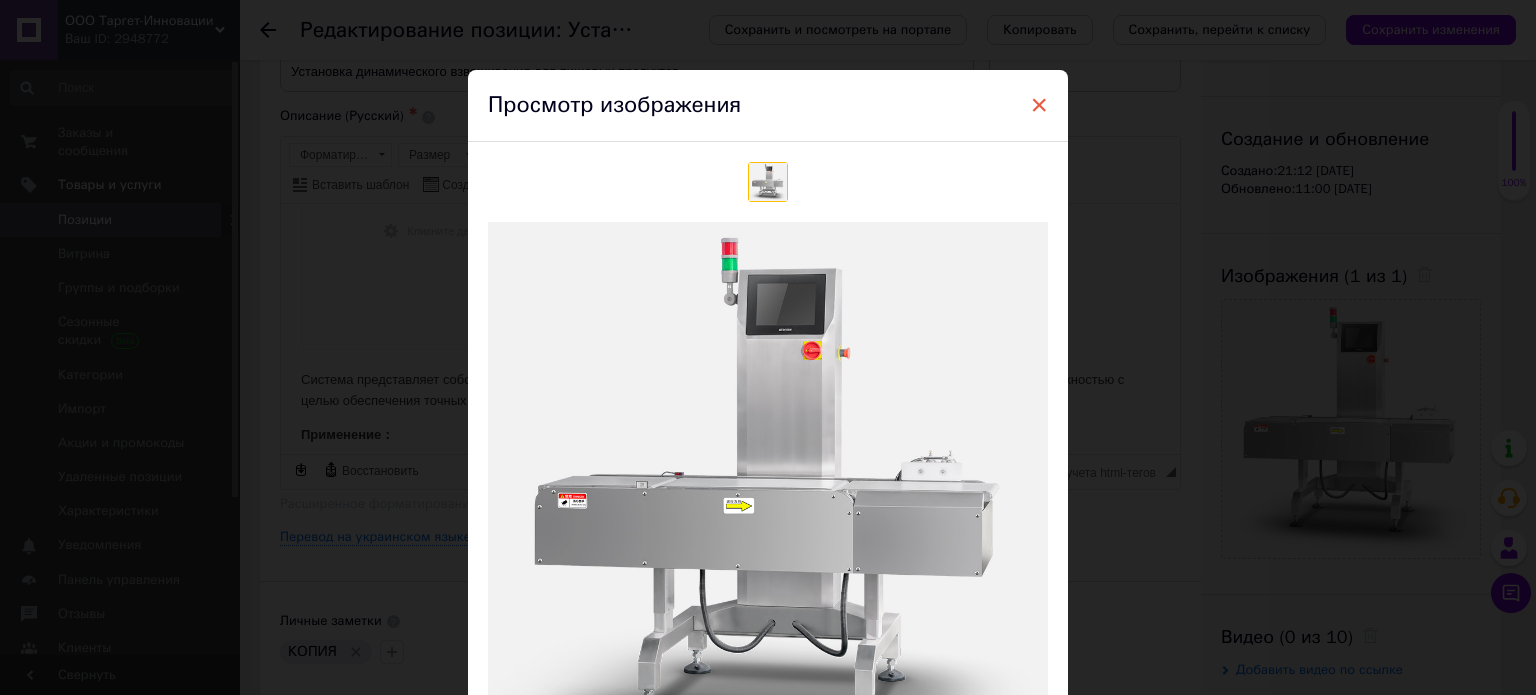click on "×" at bounding box center (1039, 105) 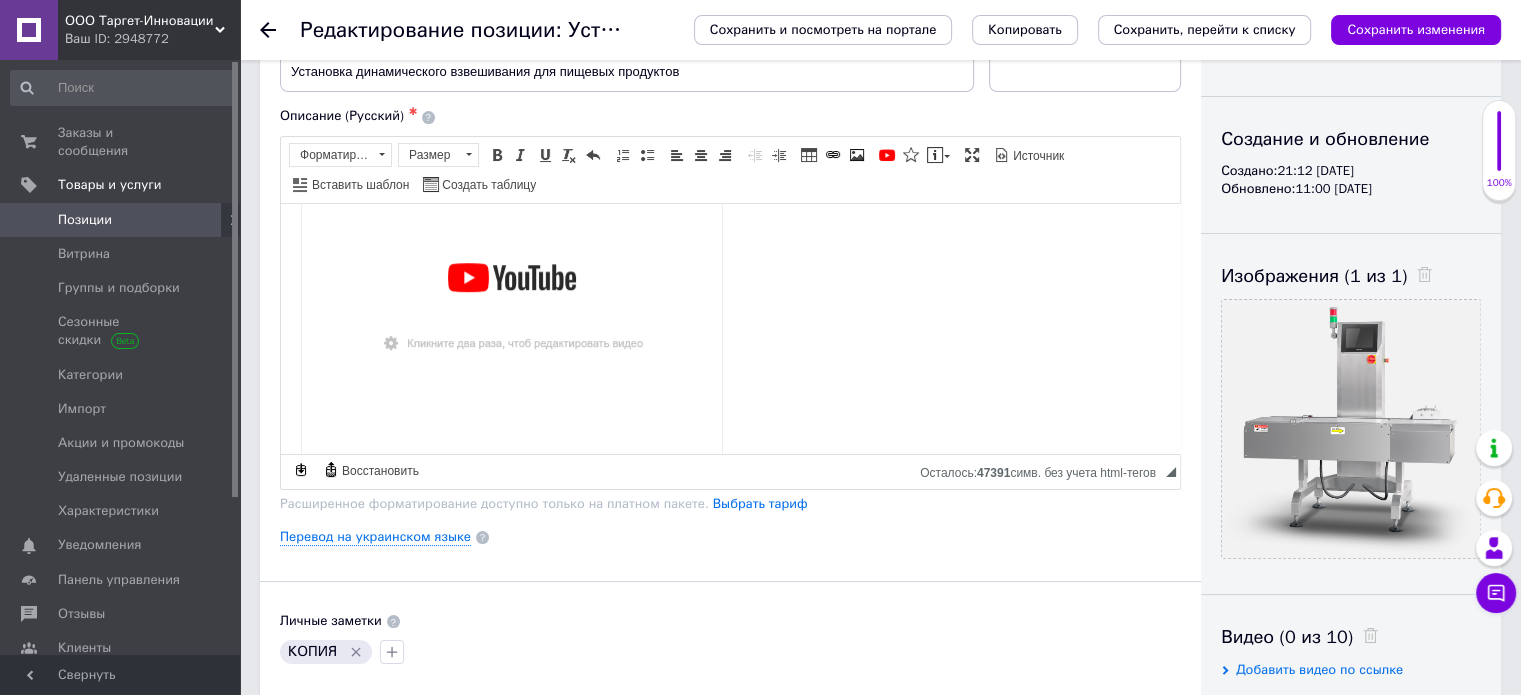 scroll, scrollTop: 1188, scrollLeft: 0, axis: vertical 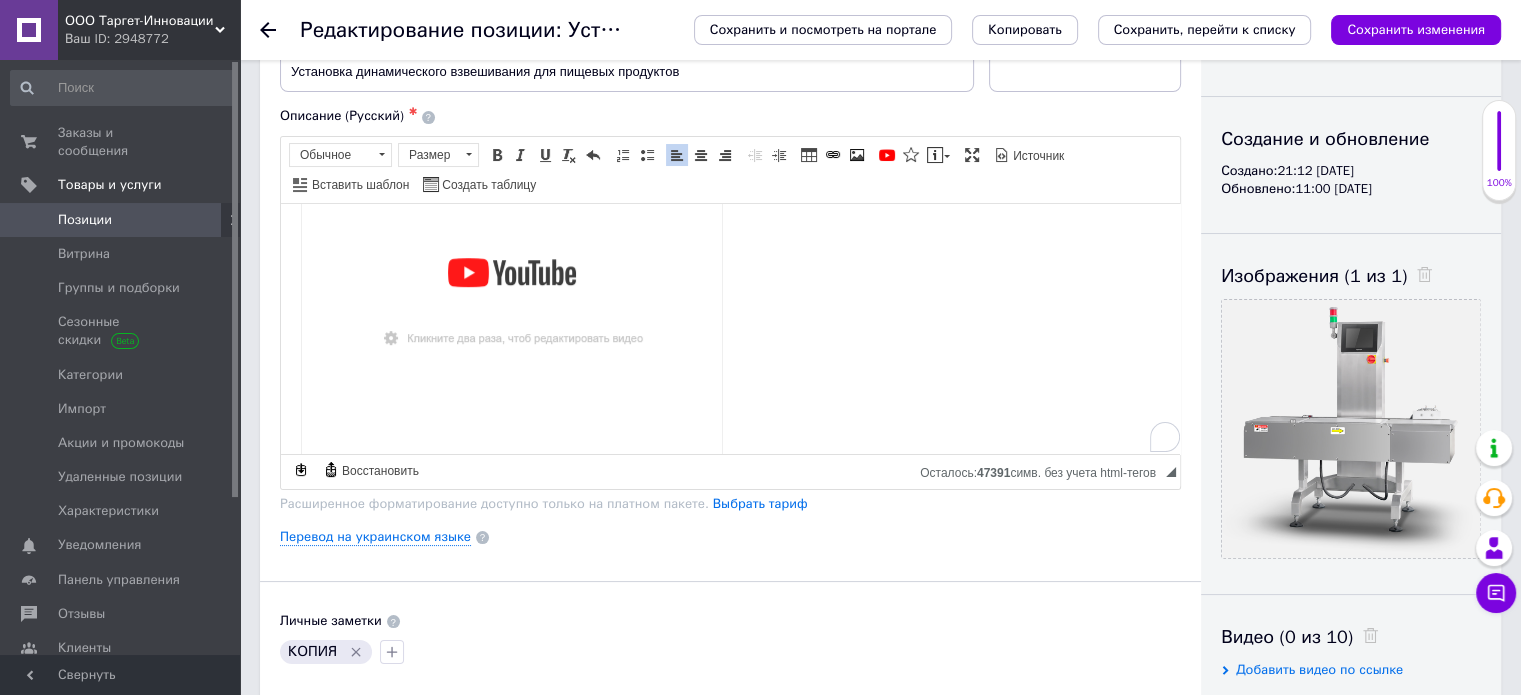 click at bounding box center (512, 297) 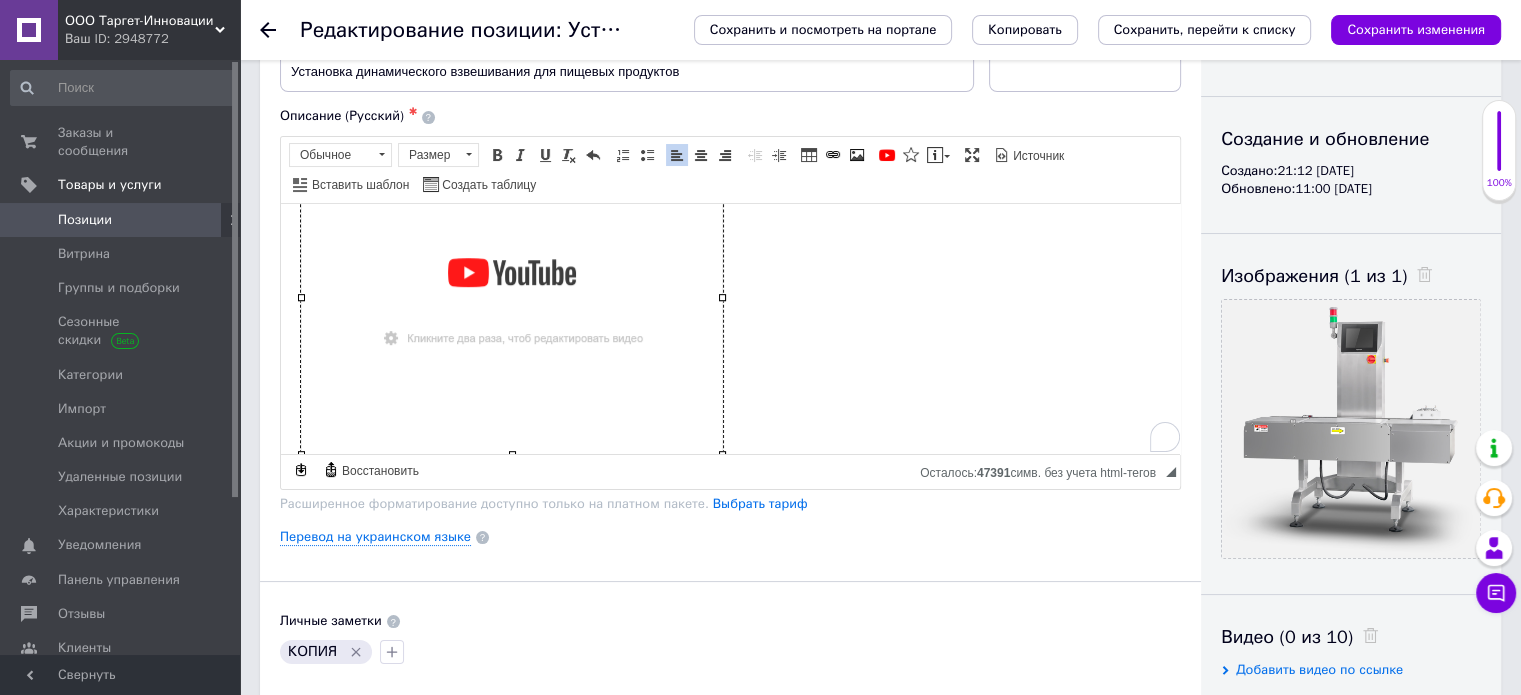 scroll, scrollTop: 1188, scrollLeft: 0, axis: vertical 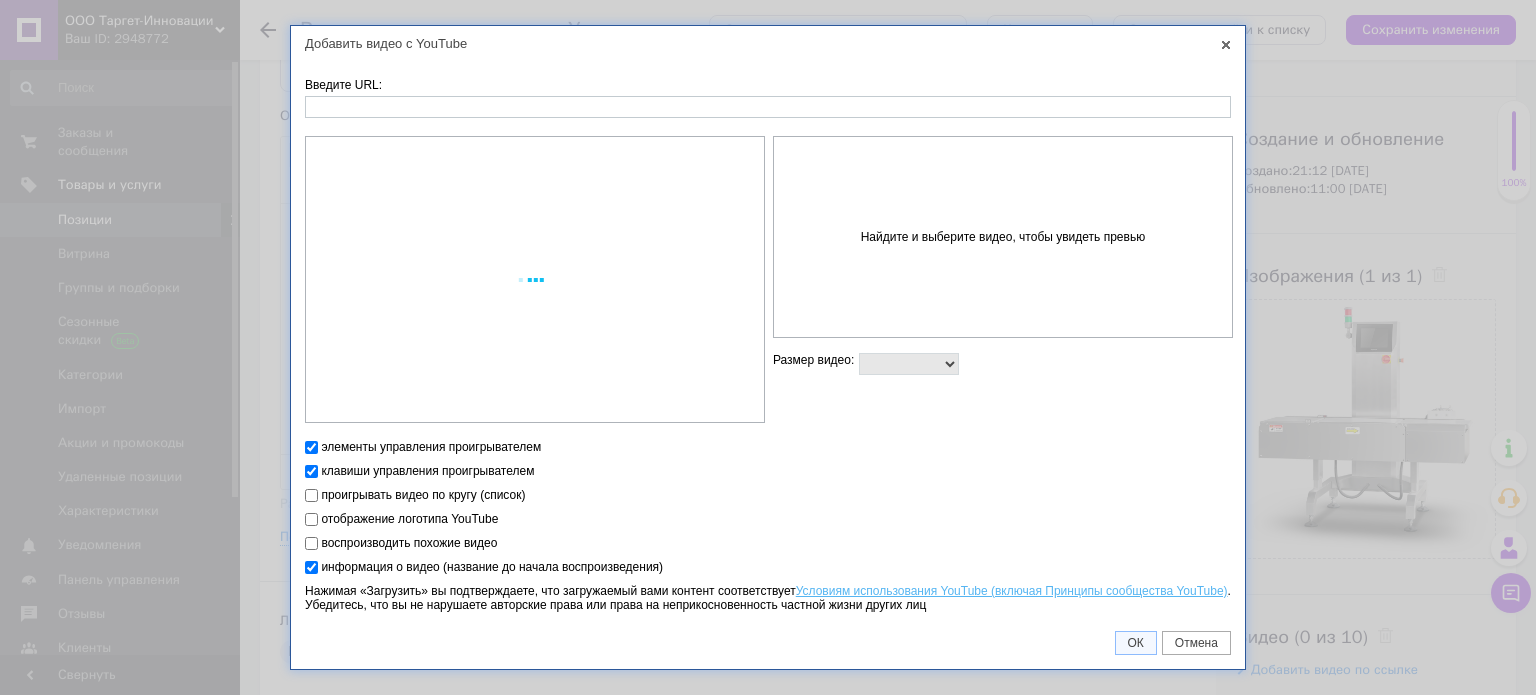 select on "420x315" 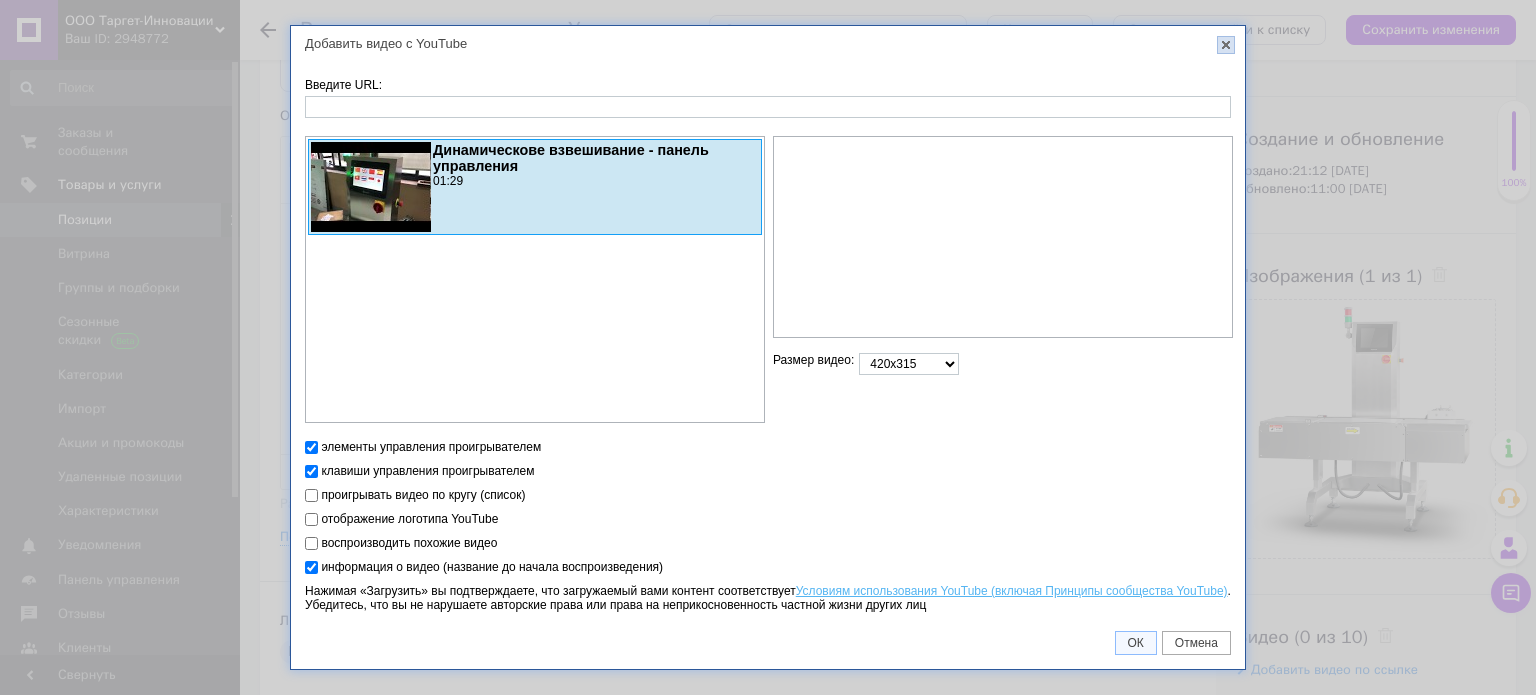 click on "X" at bounding box center [1226, 45] 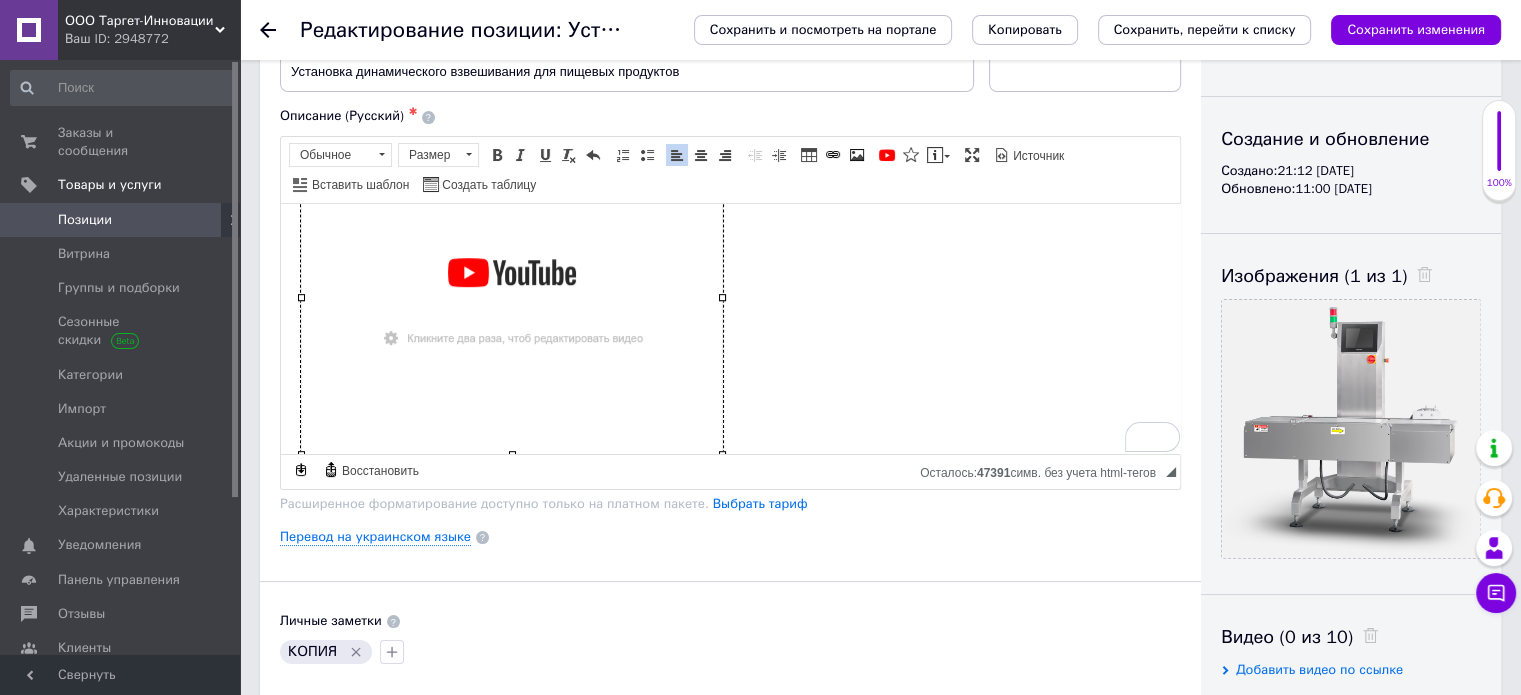click at bounding box center (280, 30) 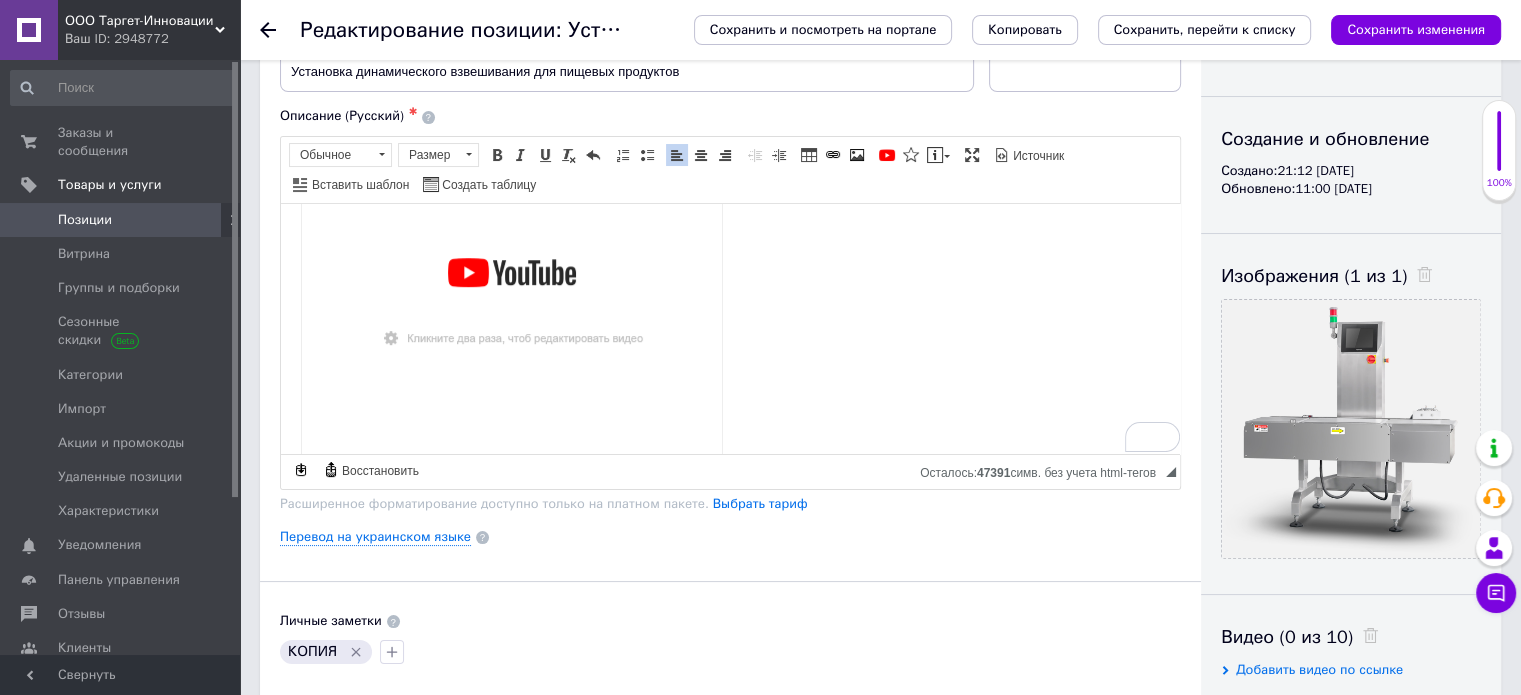 click 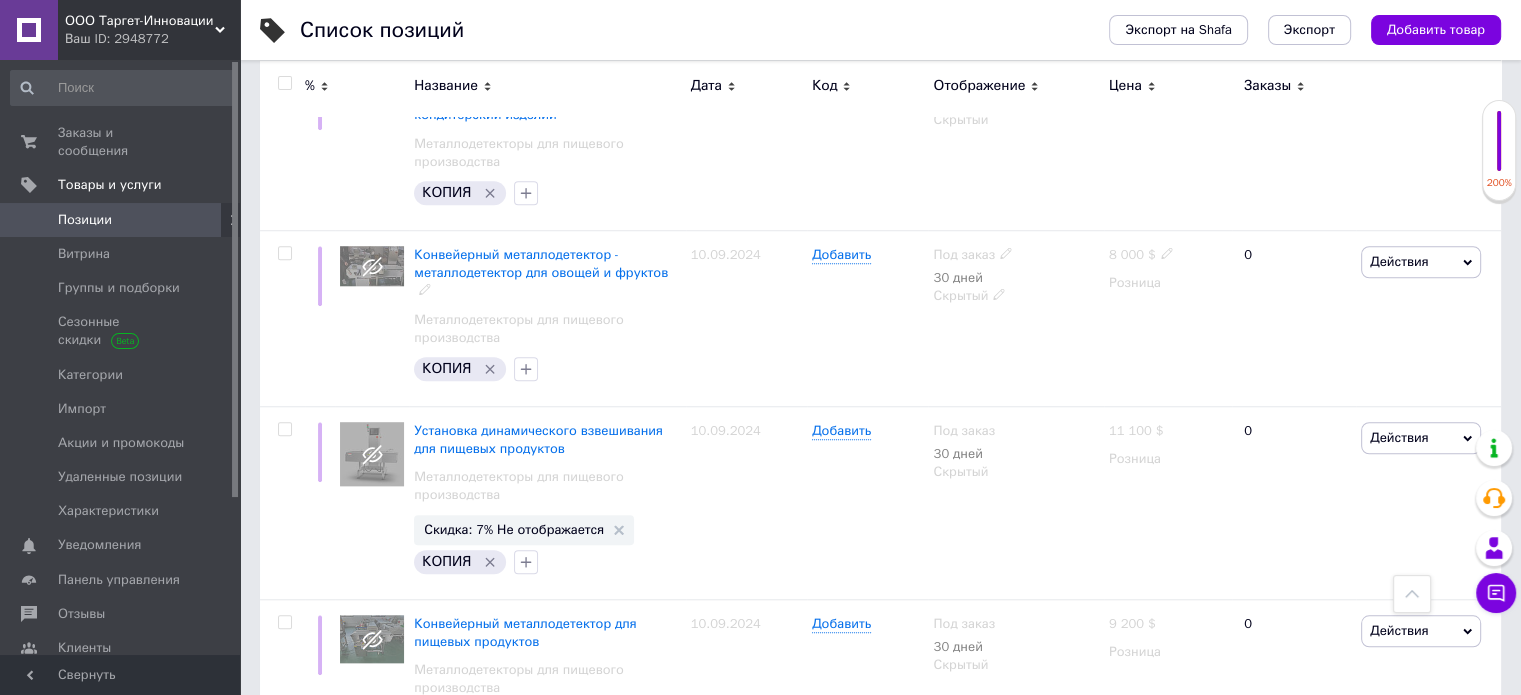 scroll, scrollTop: 1692, scrollLeft: 0, axis: vertical 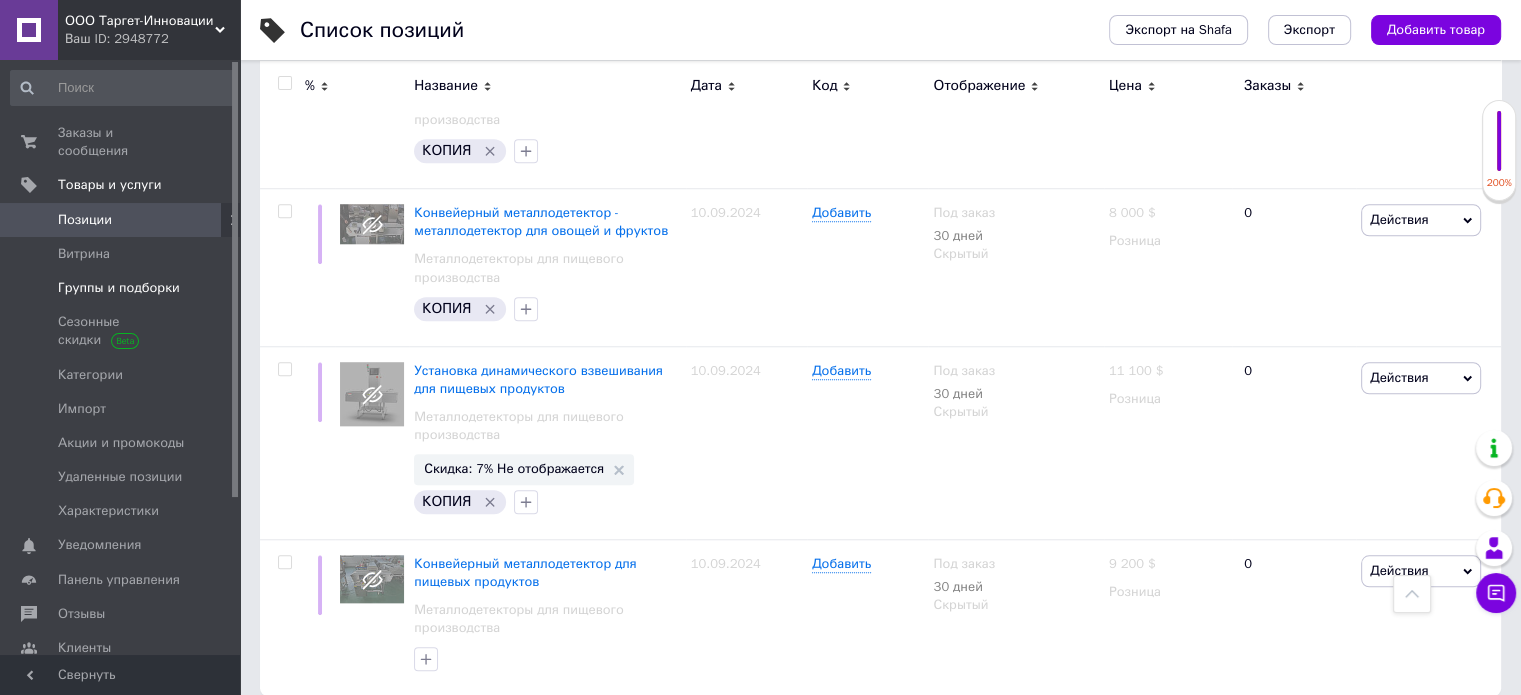 click on "Группы и подборки" at bounding box center [119, 288] 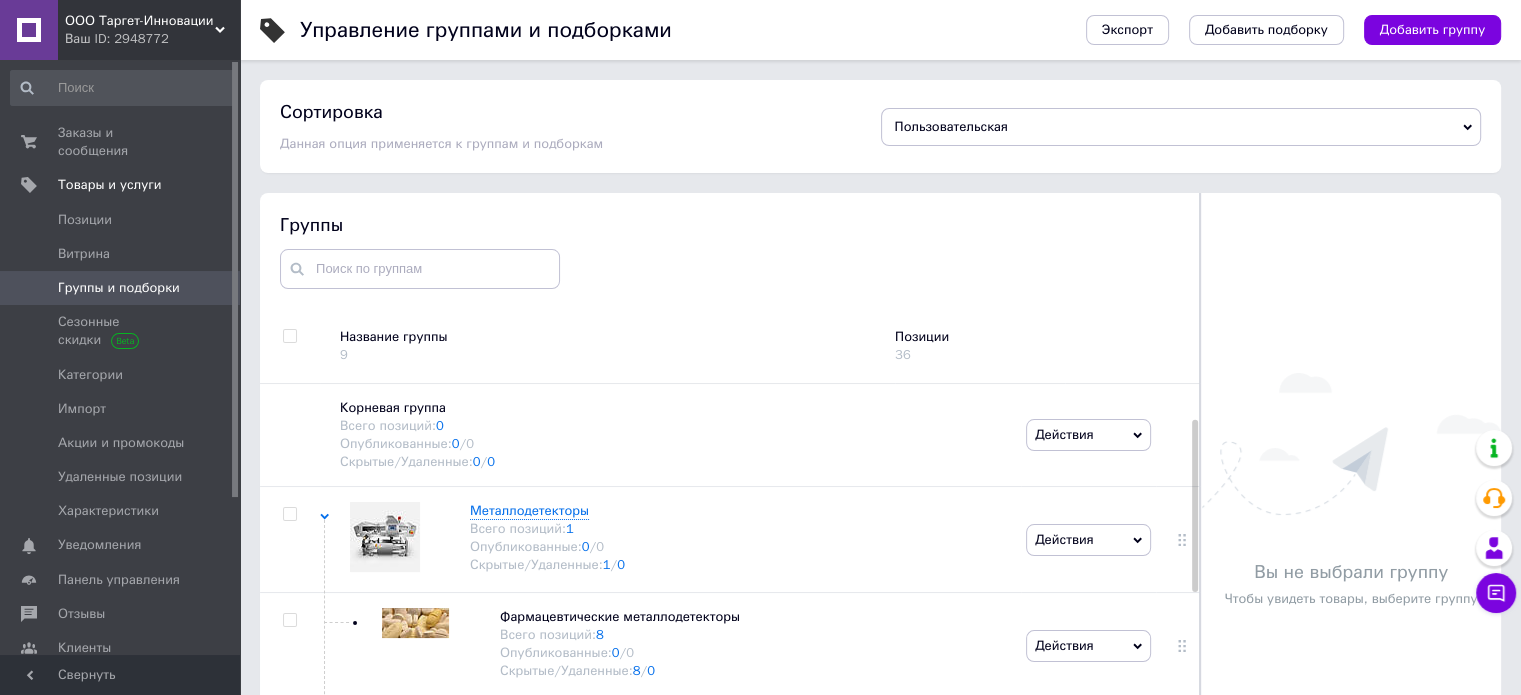 scroll, scrollTop: 113, scrollLeft: 0, axis: vertical 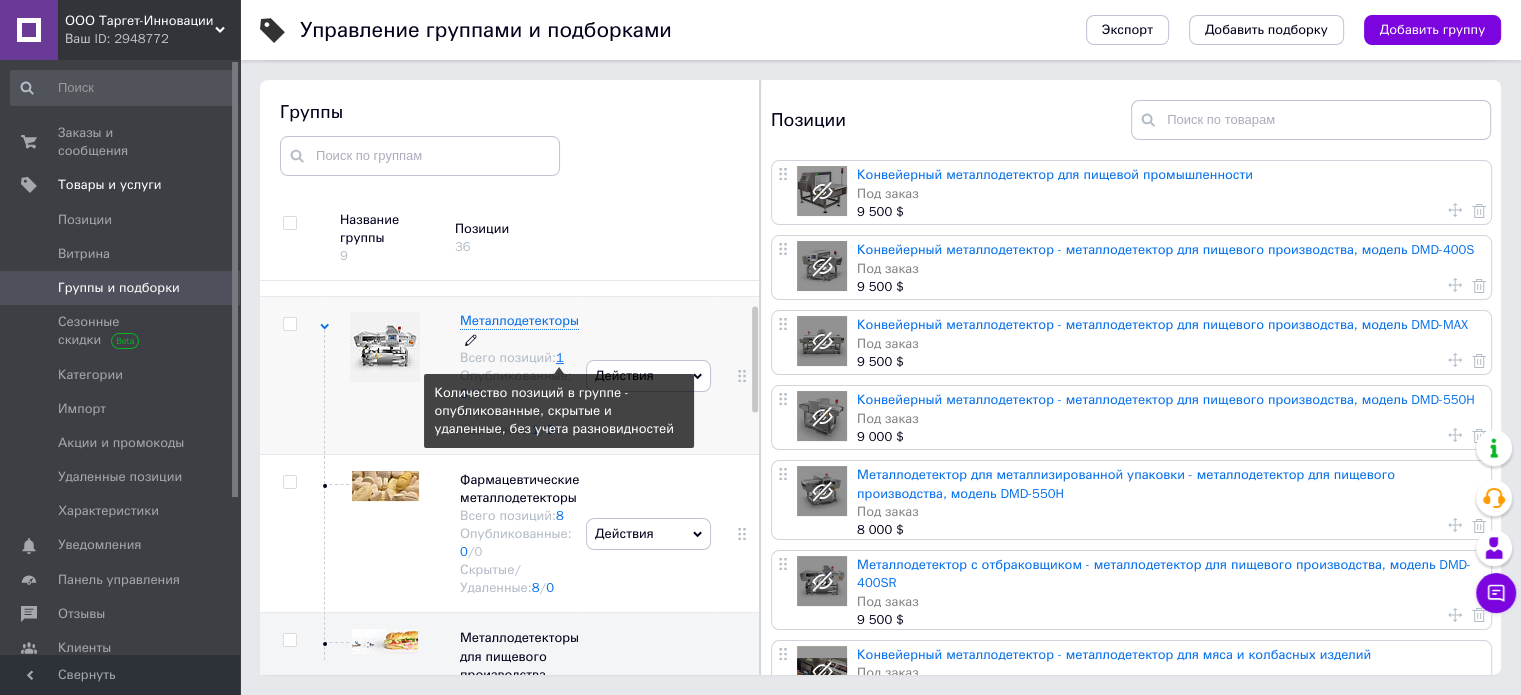 click on "1" at bounding box center (560, 357) 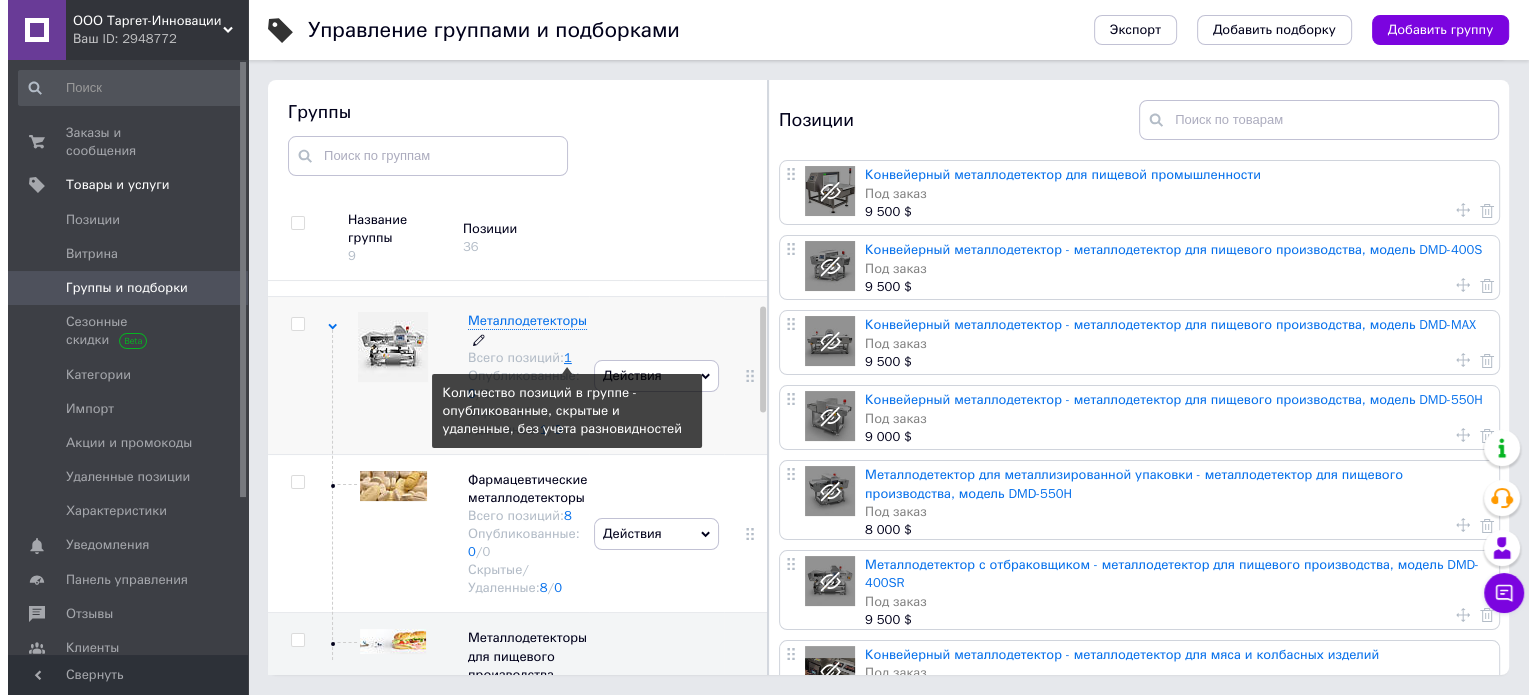 scroll, scrollTop: 0, scrollLeft: 0, axis: both 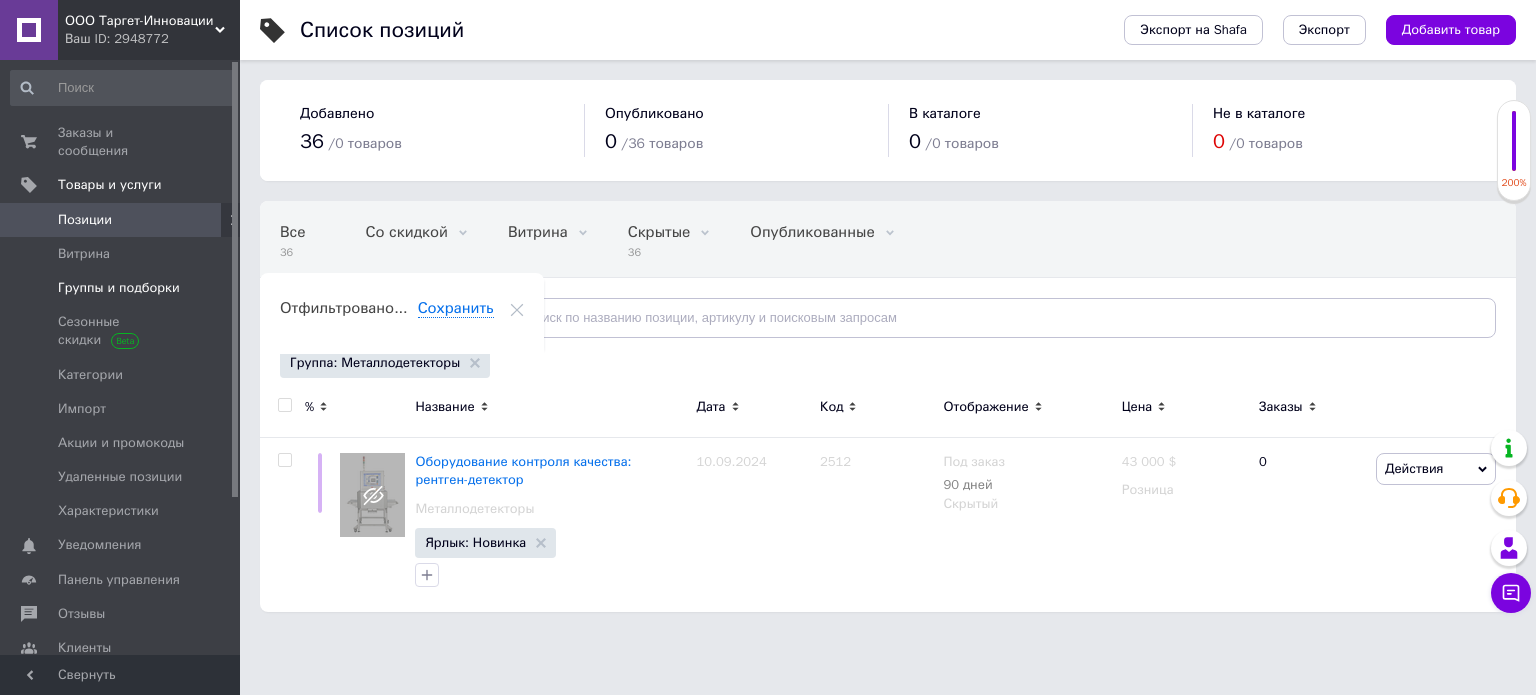 click on "Группы и подборки" at bounding box center (119, 288) 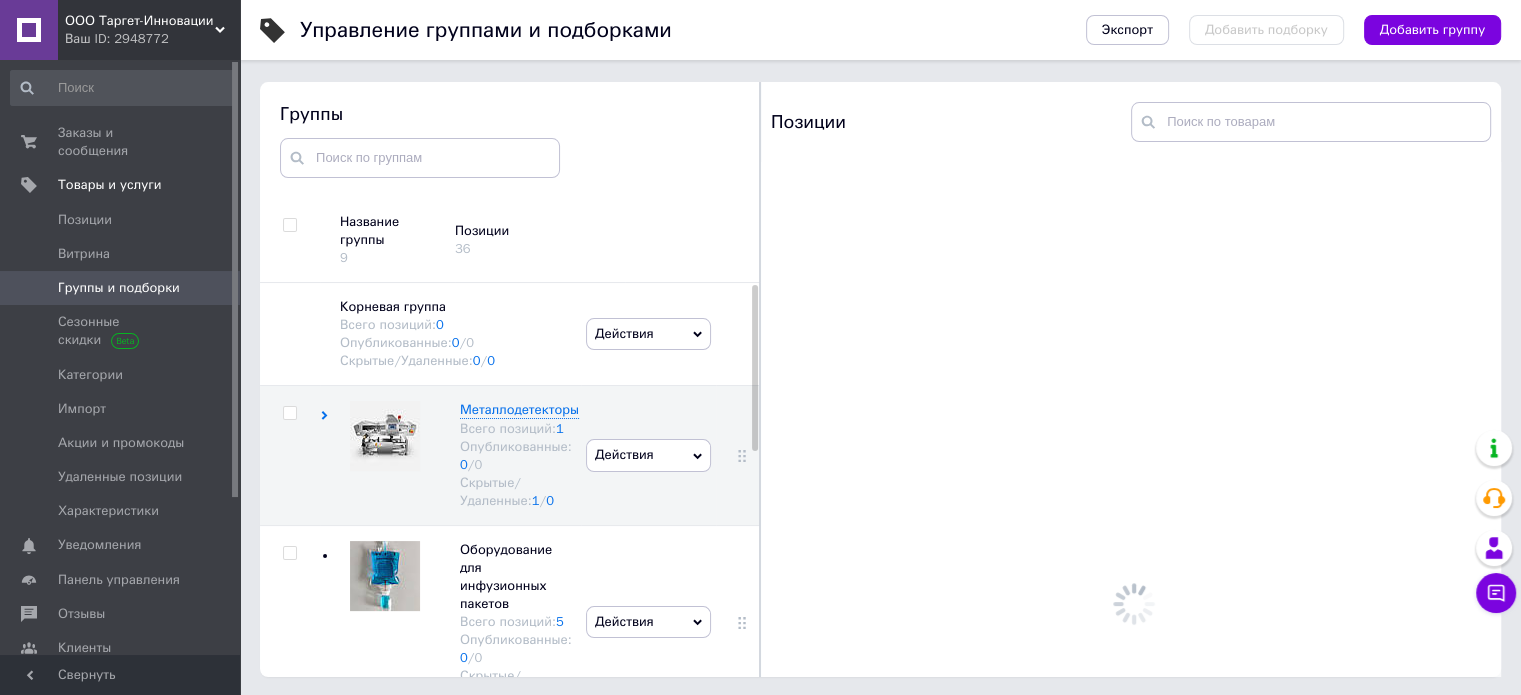 scroll, scrollTop: 113, scrollLeft: 0, axis: vertical 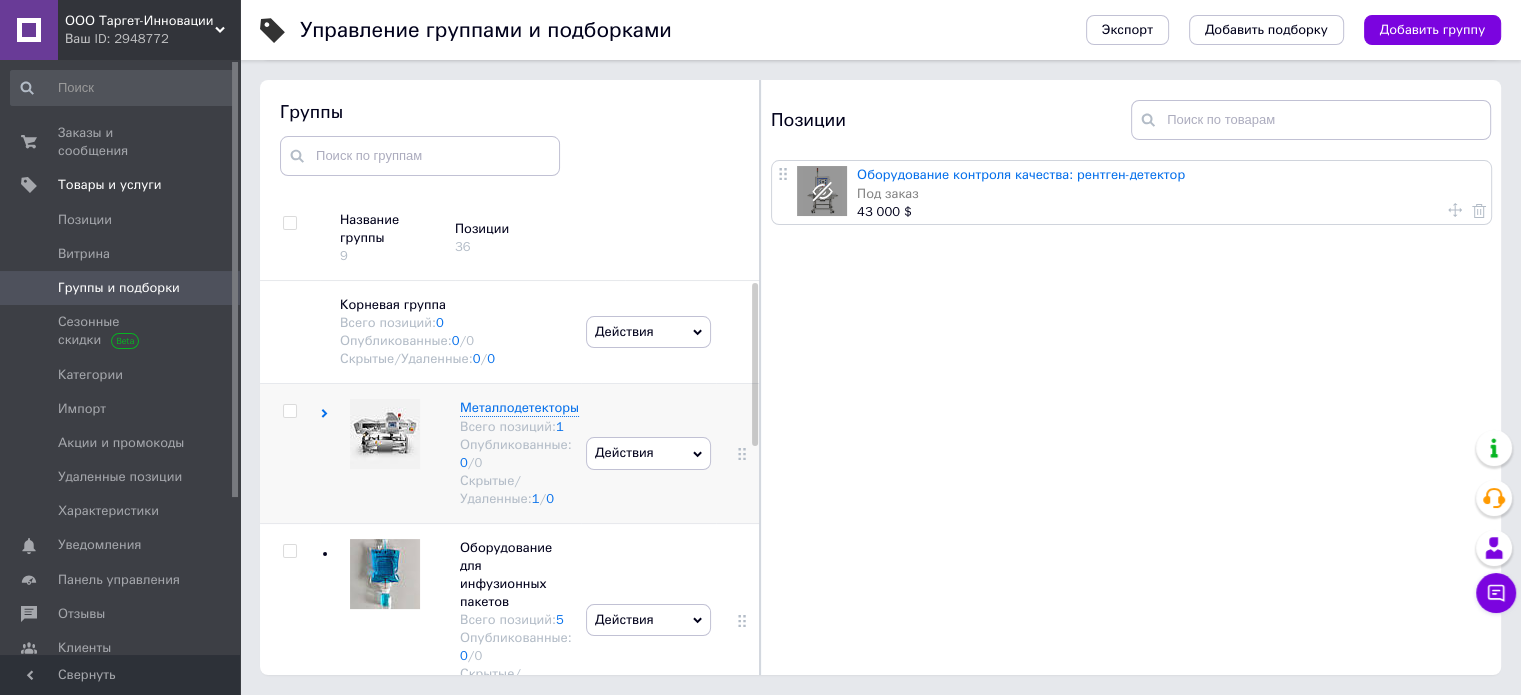 click 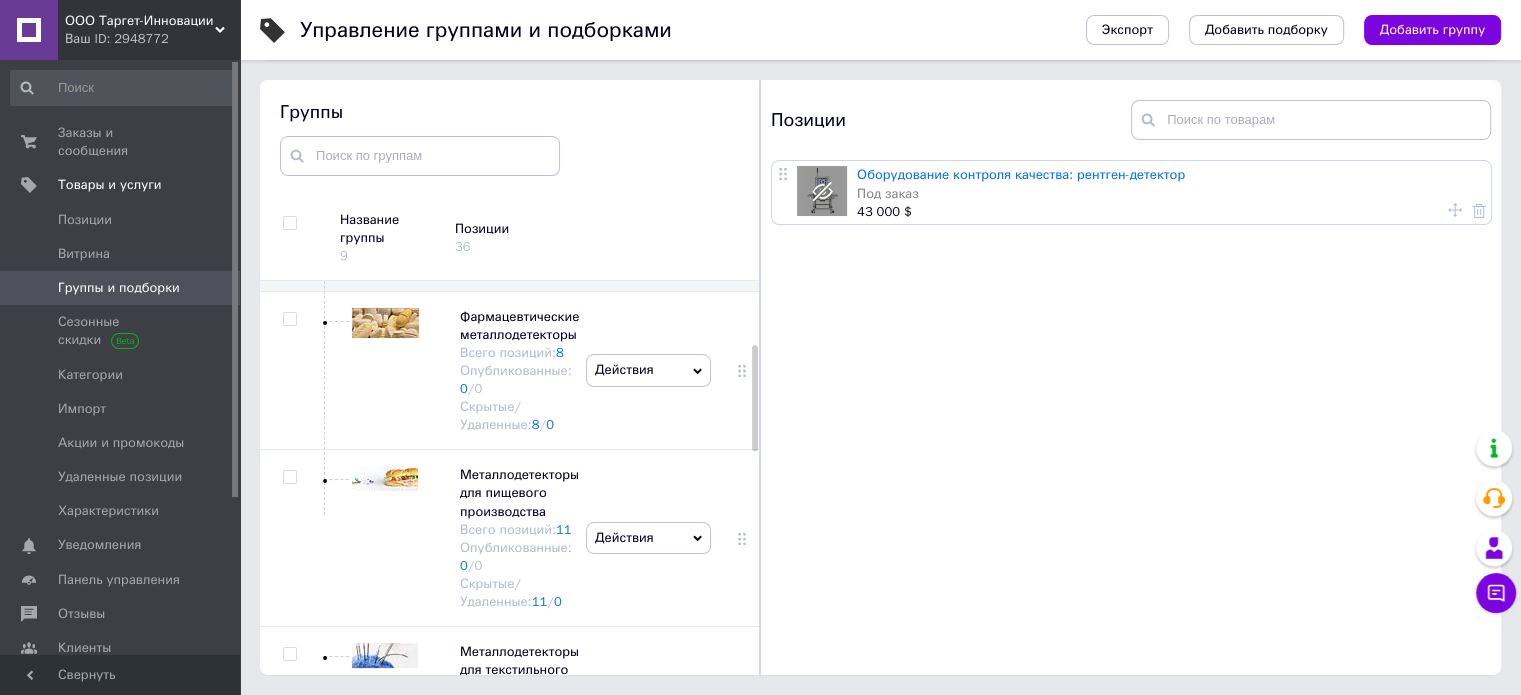 scroll, scrollTop: 235, scrollLeft: 0, axis: vertical 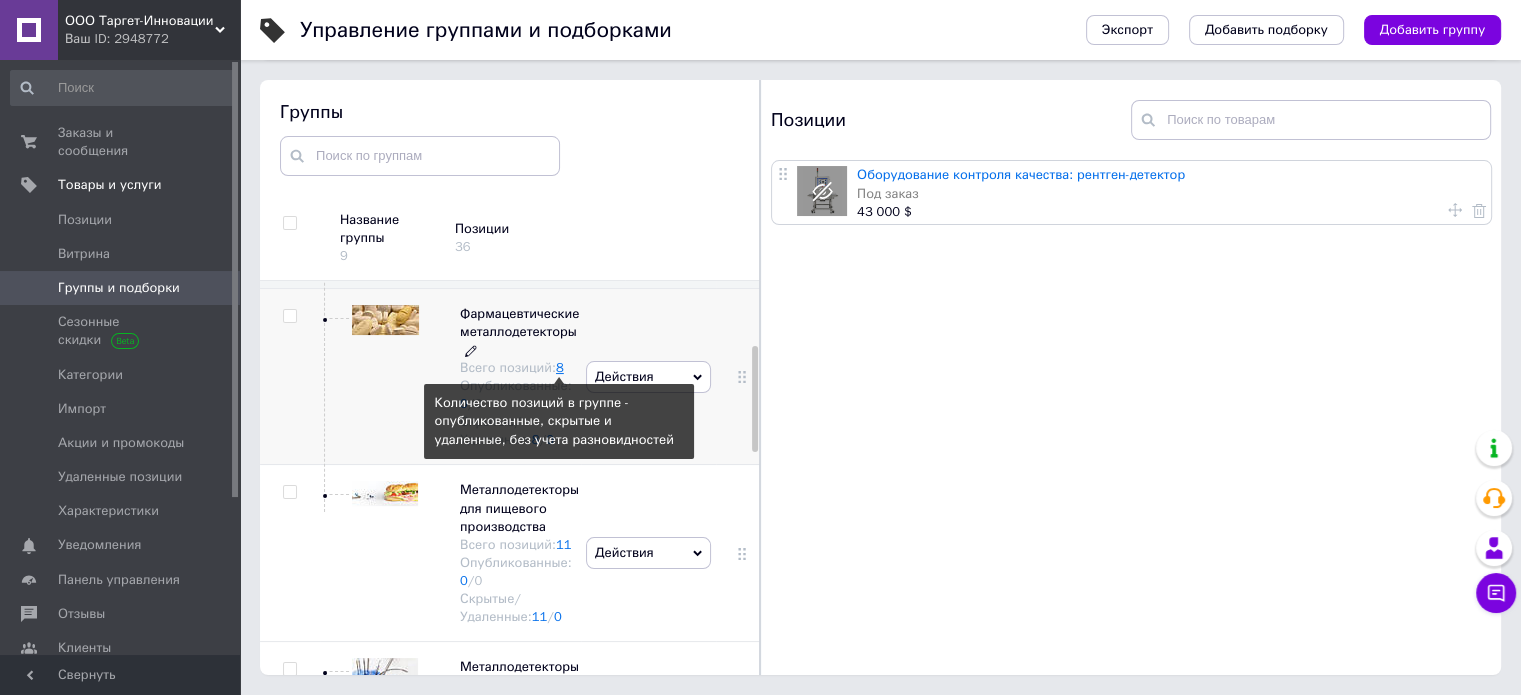click on "8" at bounding box center (560, 367) 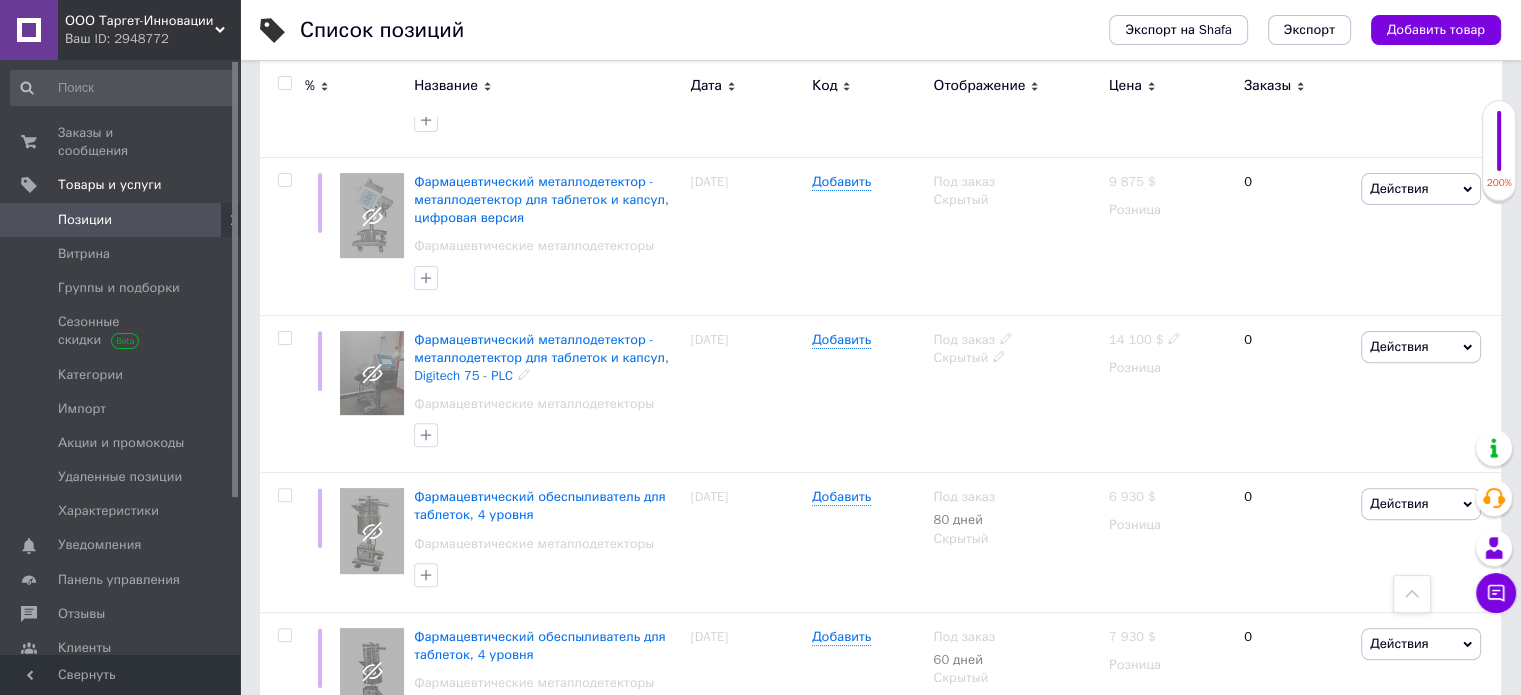 scroll, scrollTop: 0, scrollLeft: 0, axis: both 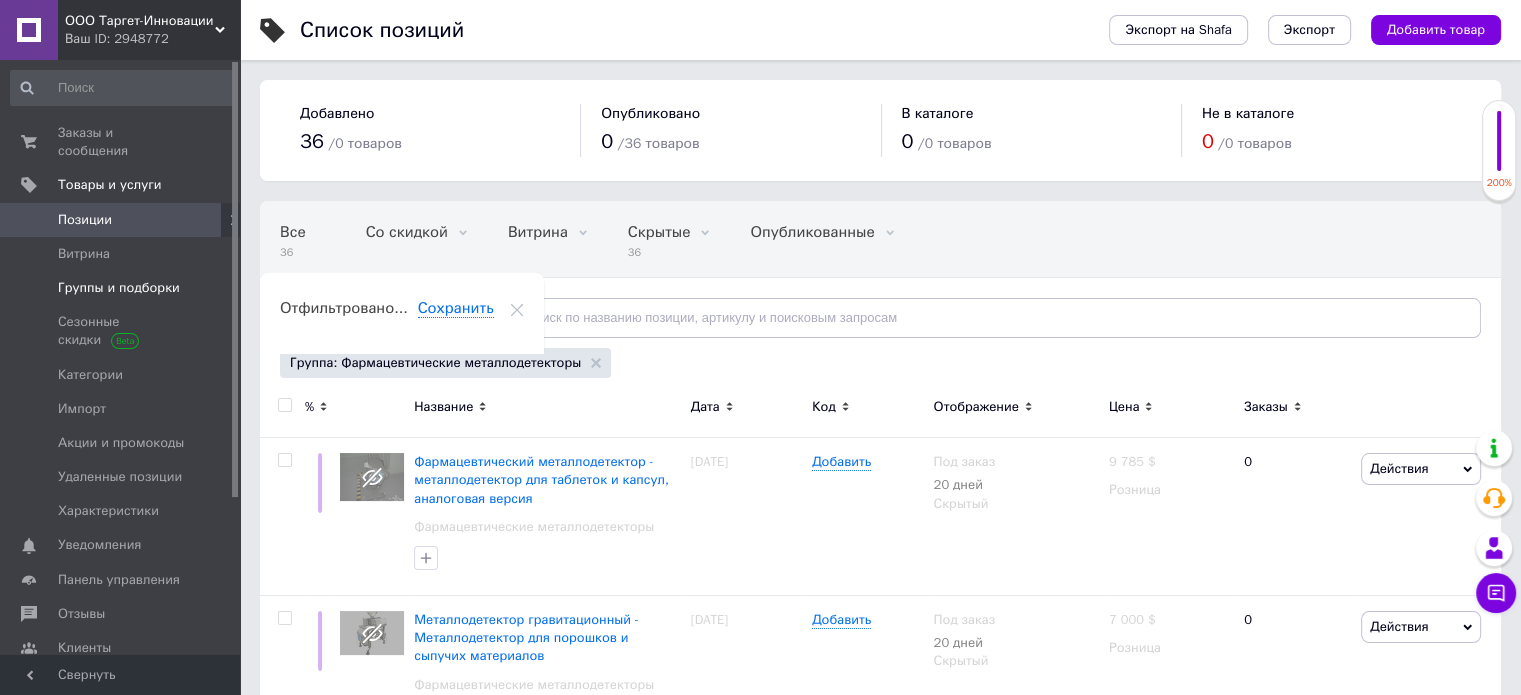 click on "Группы и подборки" at bounding box center (119, 288) 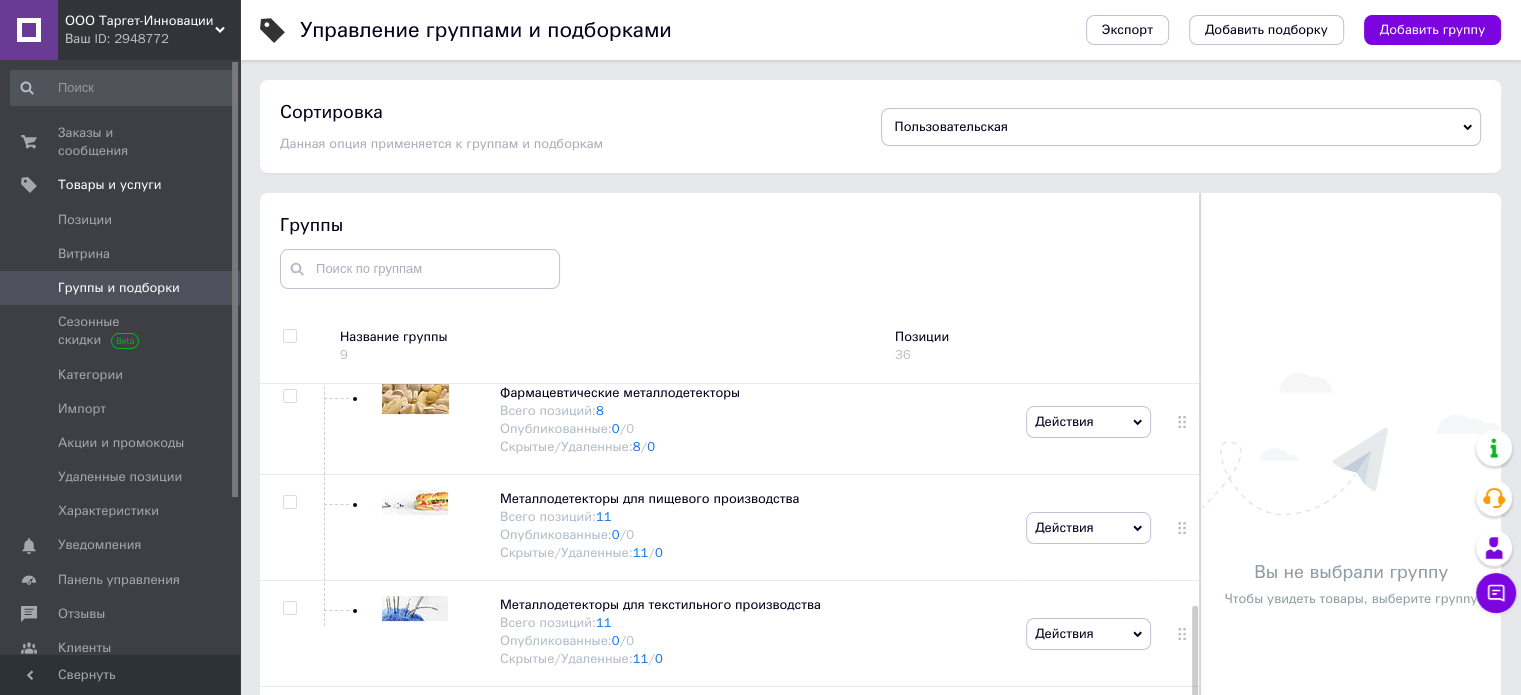 scroll, scrollTop: 221, scrollLeft: 0, axis: vertical 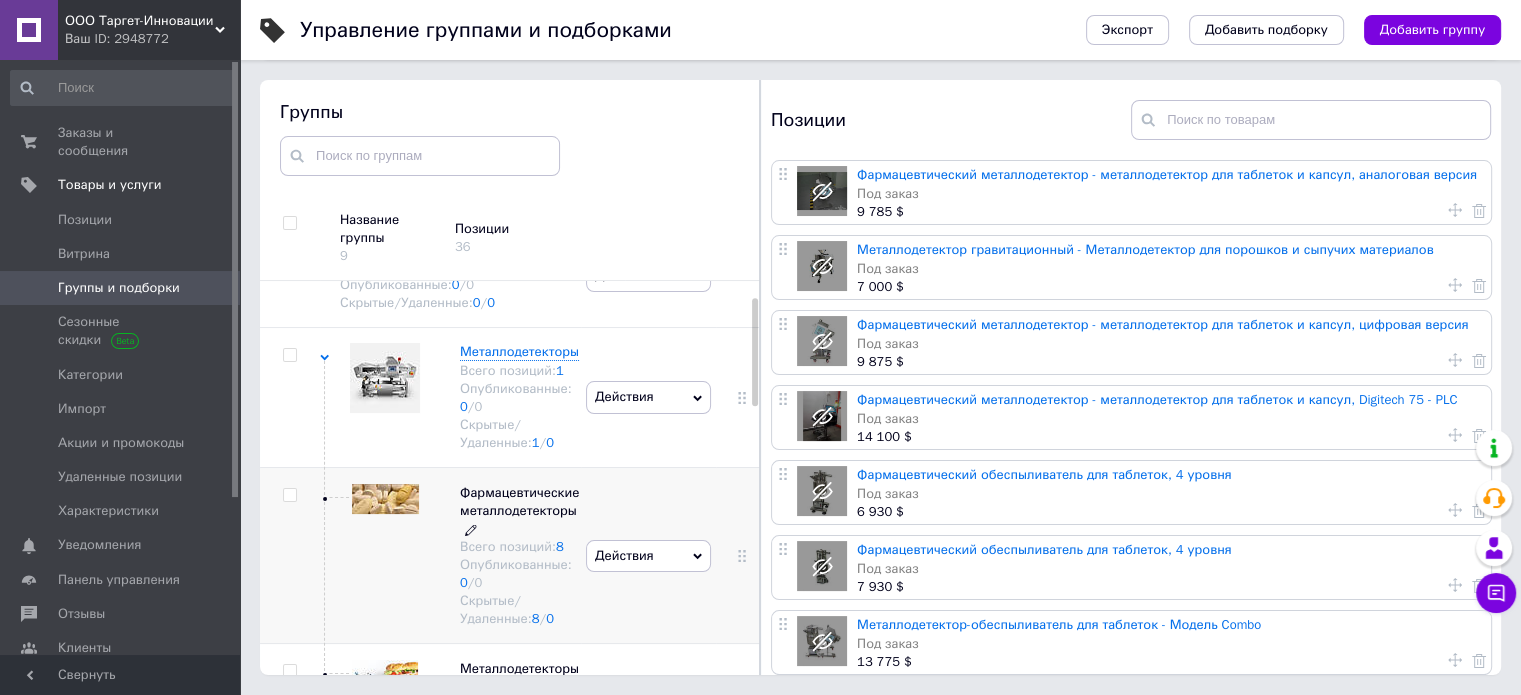 click 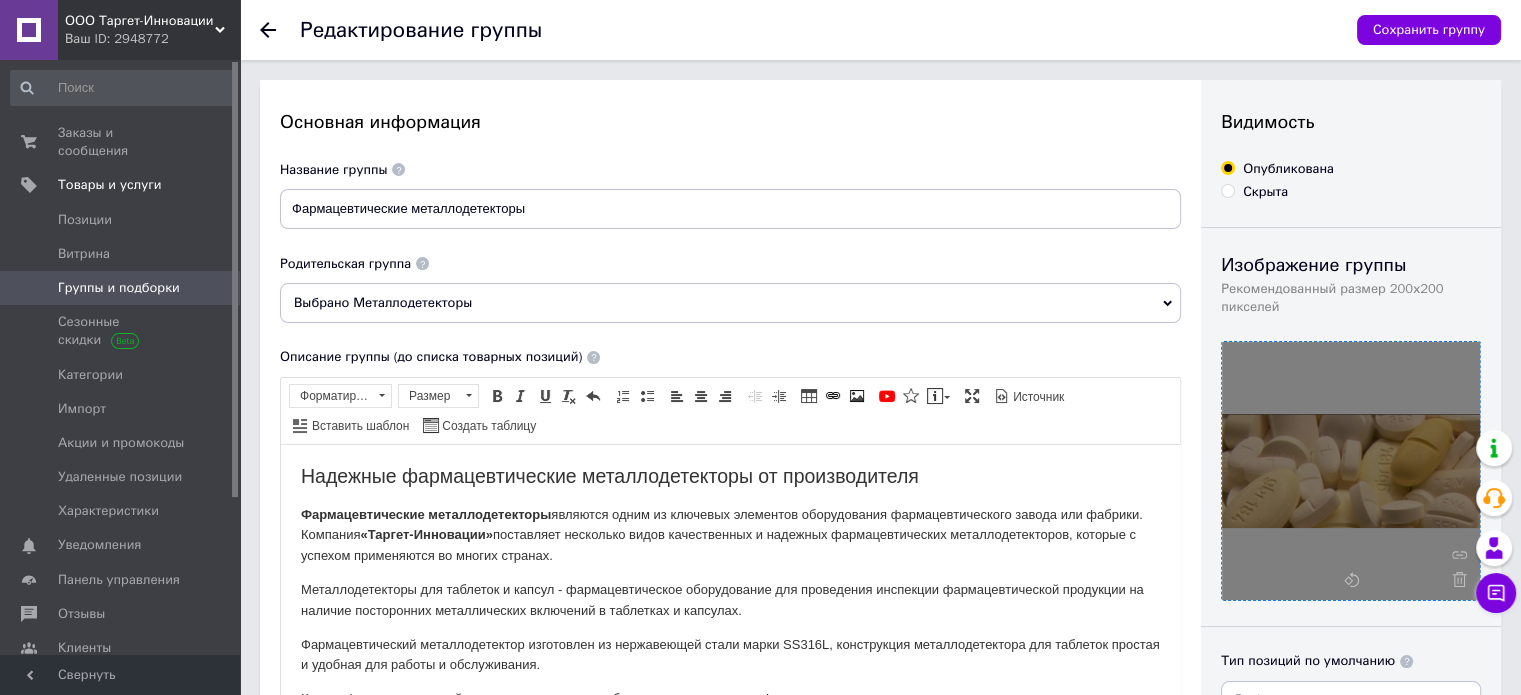 scroll, scrollTop: 0, scrollLeft: 0, axis: both 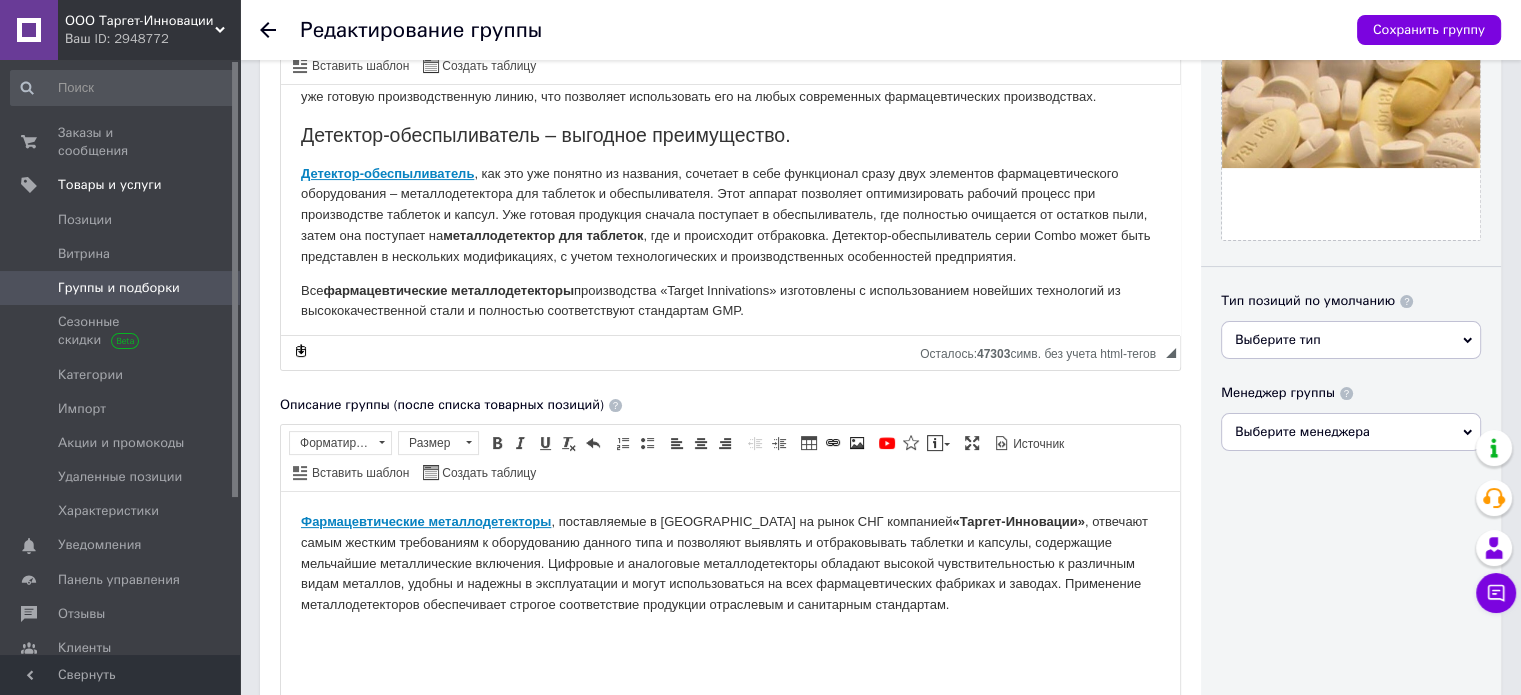 click at bounding box center [280, 30] 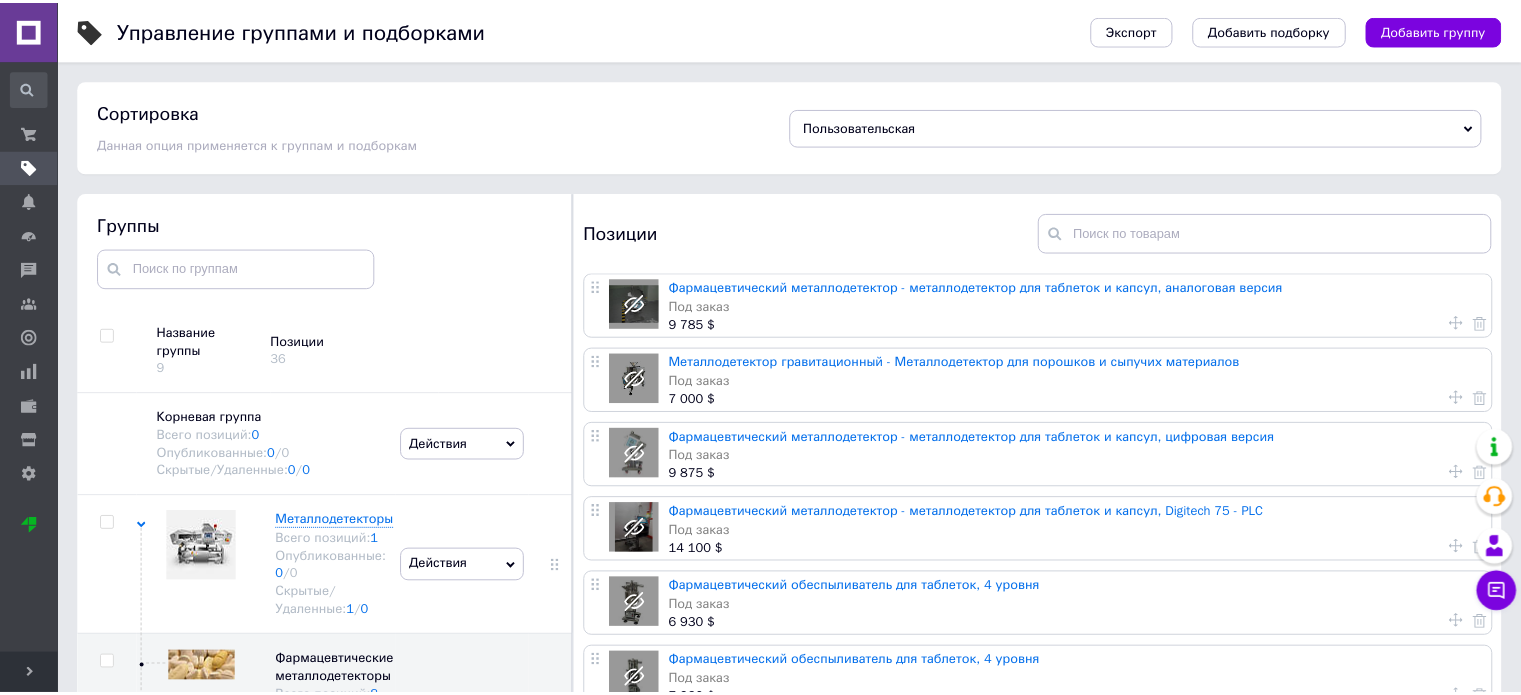 scroll, scrollTop: 73, scrollLeft: 0, axis: vertical 